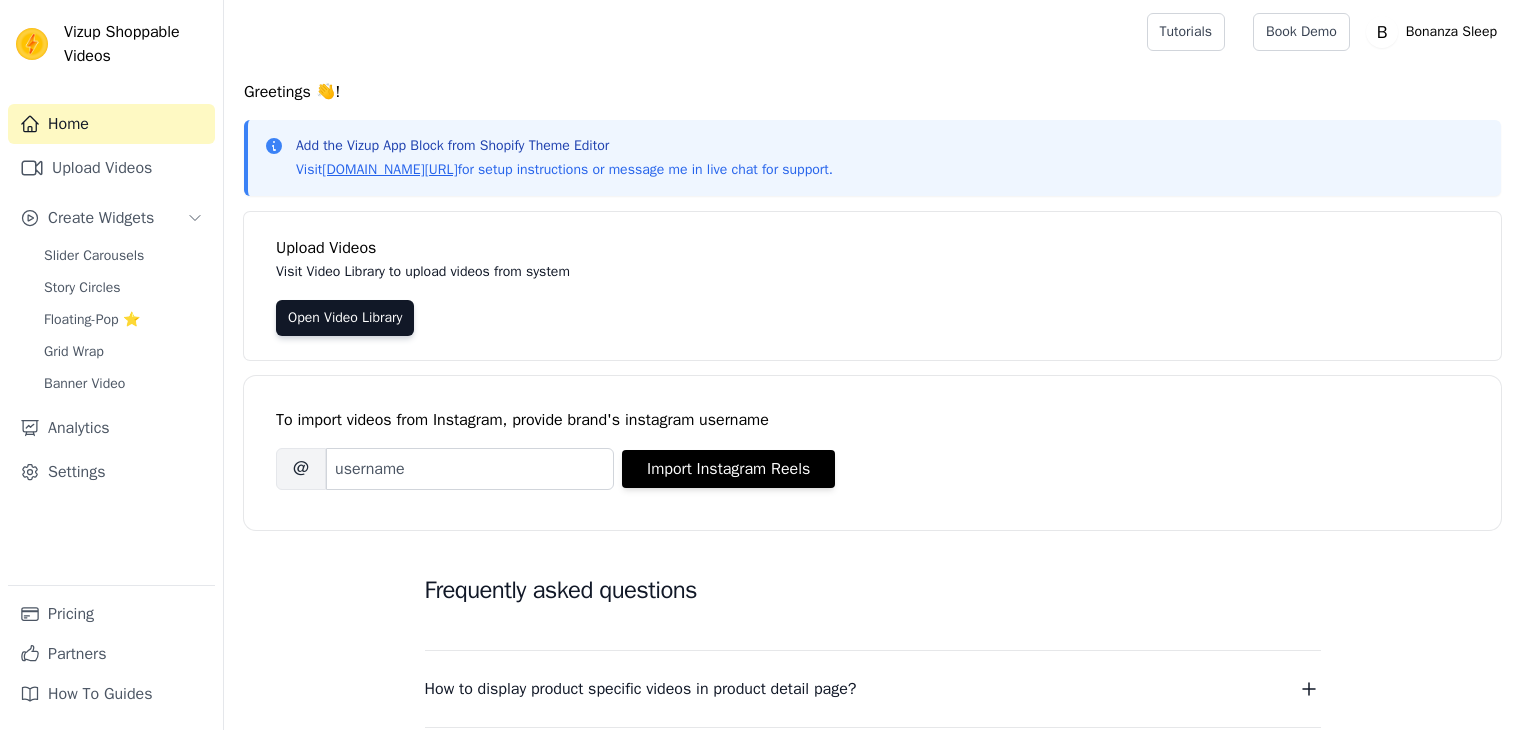scroll, scrollTop: 0, scrollLeft: 0, axis: both 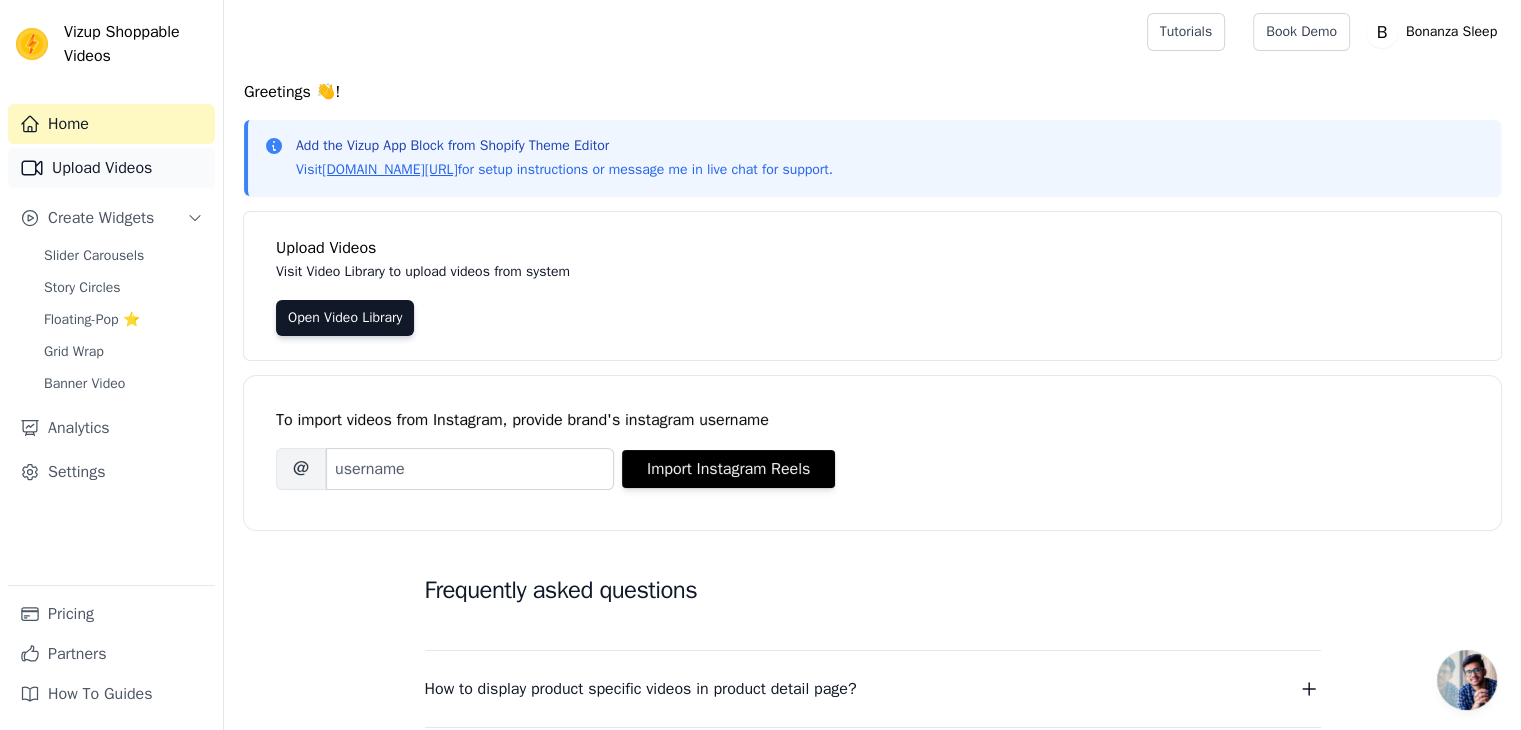 click on "Upload Videos" at bounding box center [111, 168] 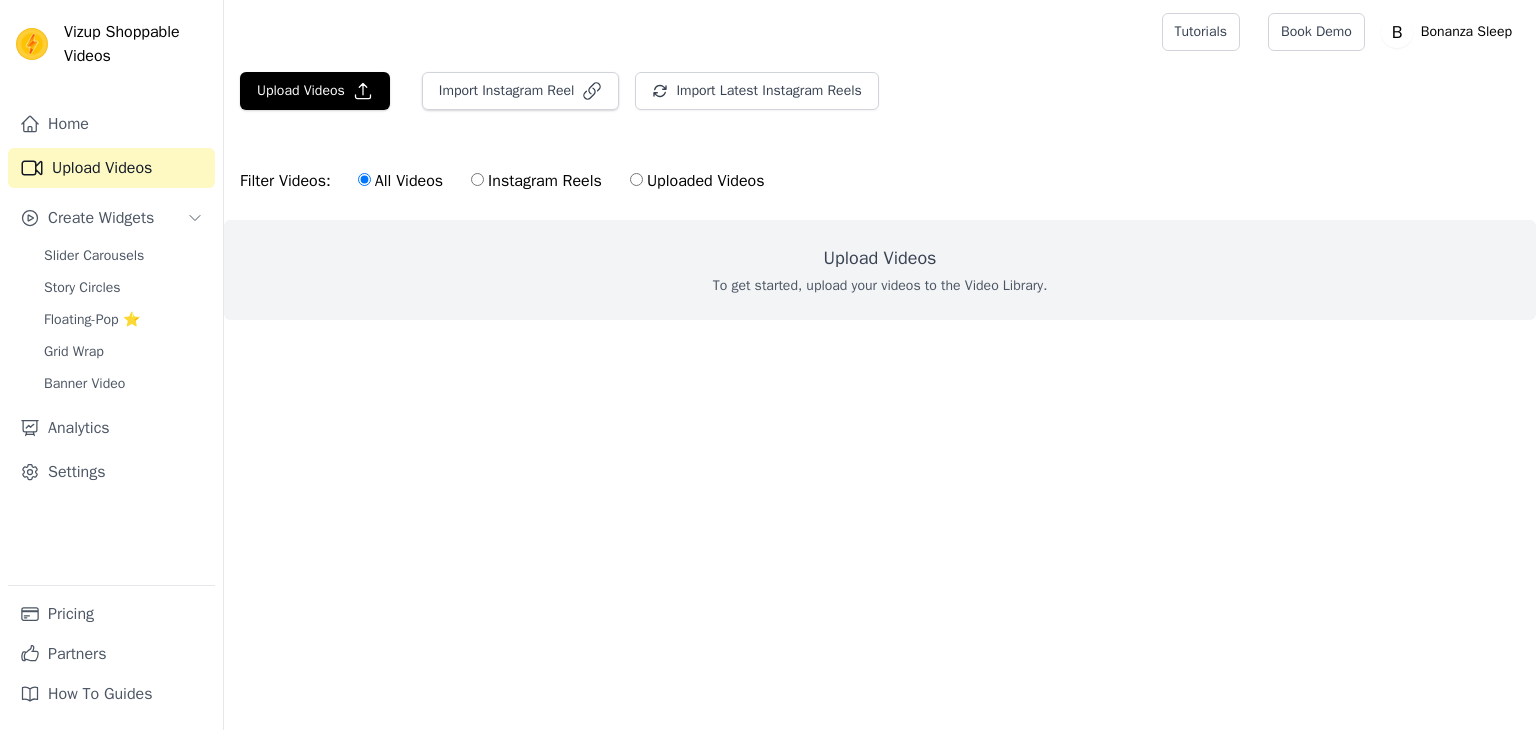 scroll, scrollTop: 0, scrollLeft: 0, axis: both 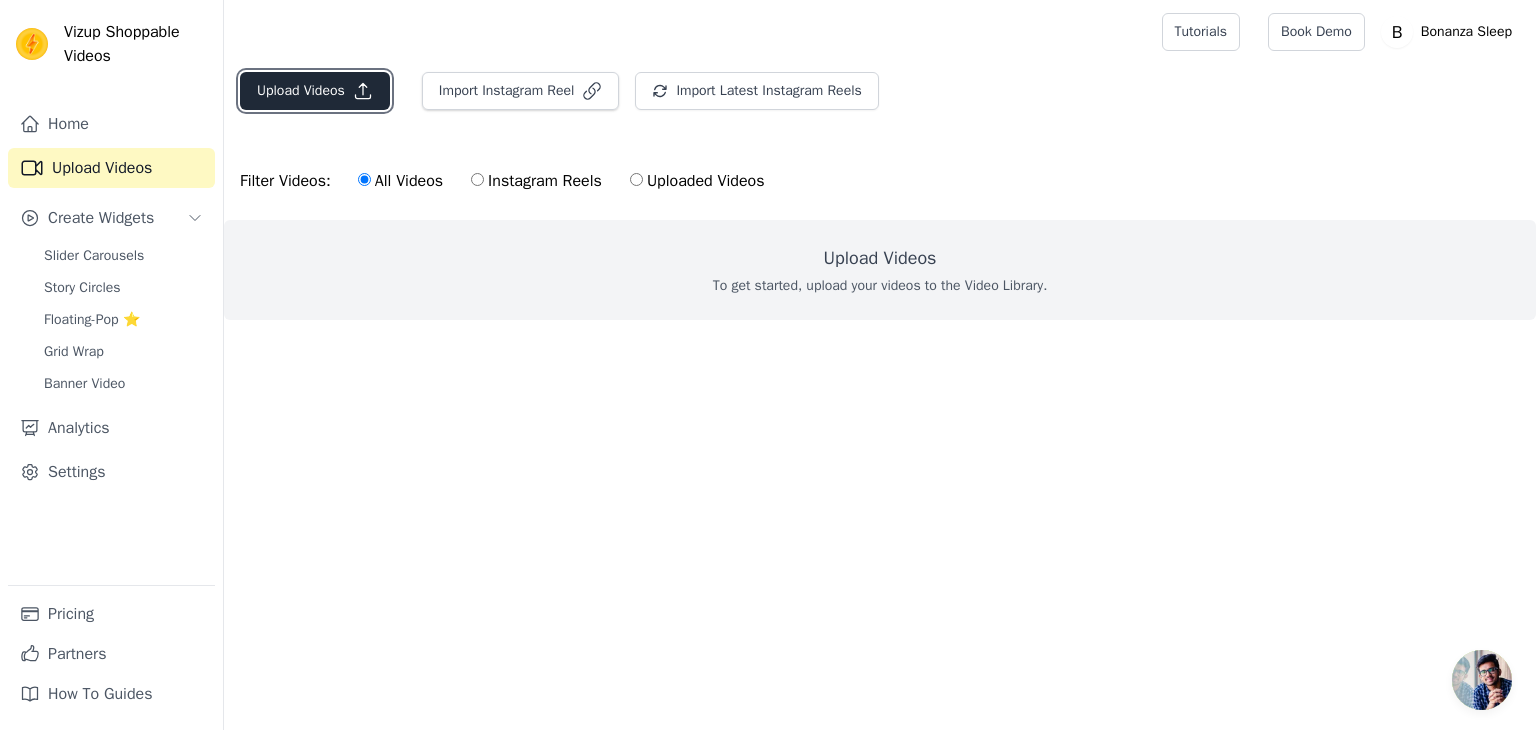 click on "Upload Videos" at bounding box center [315, 91] 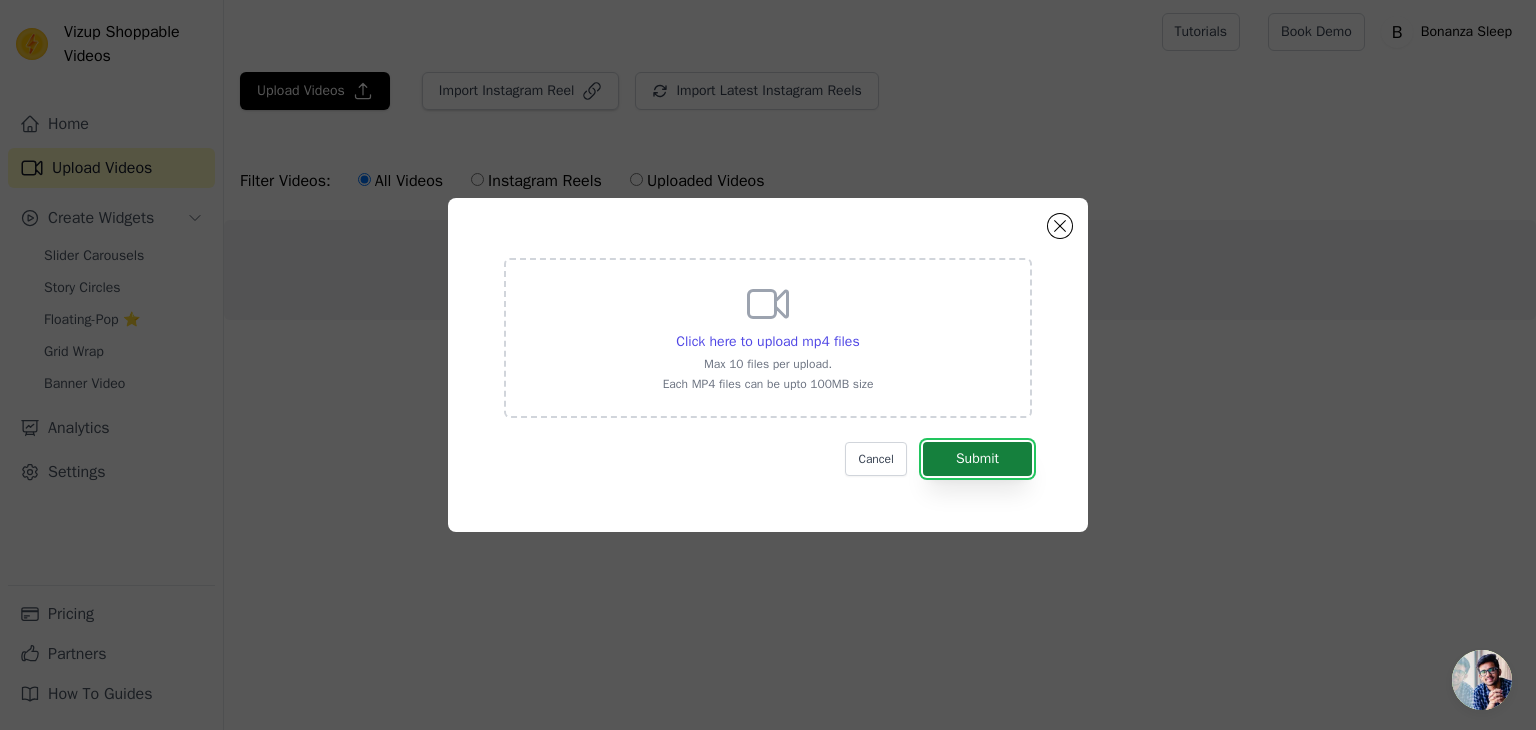 click on "Submit" at bounding box center (977, 459) 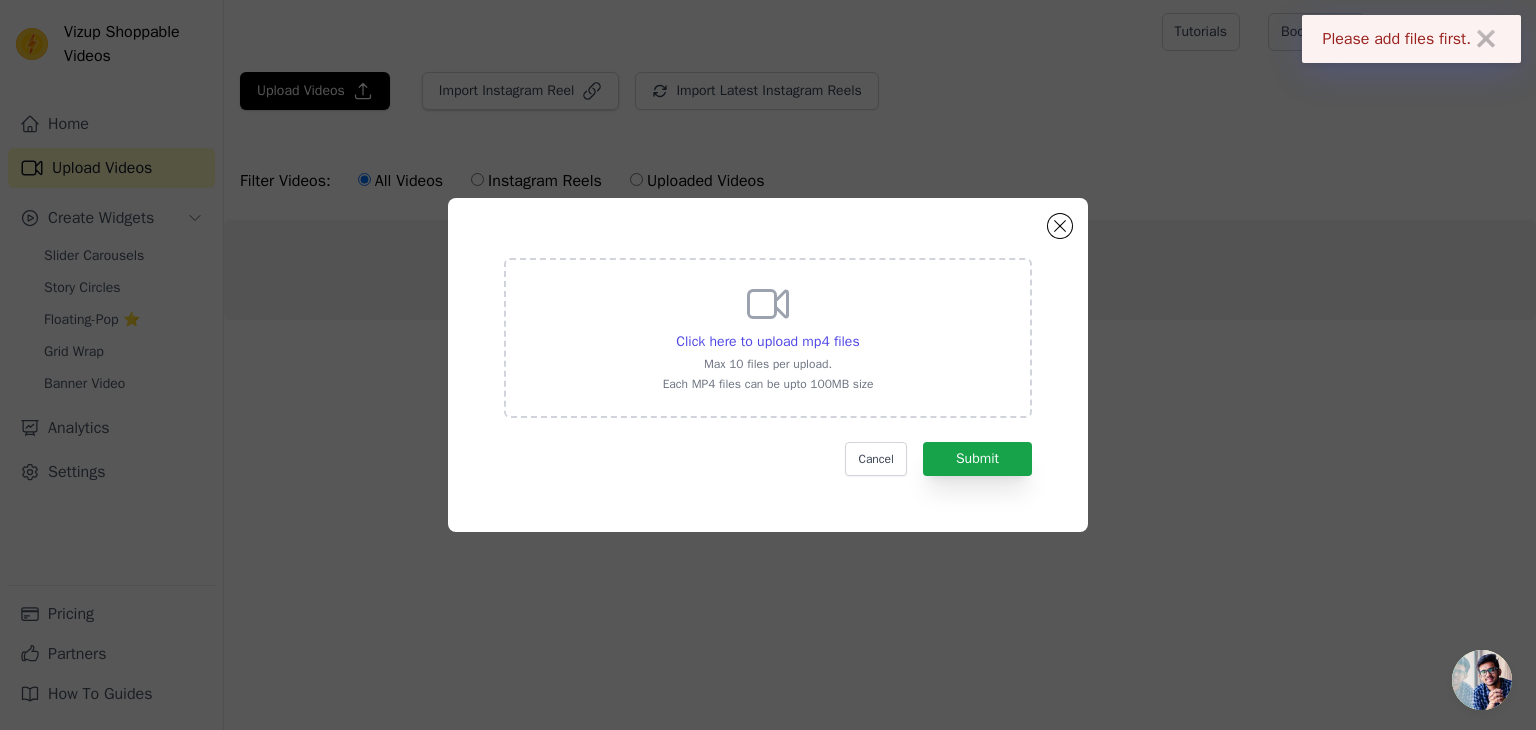 click 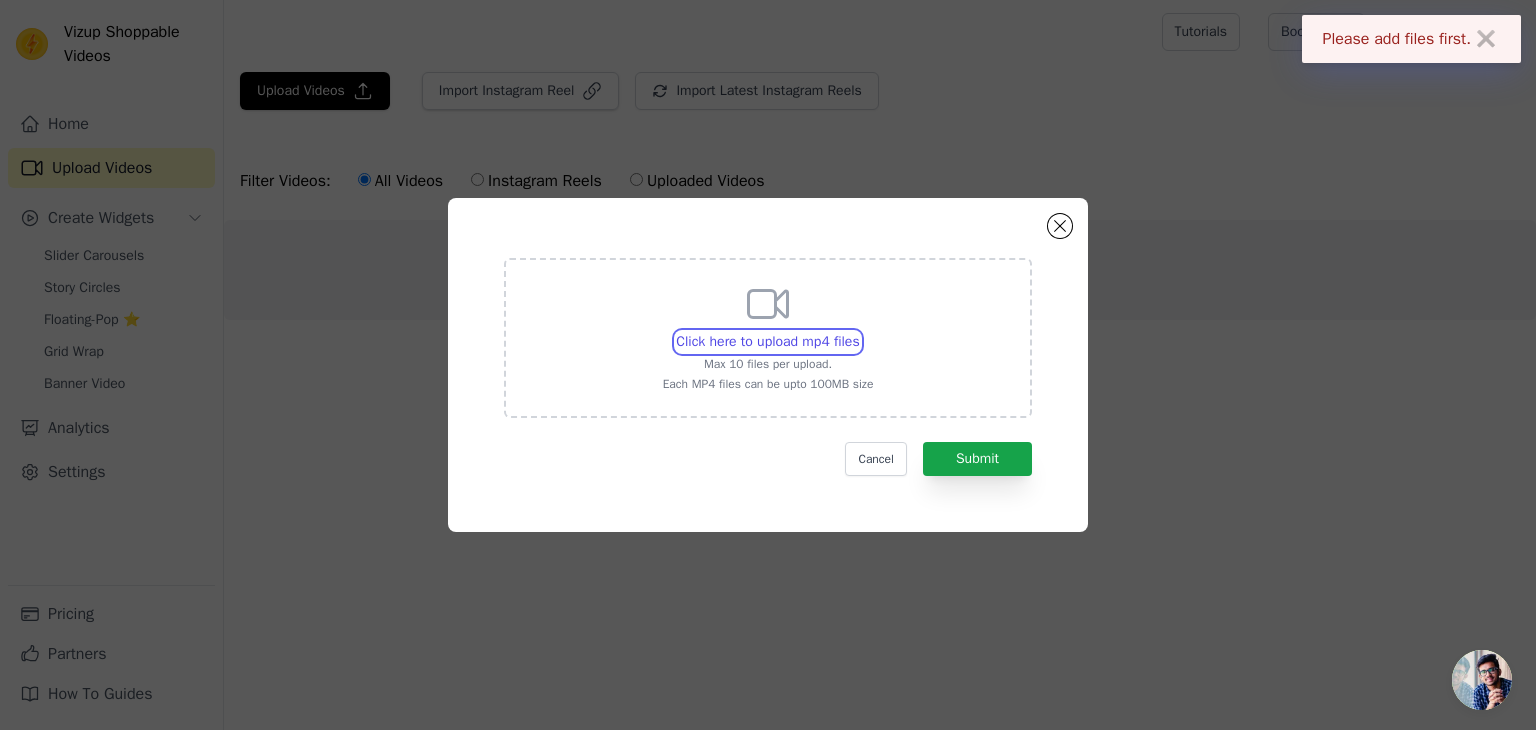 click on "Click here to upload mp4 files     Max 10 files per upload.   Each MP4 files can be upto 100MB size" at bounding box center (859, 331) 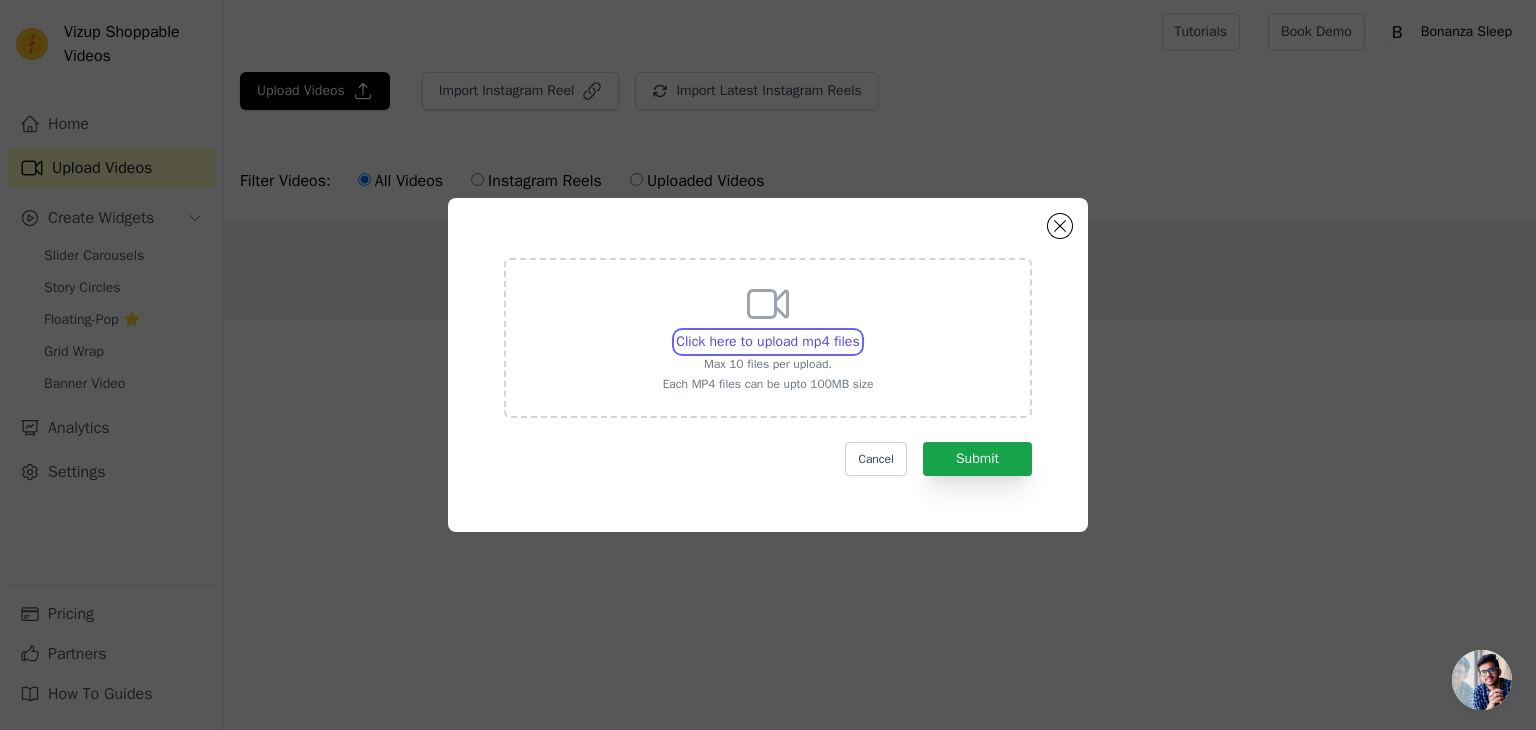 type on "C:\fakepath\BZ 1.mp4" 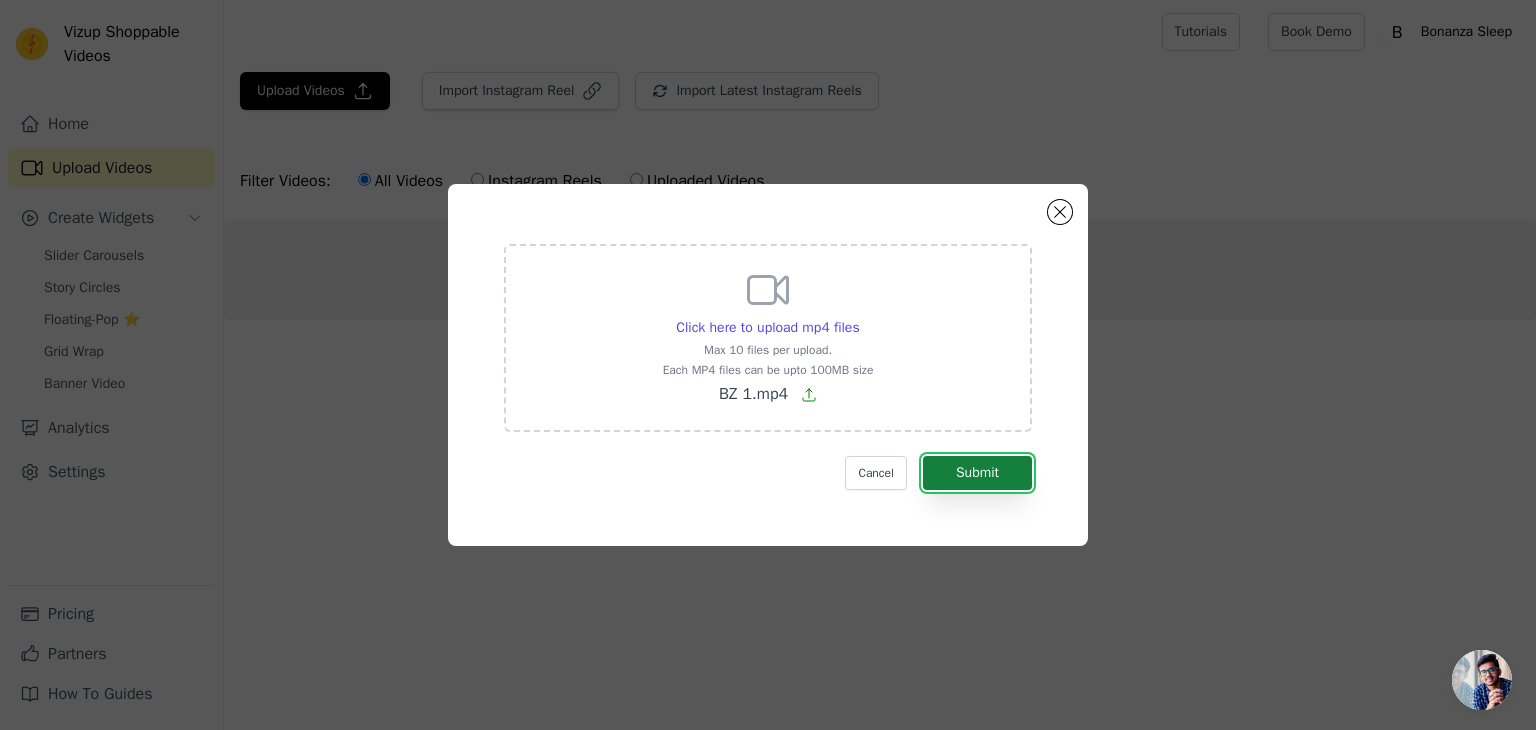 click on "Submit" at bounding box center [977, 473] 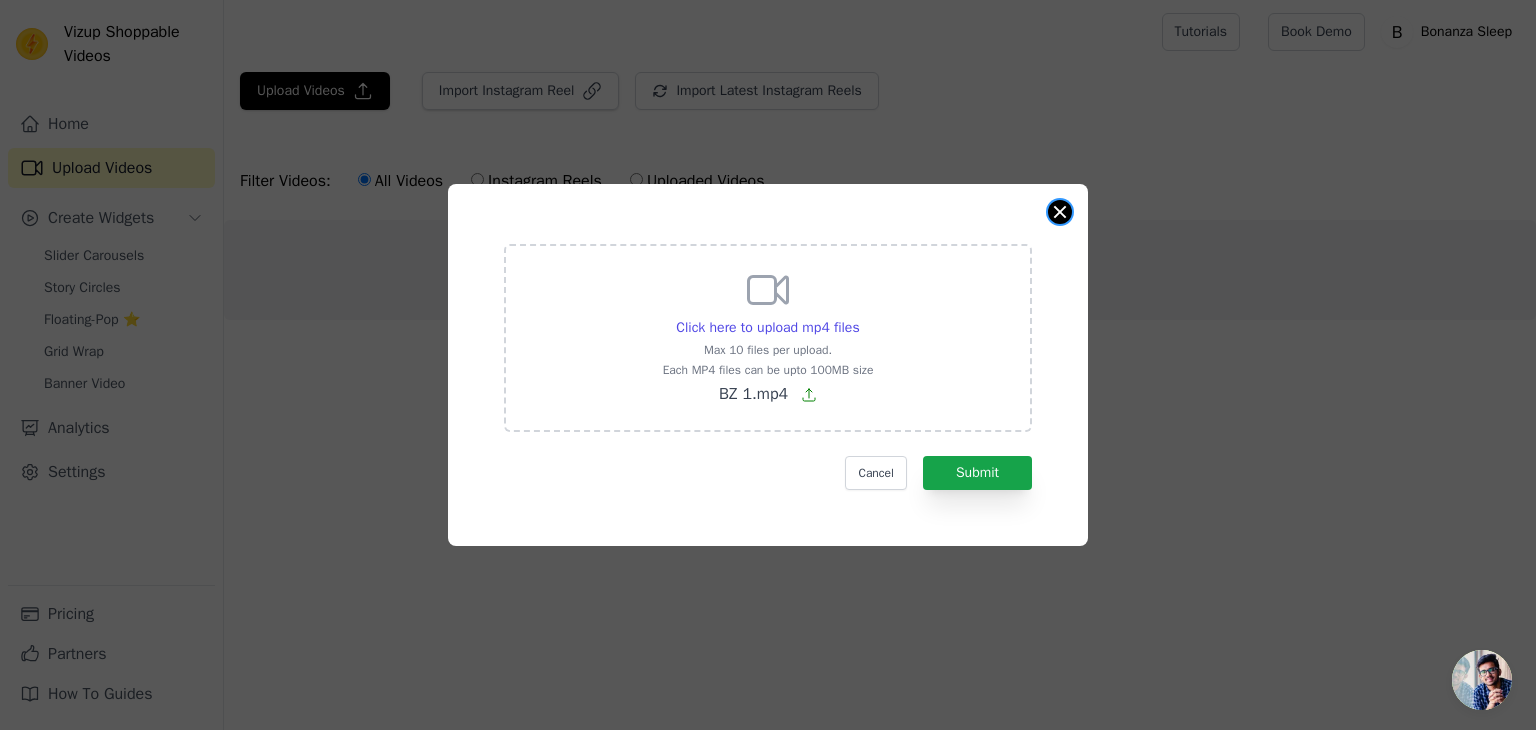 click at bounding box center (1060, 212) 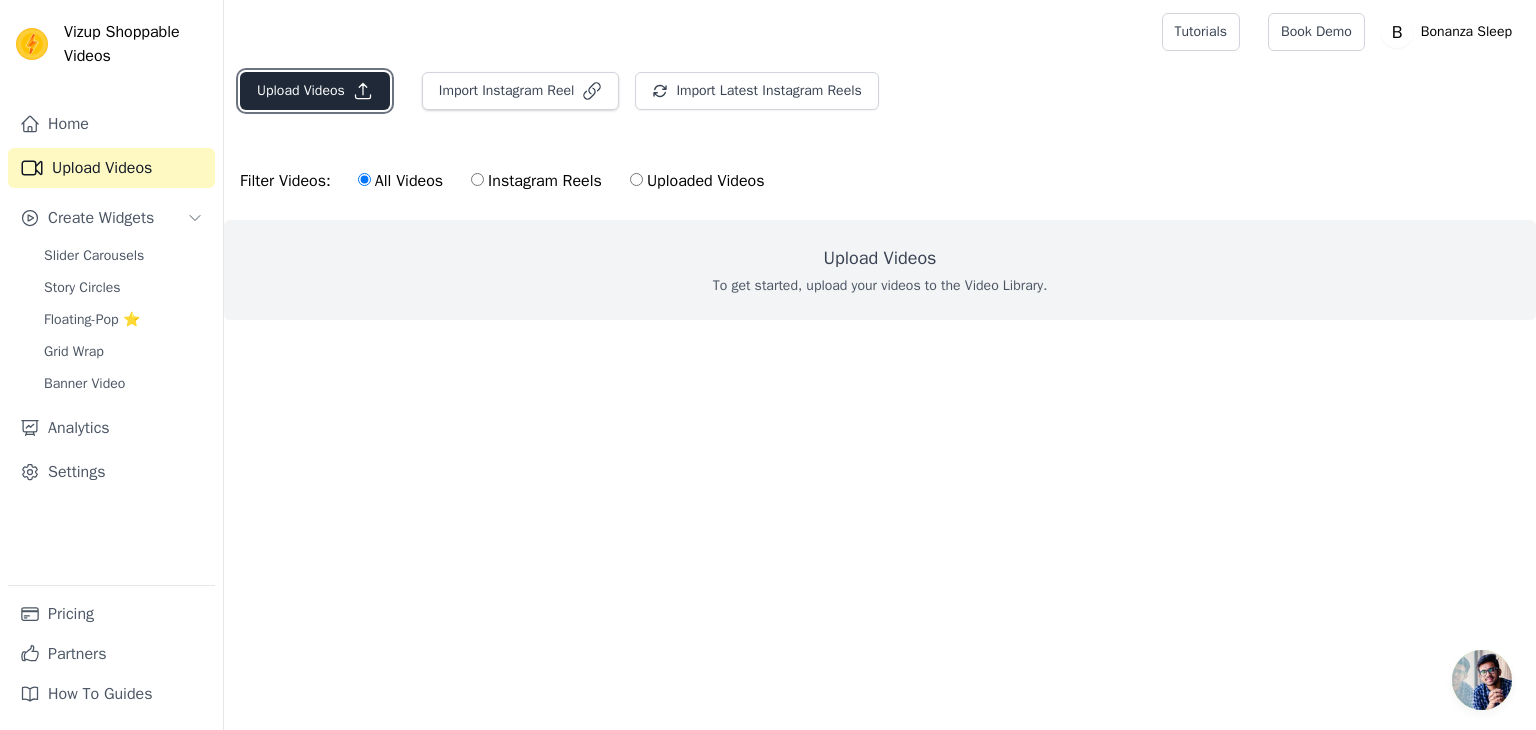 click on "Upload Videos" at bounding box center (315, 91) 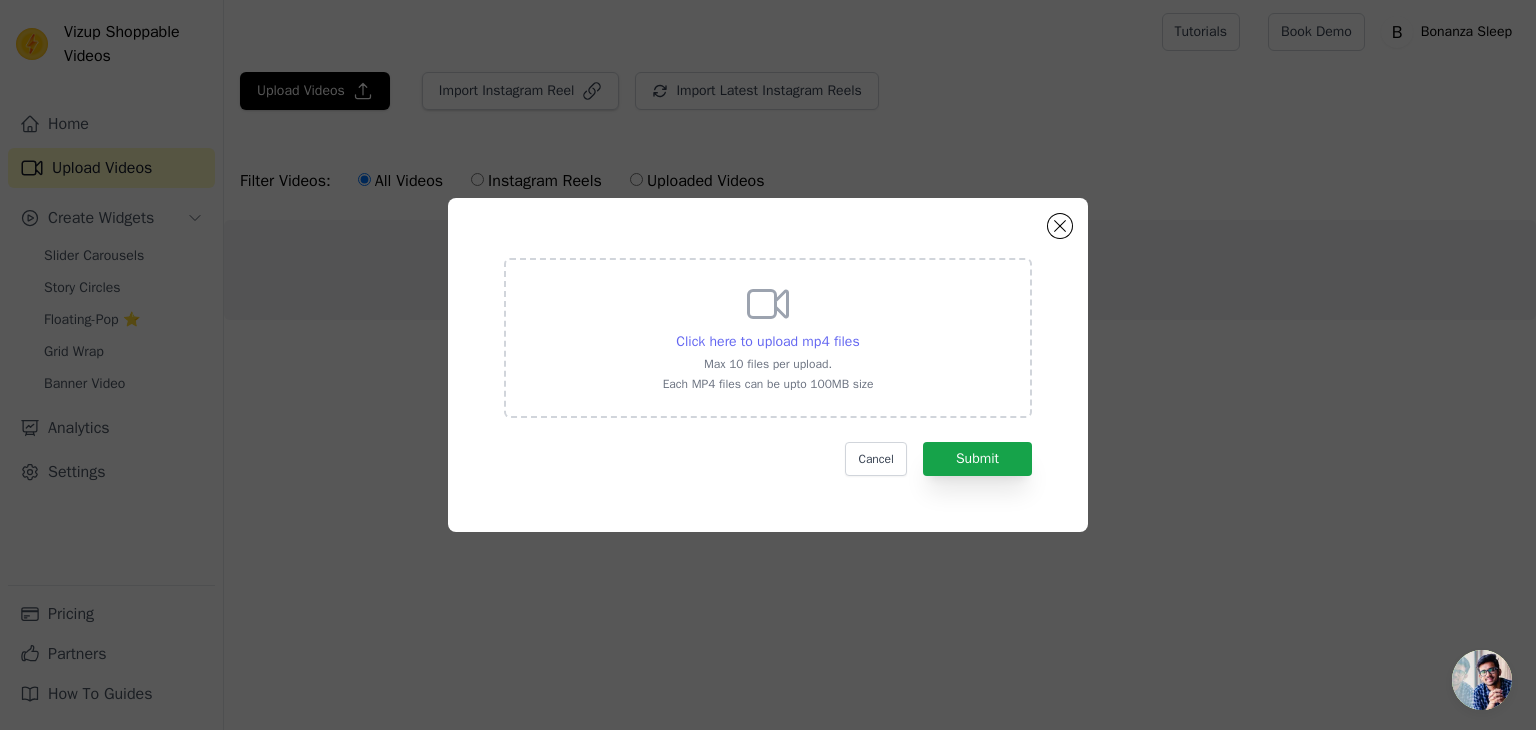 click on "Click here to upload mp4 files" at bounding box center [767, 341] 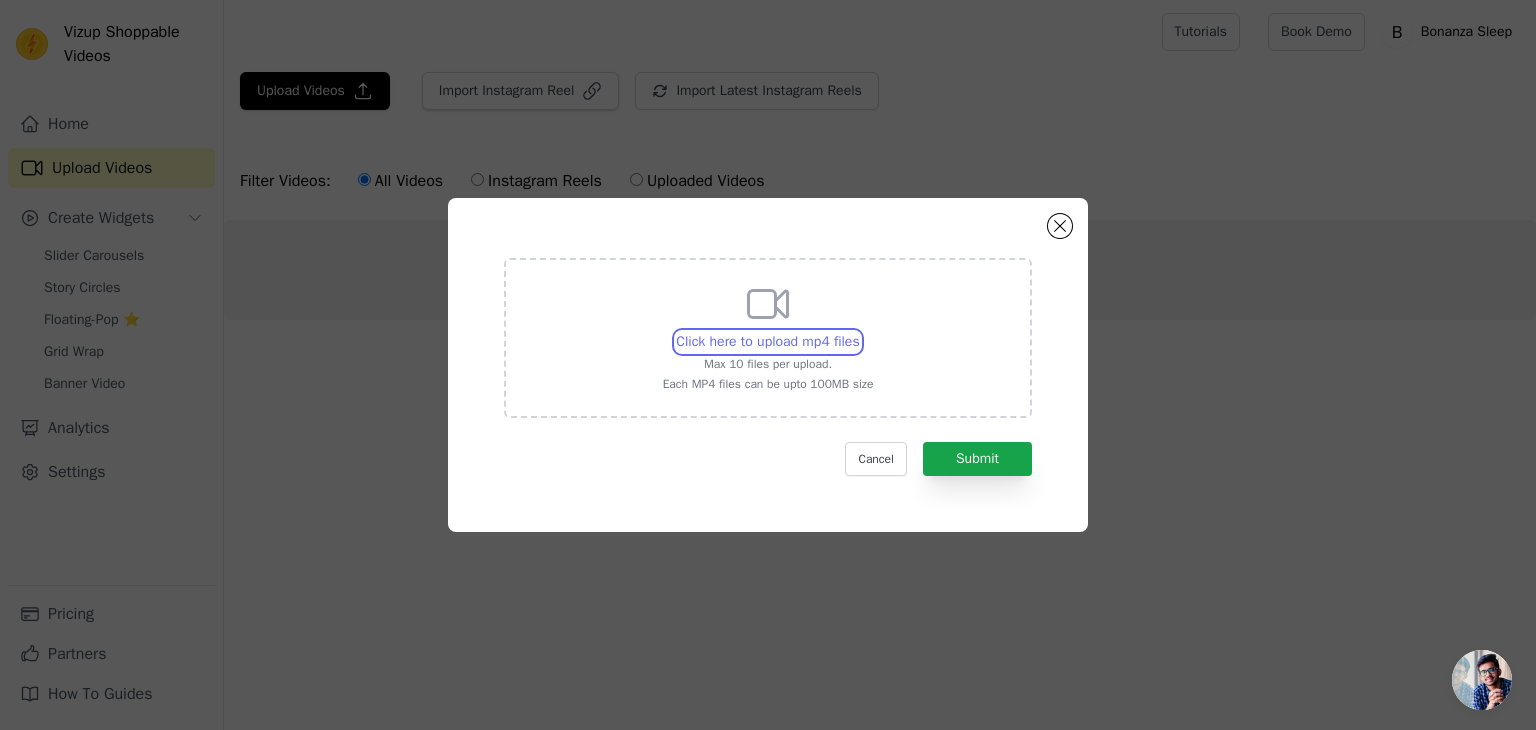 click on "Click here to upload mp4 files     Max 10 files per upload.   Each MP4 files can be upto 100MB size" at bounding box center [859, 331] 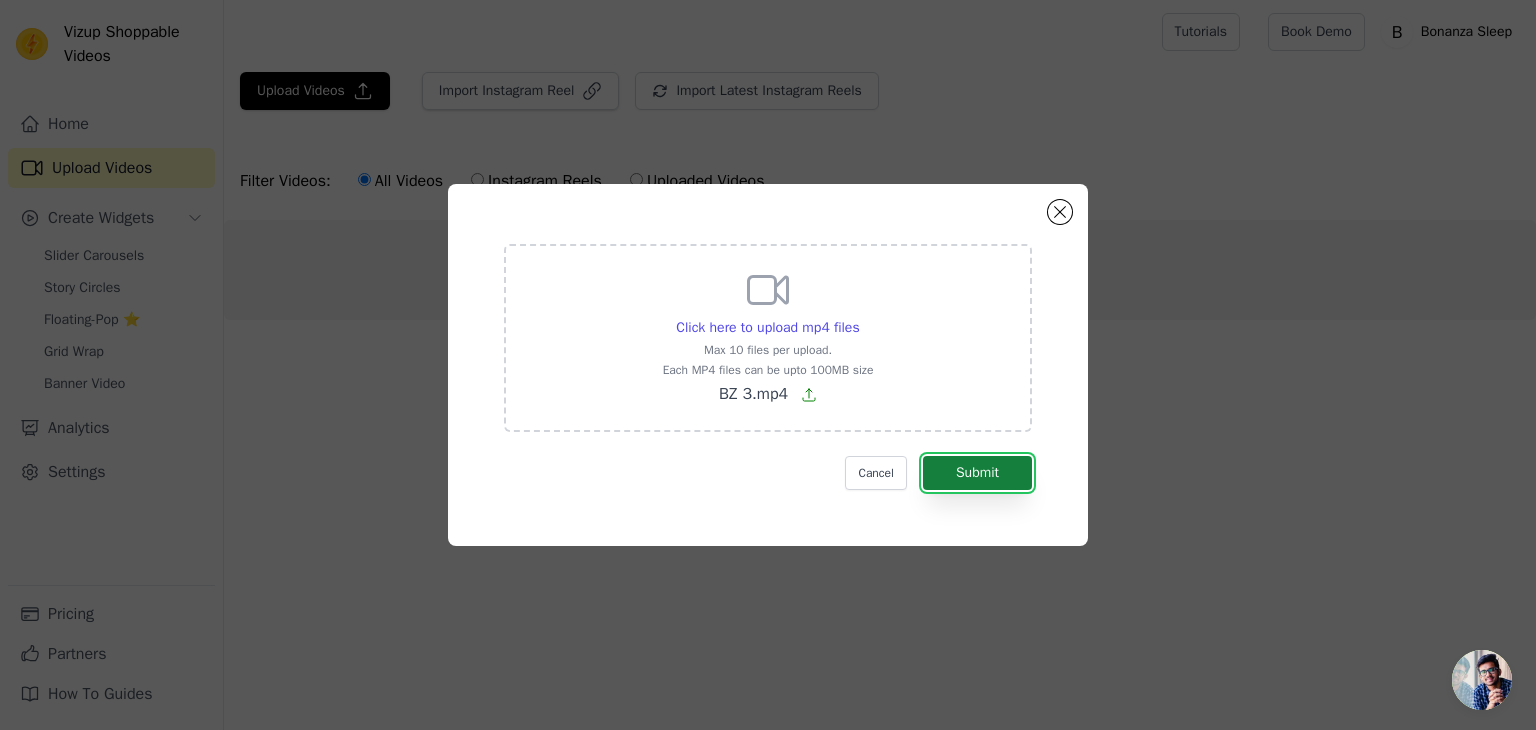 click on "Submit" at bounding box center [977, 473] 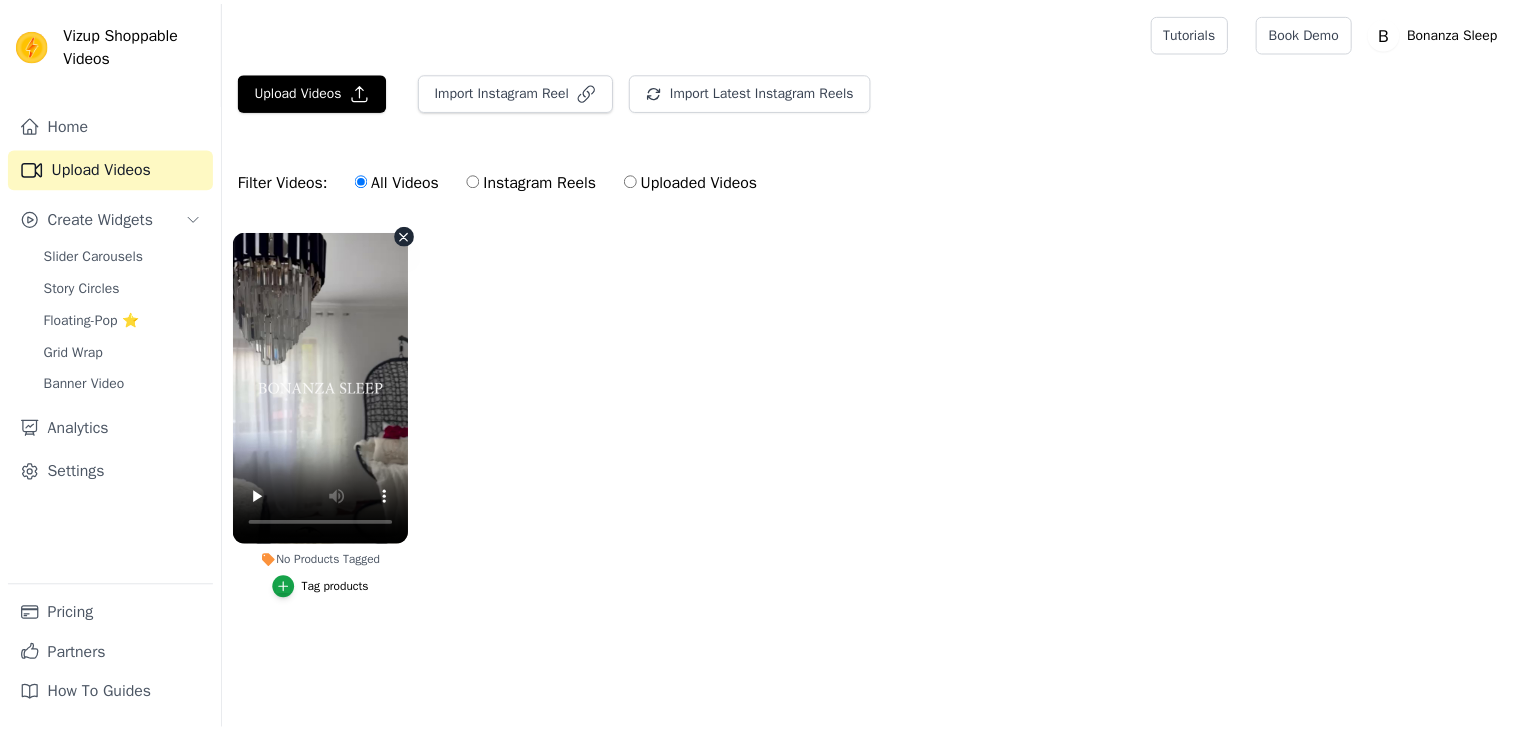 scroll, scrollTop: 0, scrollLeft: 0, axis: both 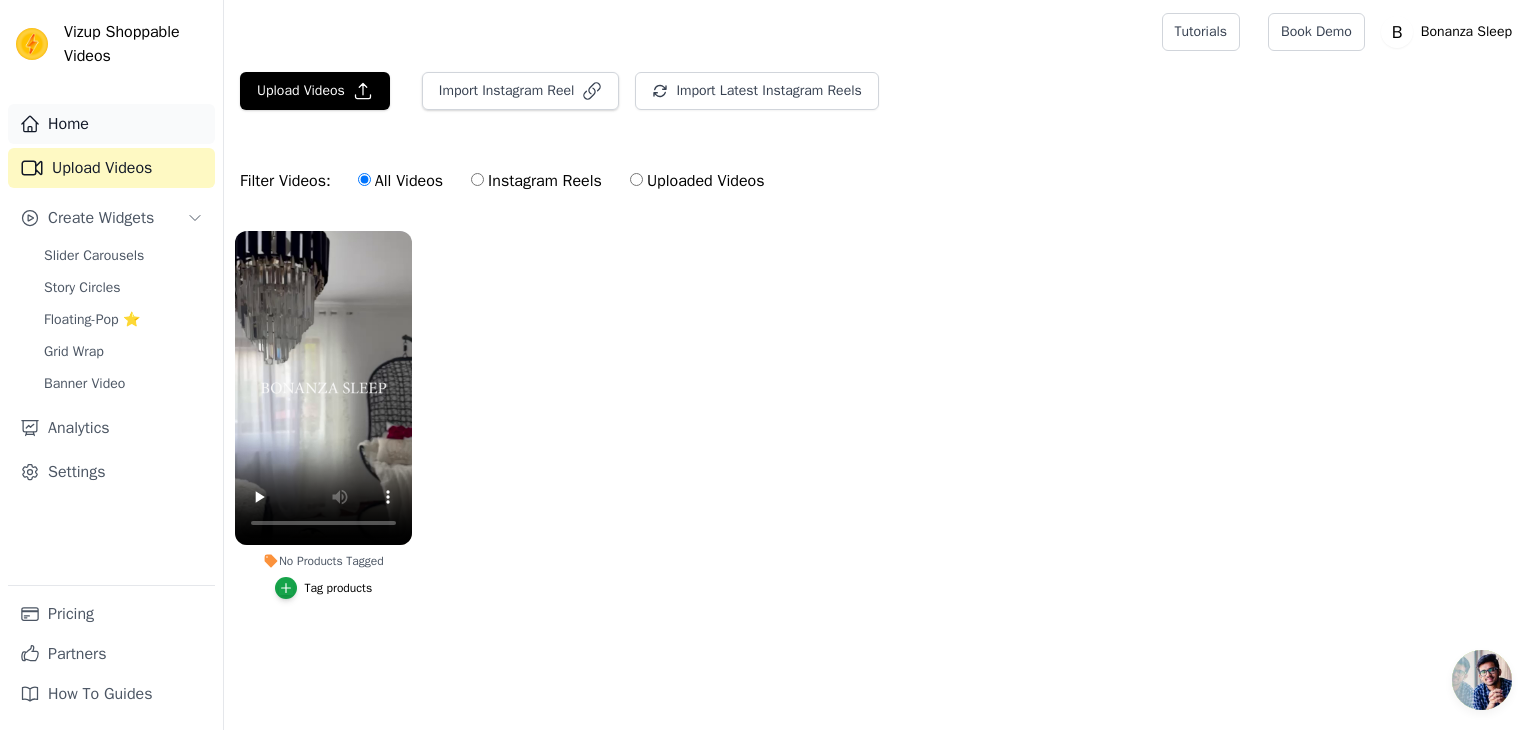 click on "Home" at bounding box center [111, 124] 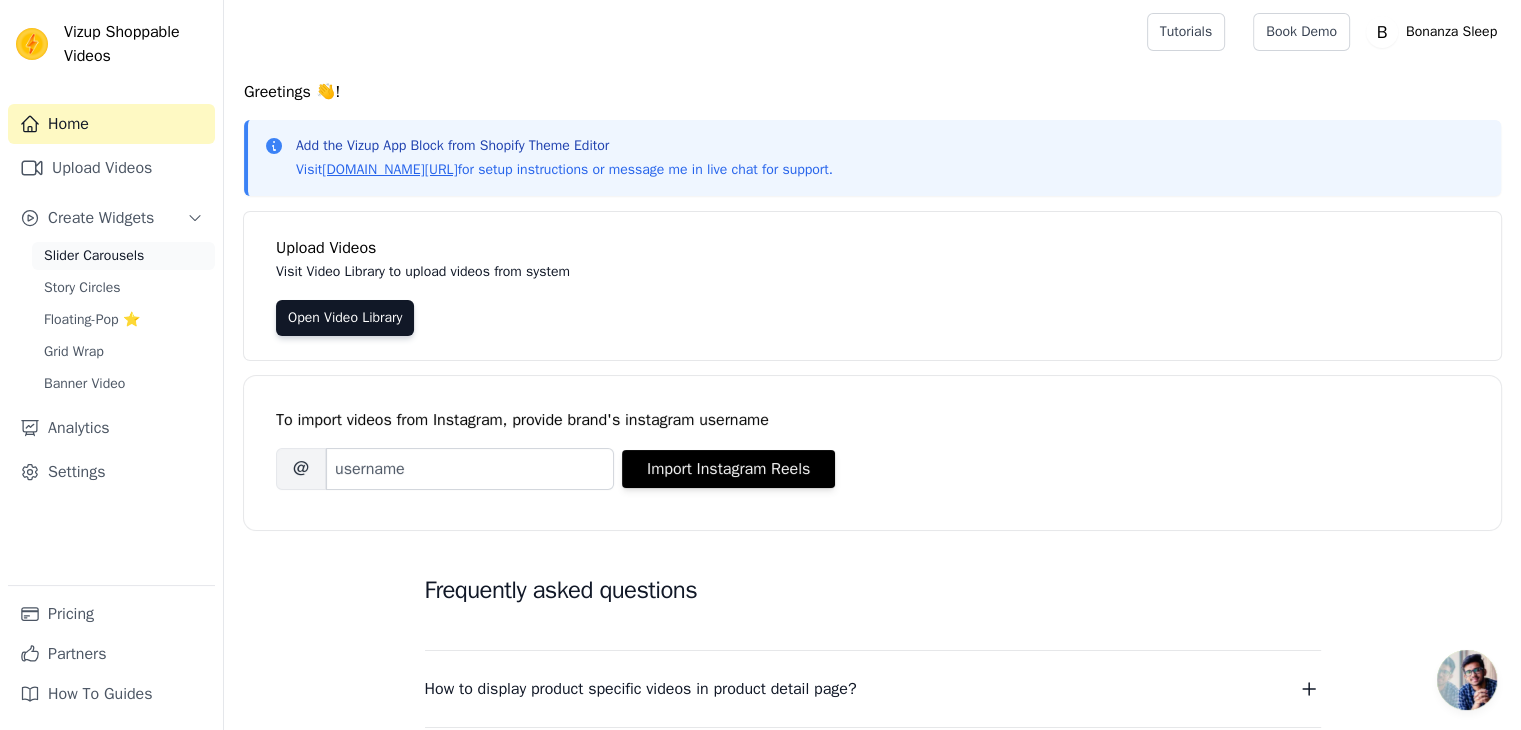 click on "Slider Carousels" at bounding box center (94, 256) 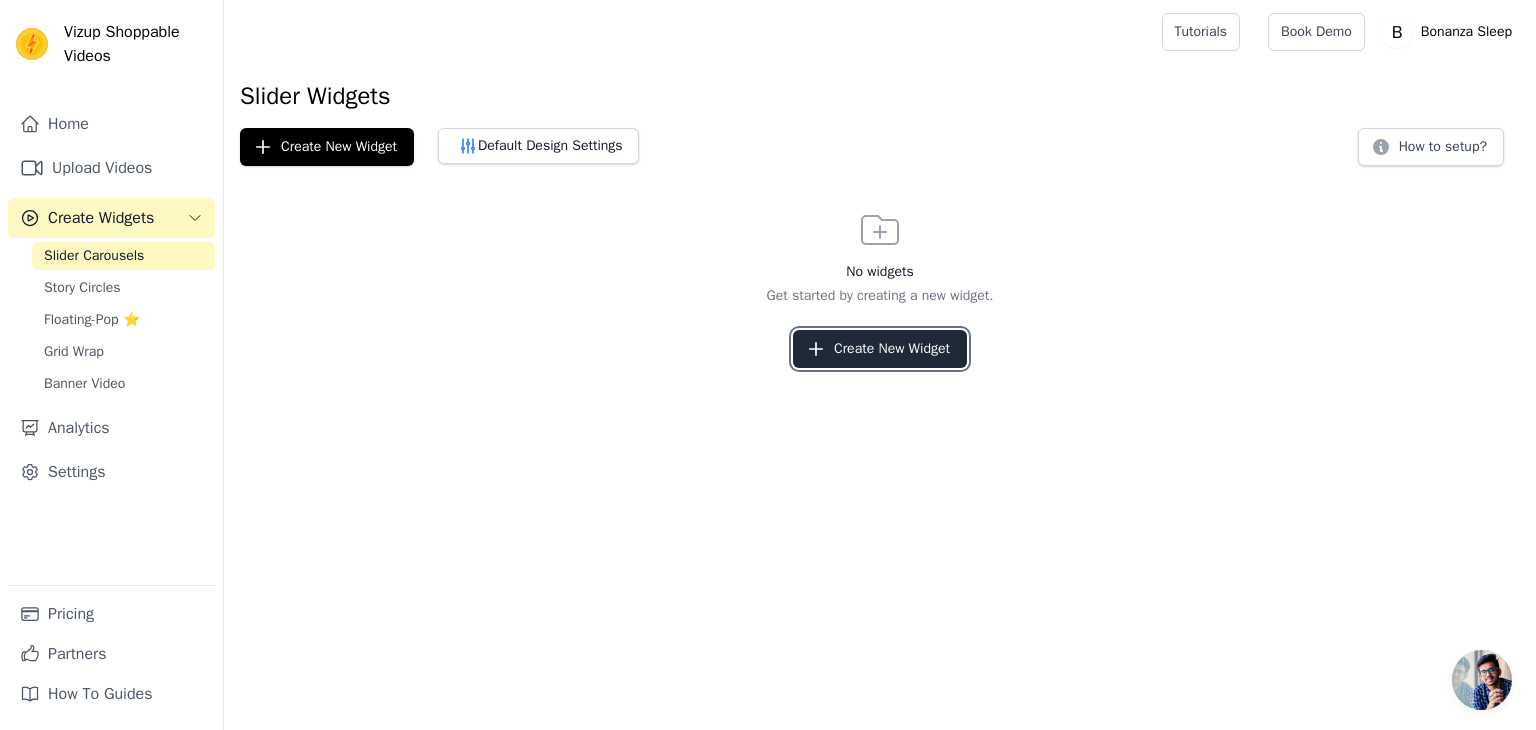 click on "Create New Widget" at bounding box center (880, 349) 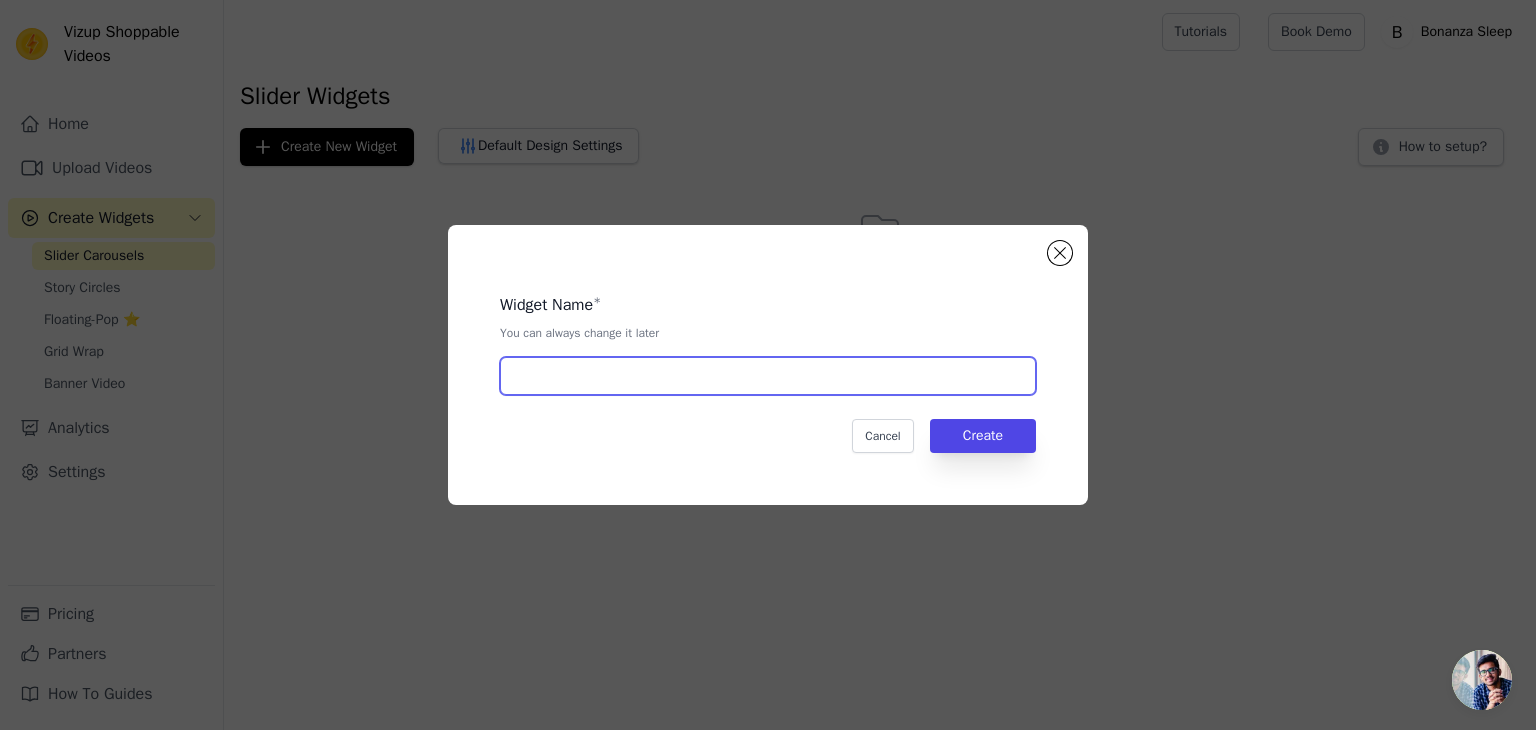 click at bounding box center [768, 376] 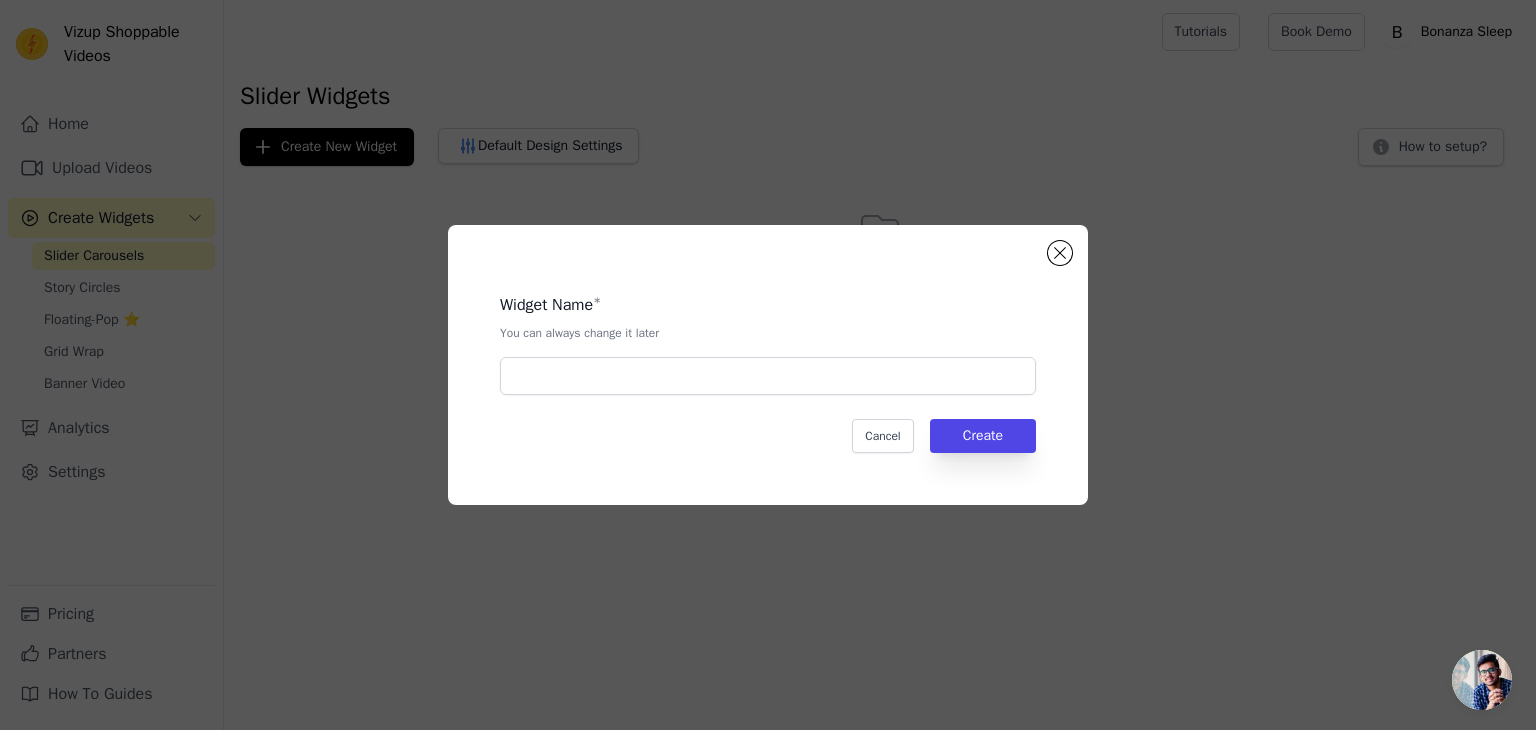 click on "Widget Name   *   You can always change it later       Cancel   Create" 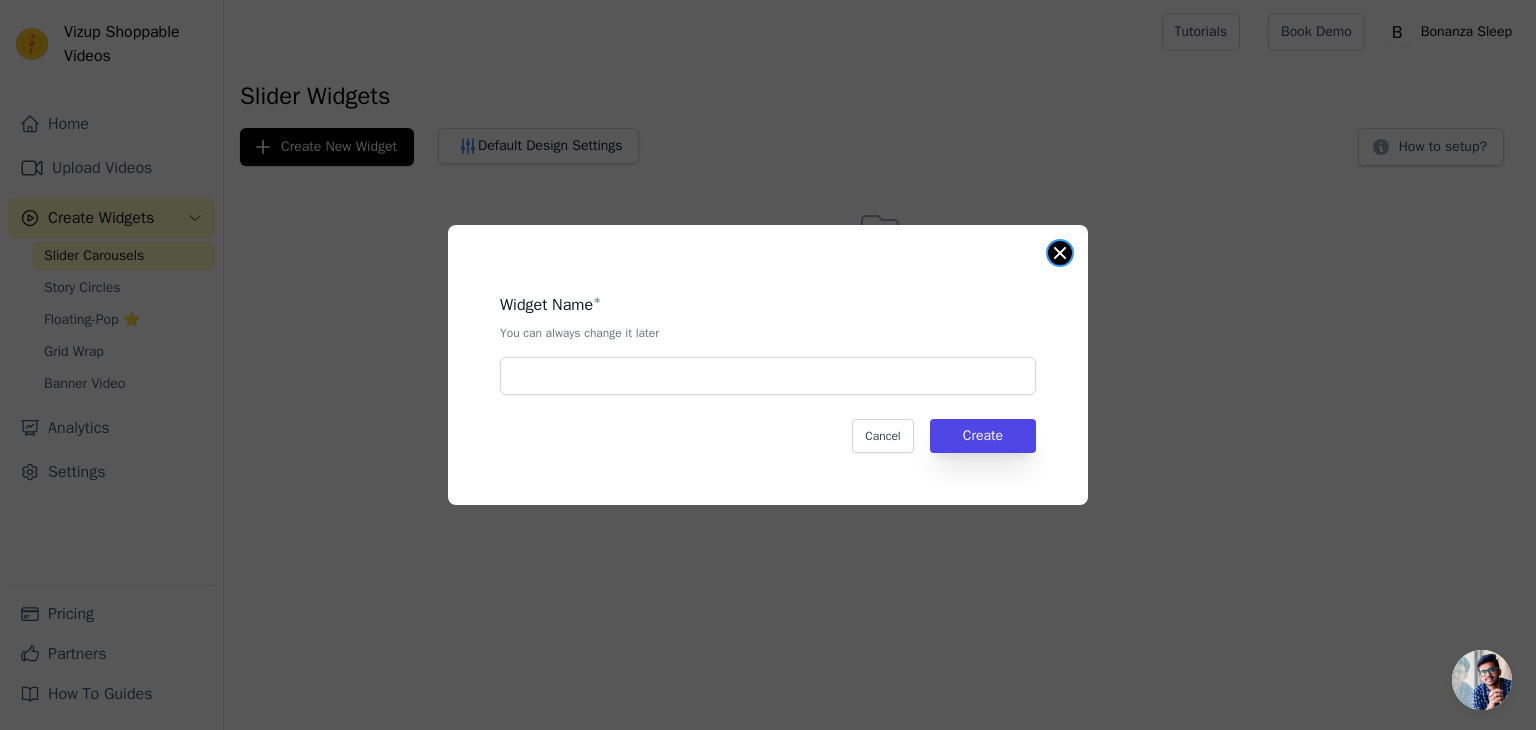 click at bounding box center [1060, 253] 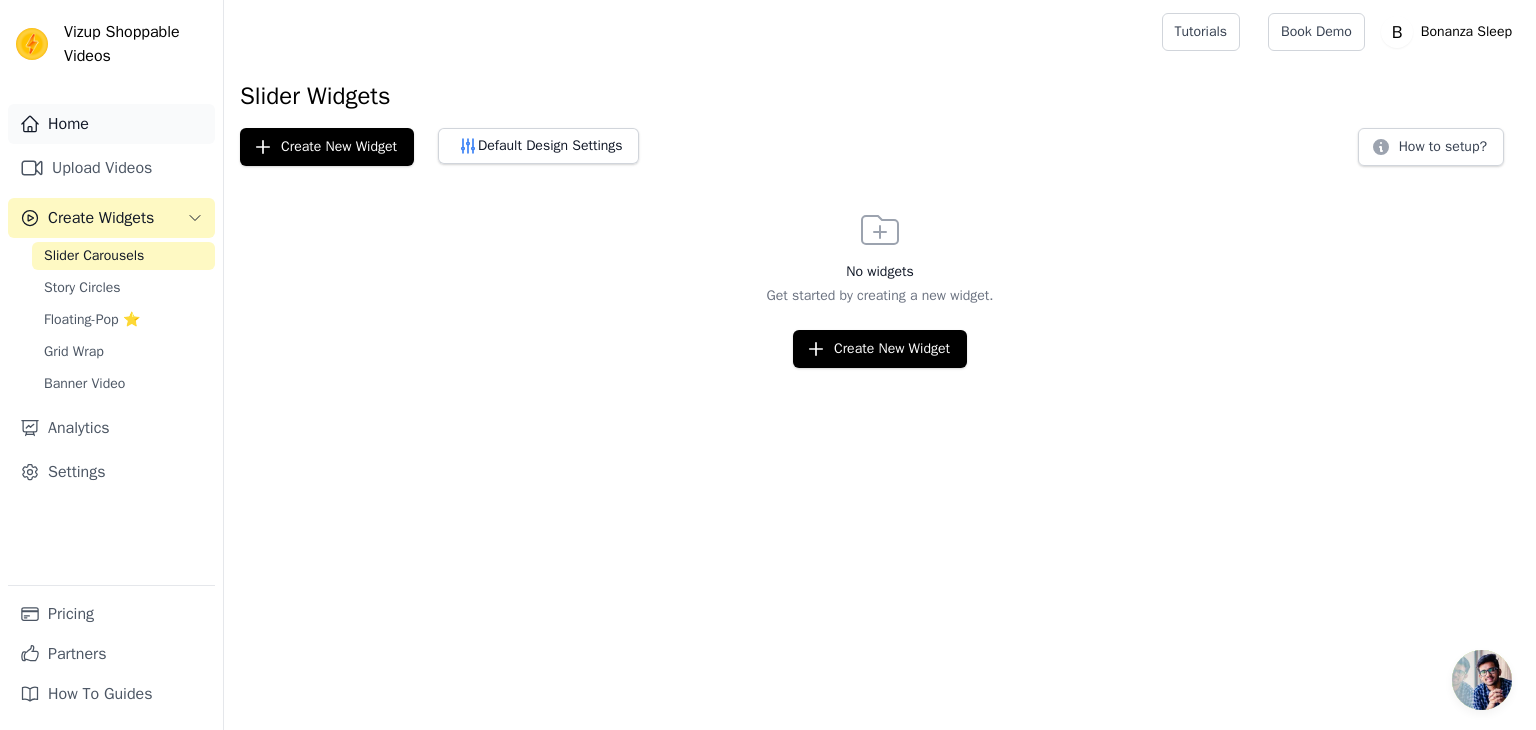 click on "Home" at bounding box center (111, 124) 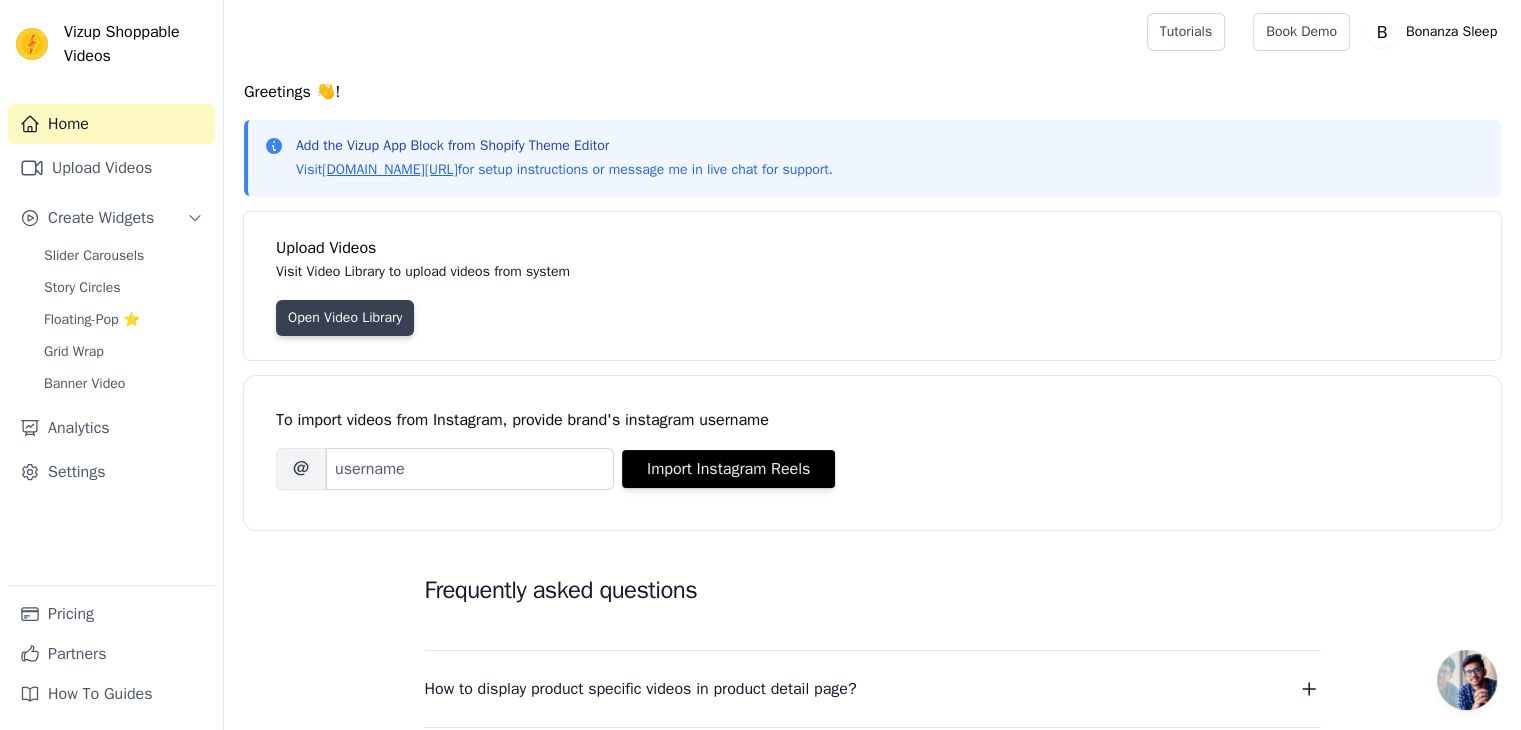 click on "Open Video Library" at bounding box center (345, 318) 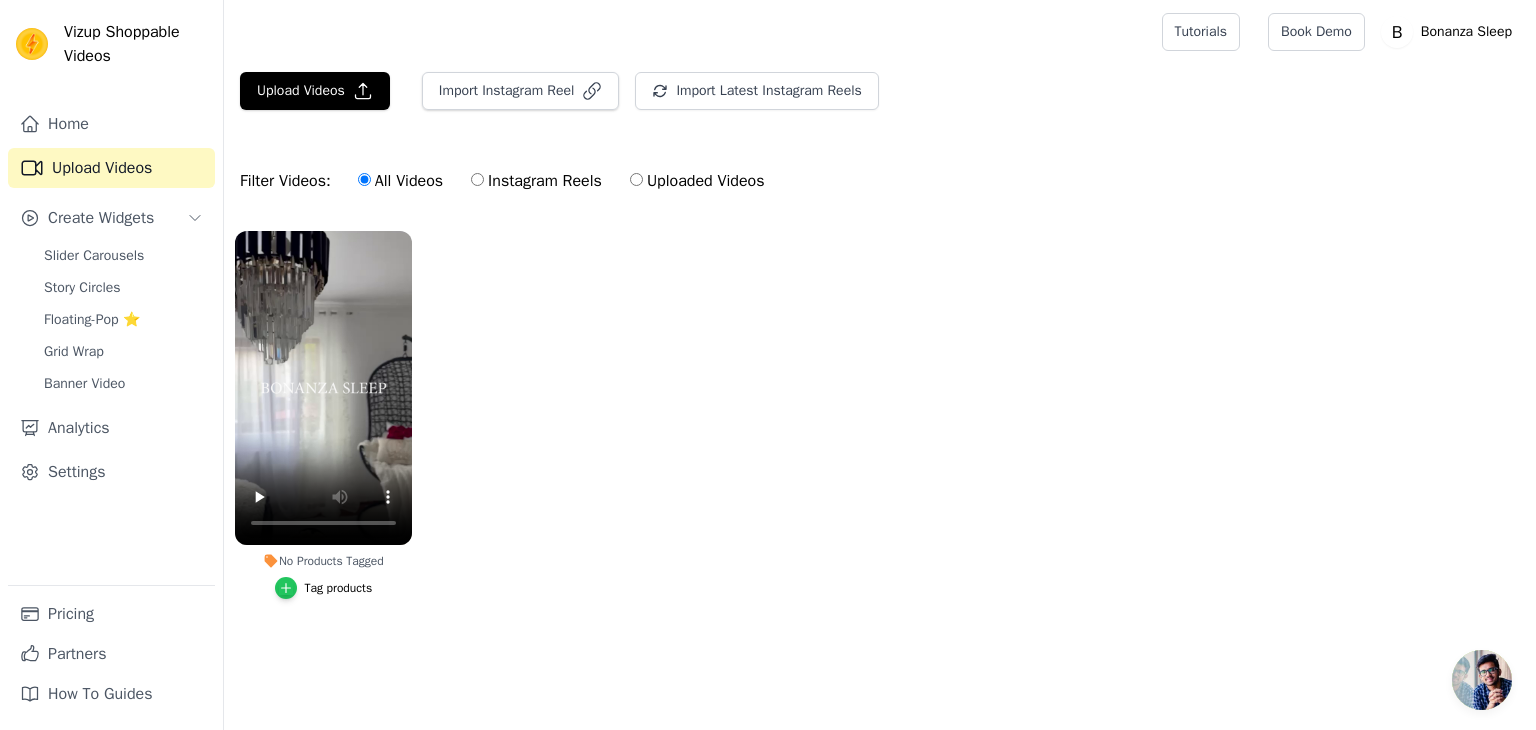 click 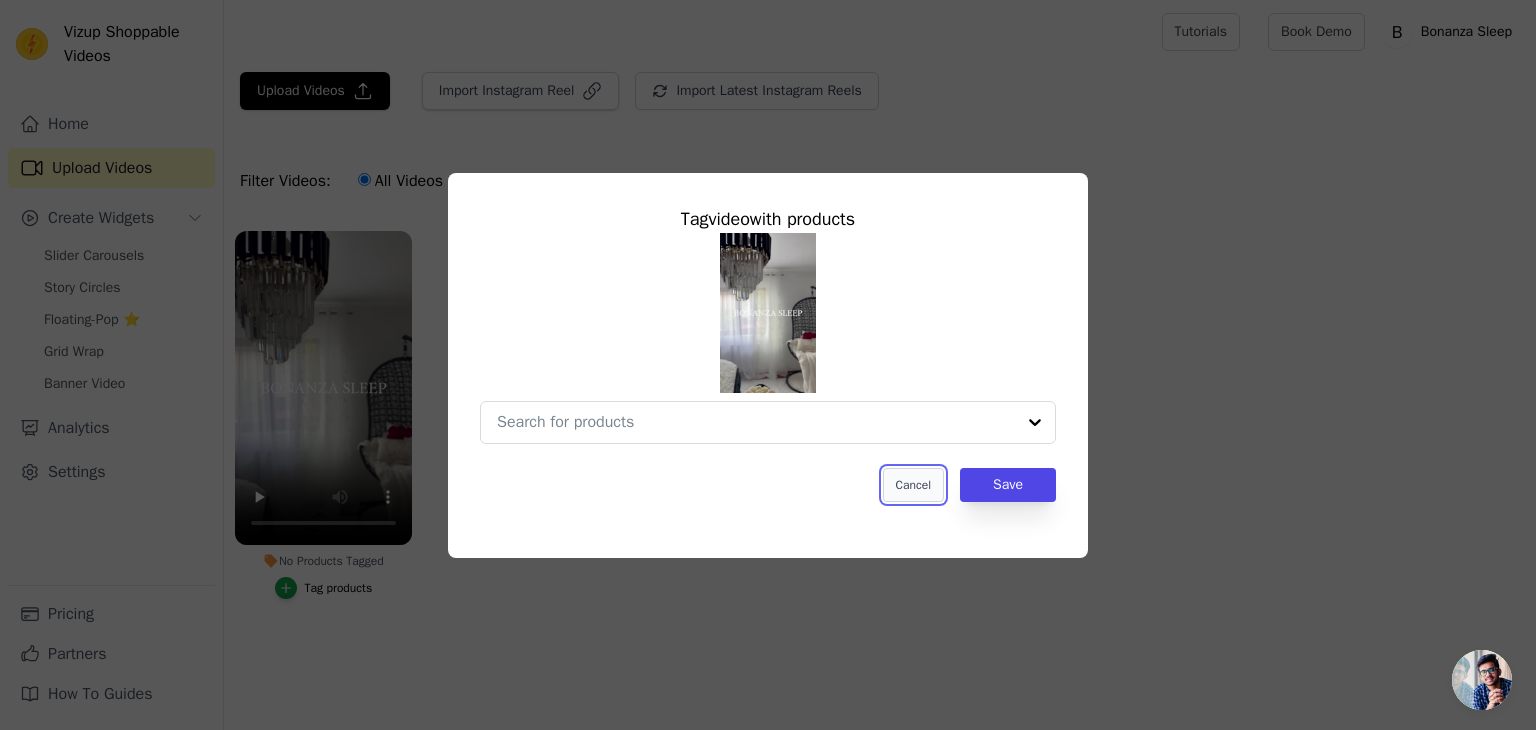 click on "Cancel" at bounding box center [913, 485] 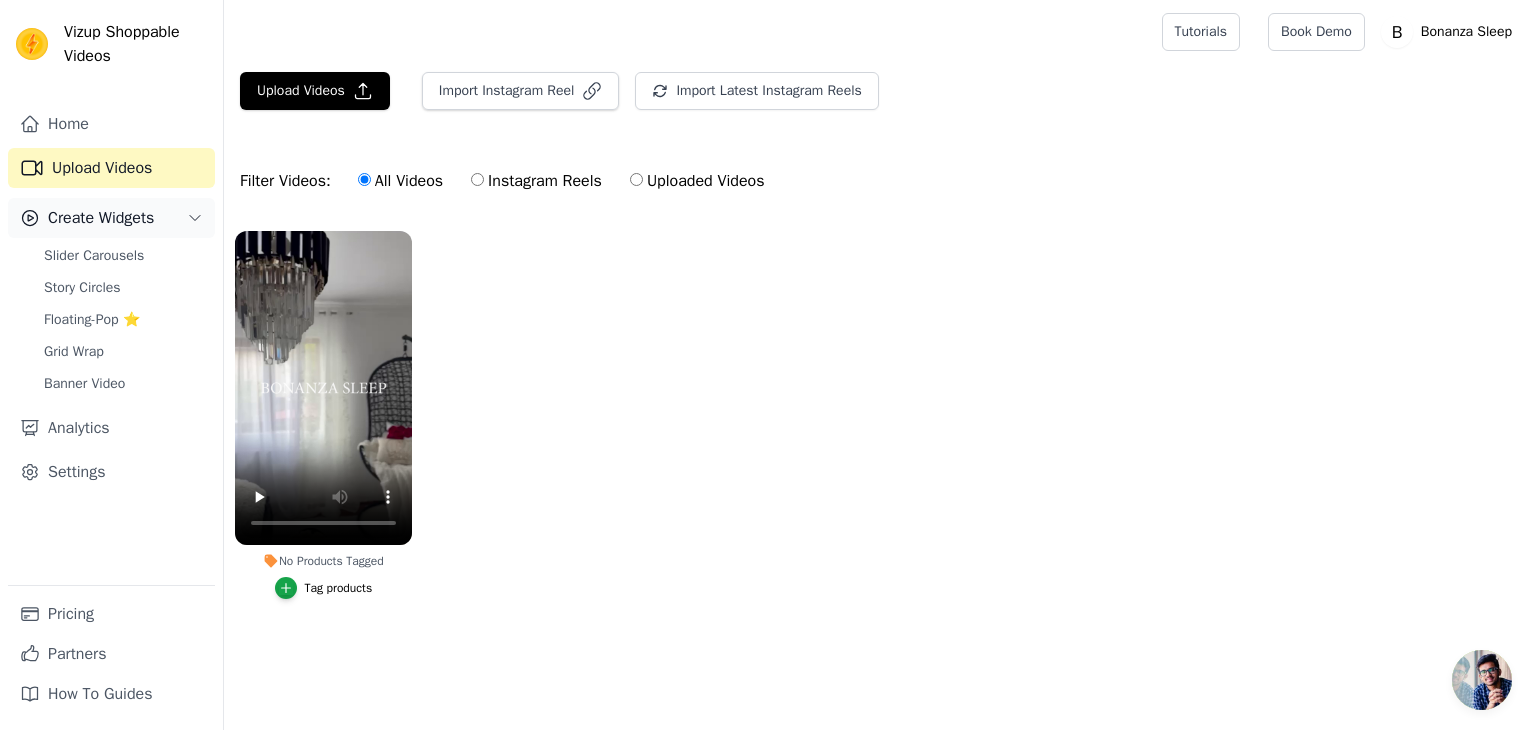 click on "Create Widgets" at bounding box center [101, 218] 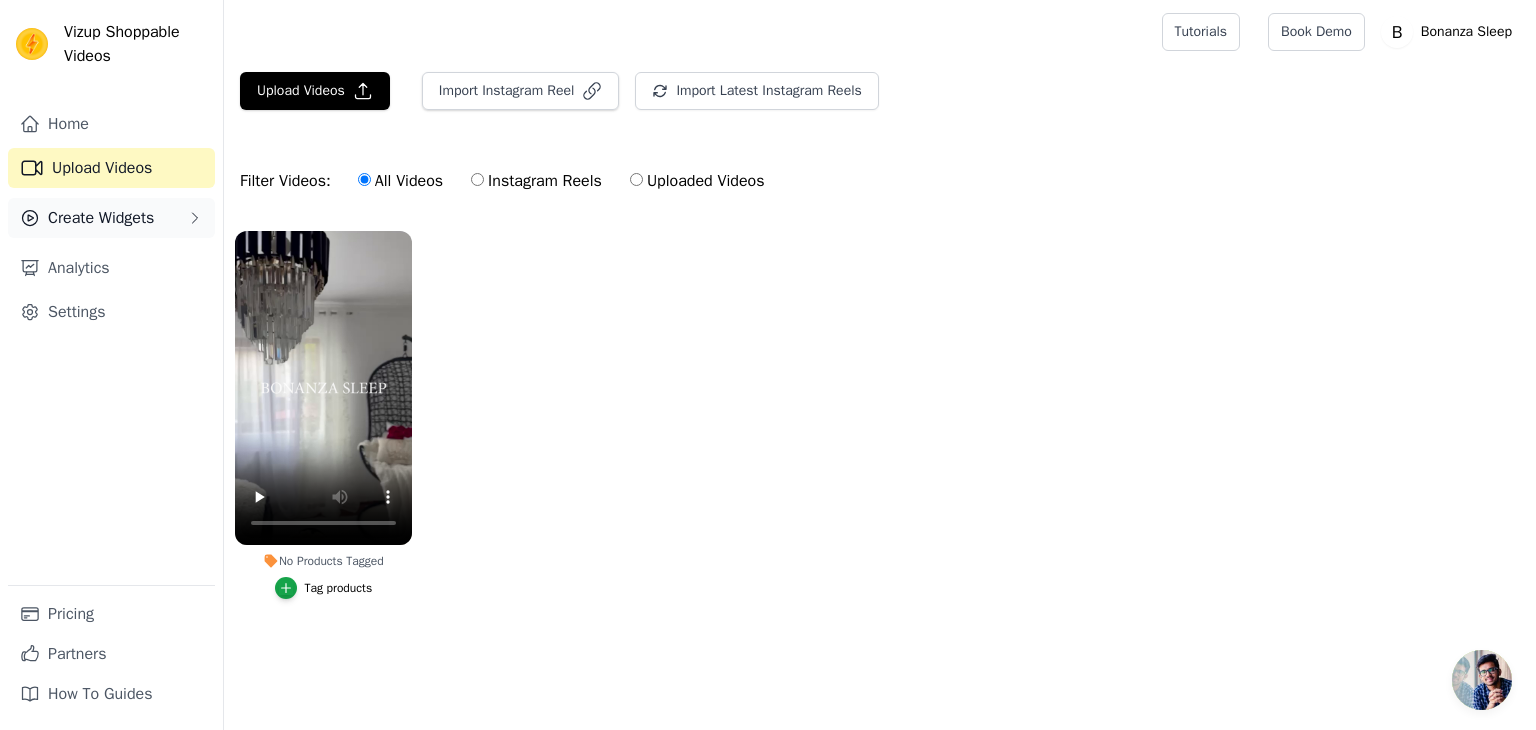 click on "Create Widgets" at bounding box center [101, 218] 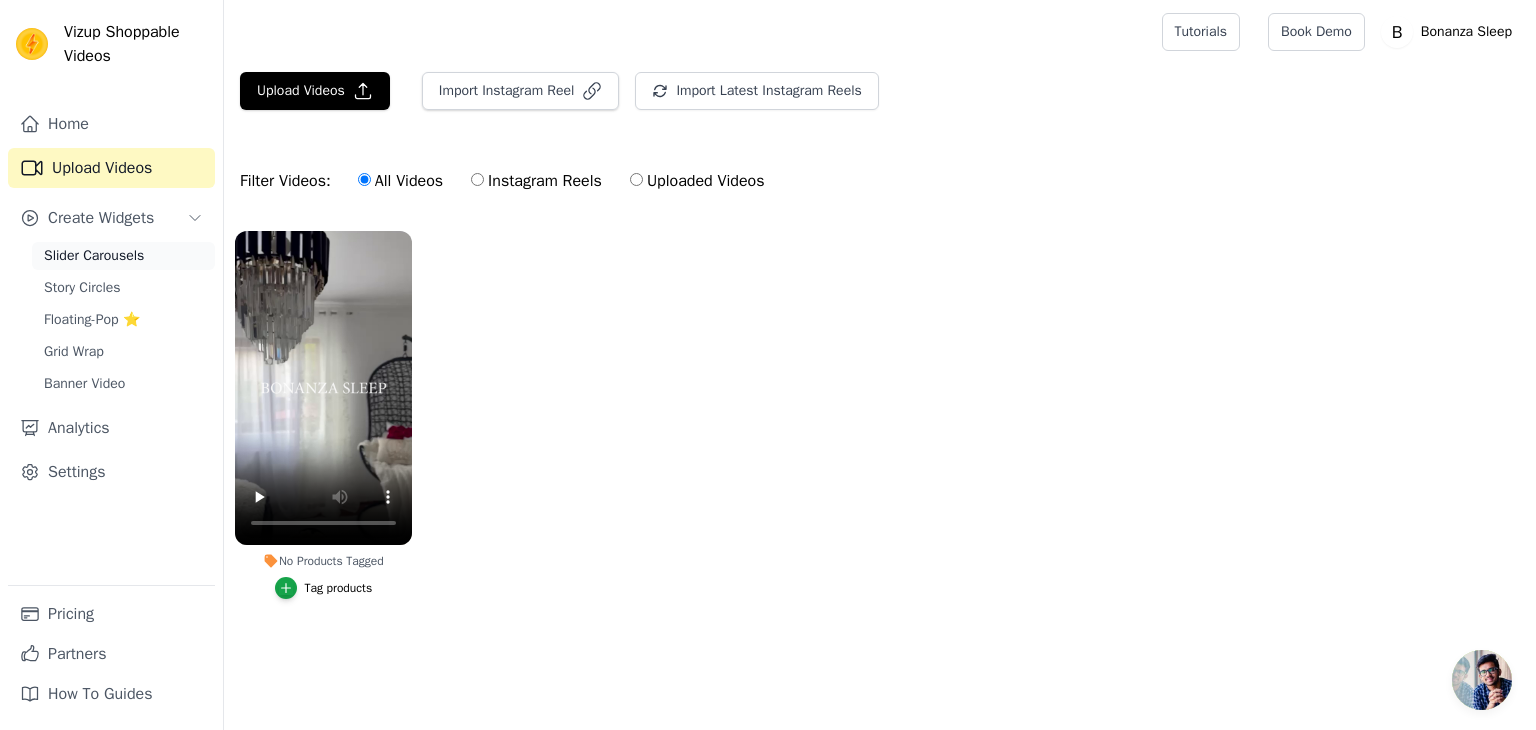 click on "Slider Carousels" at bounding box center (94, 256) 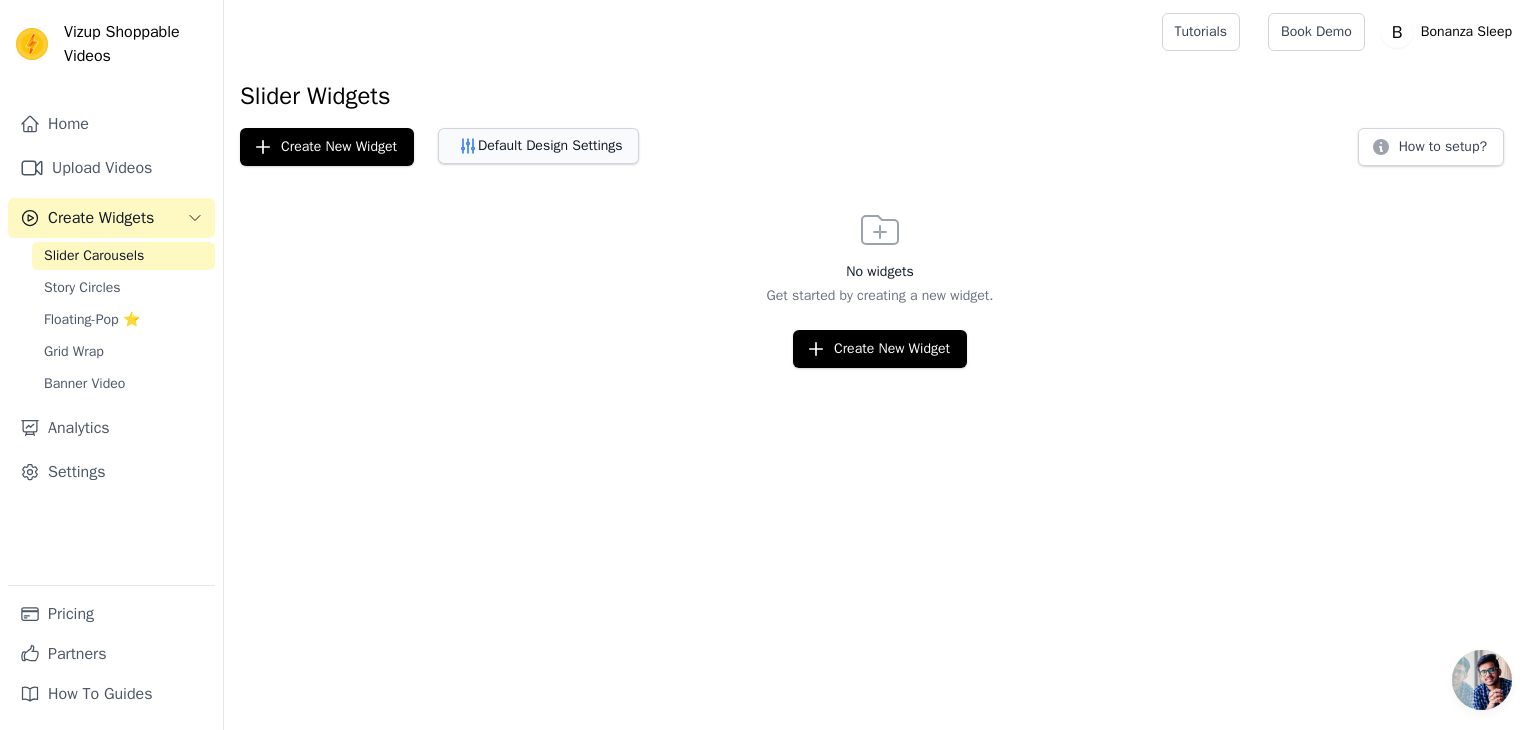 click on "Default Design Settings" at bounding box center [538, 146] 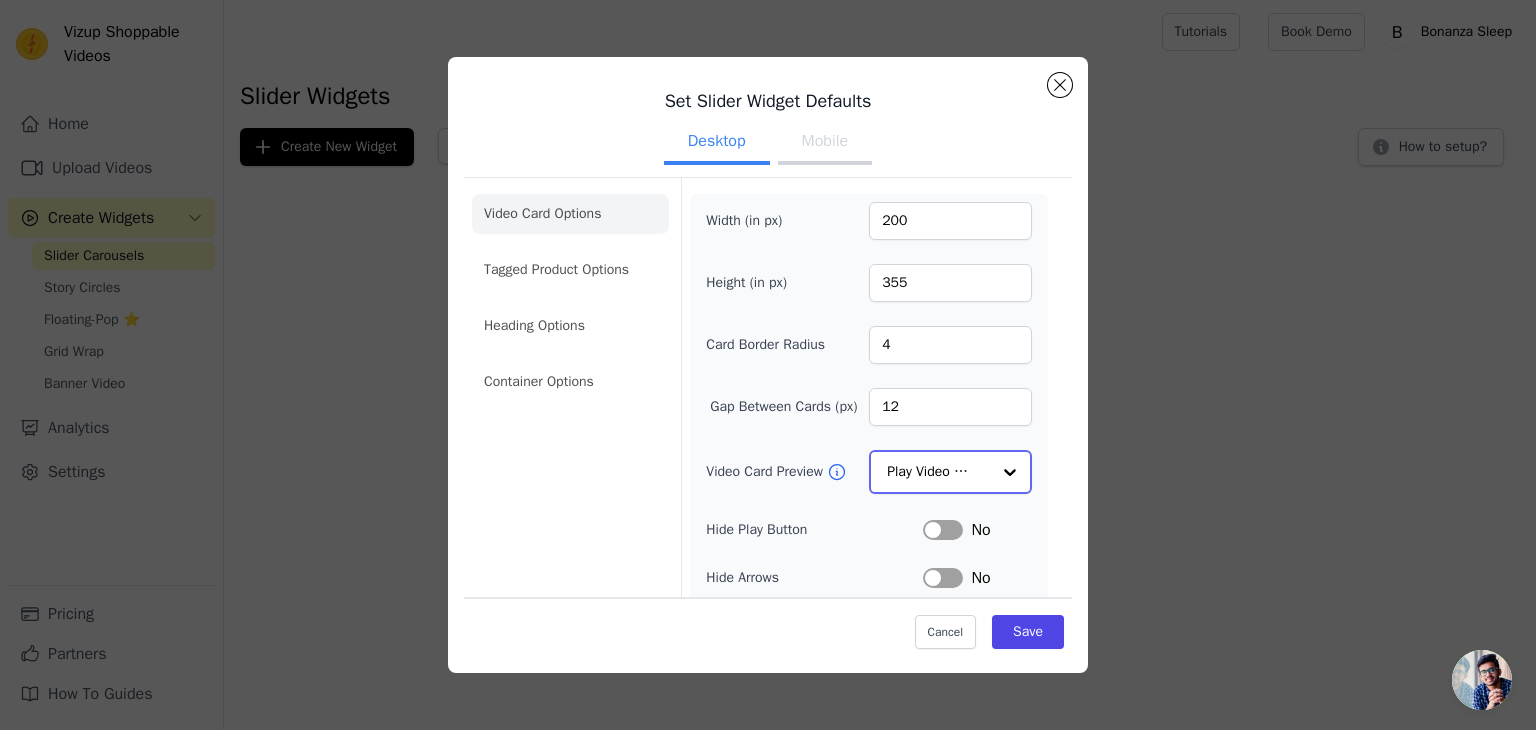 click on "Video Card Preview" 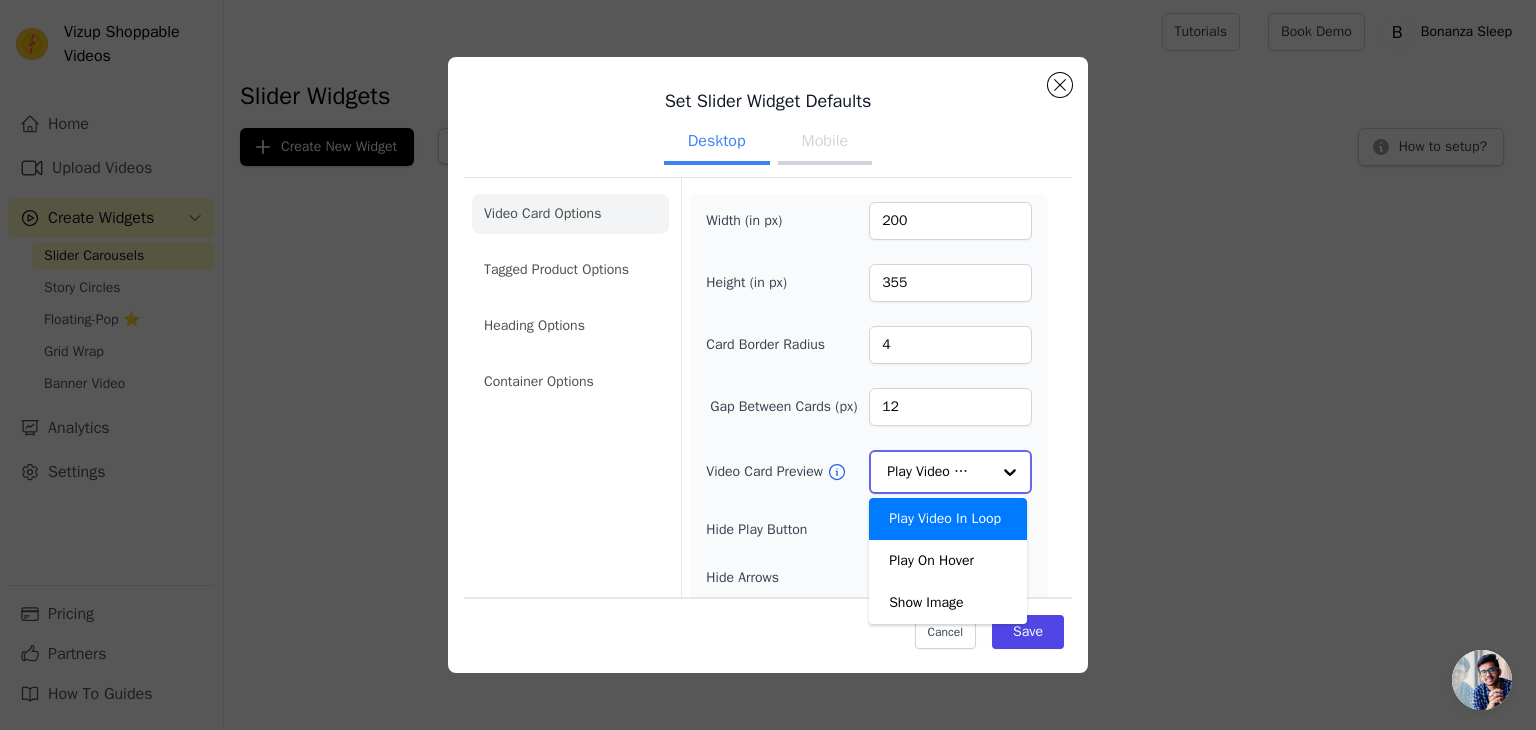 click on "Video Card Preview" 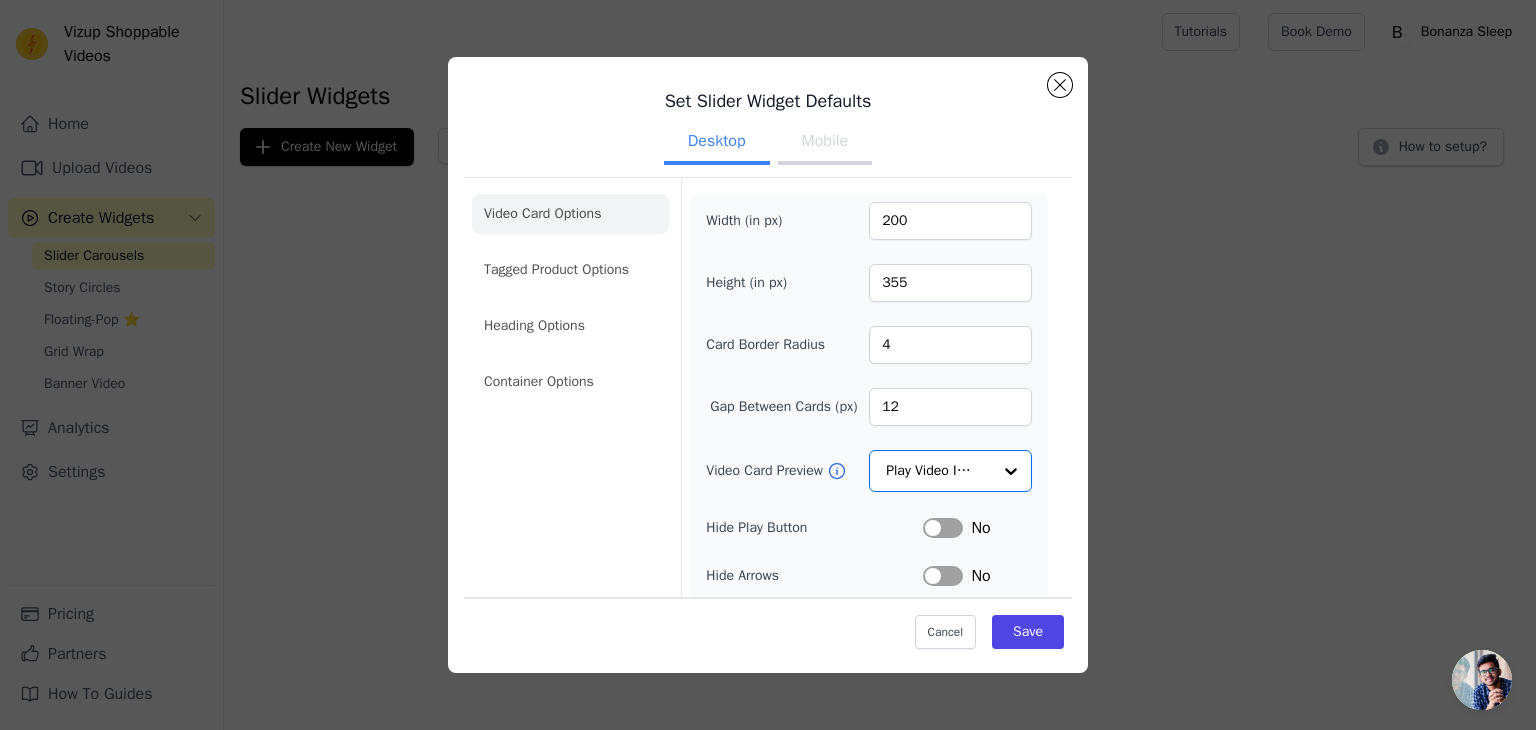 click on "Mobile" at bounding box center [825, 143] 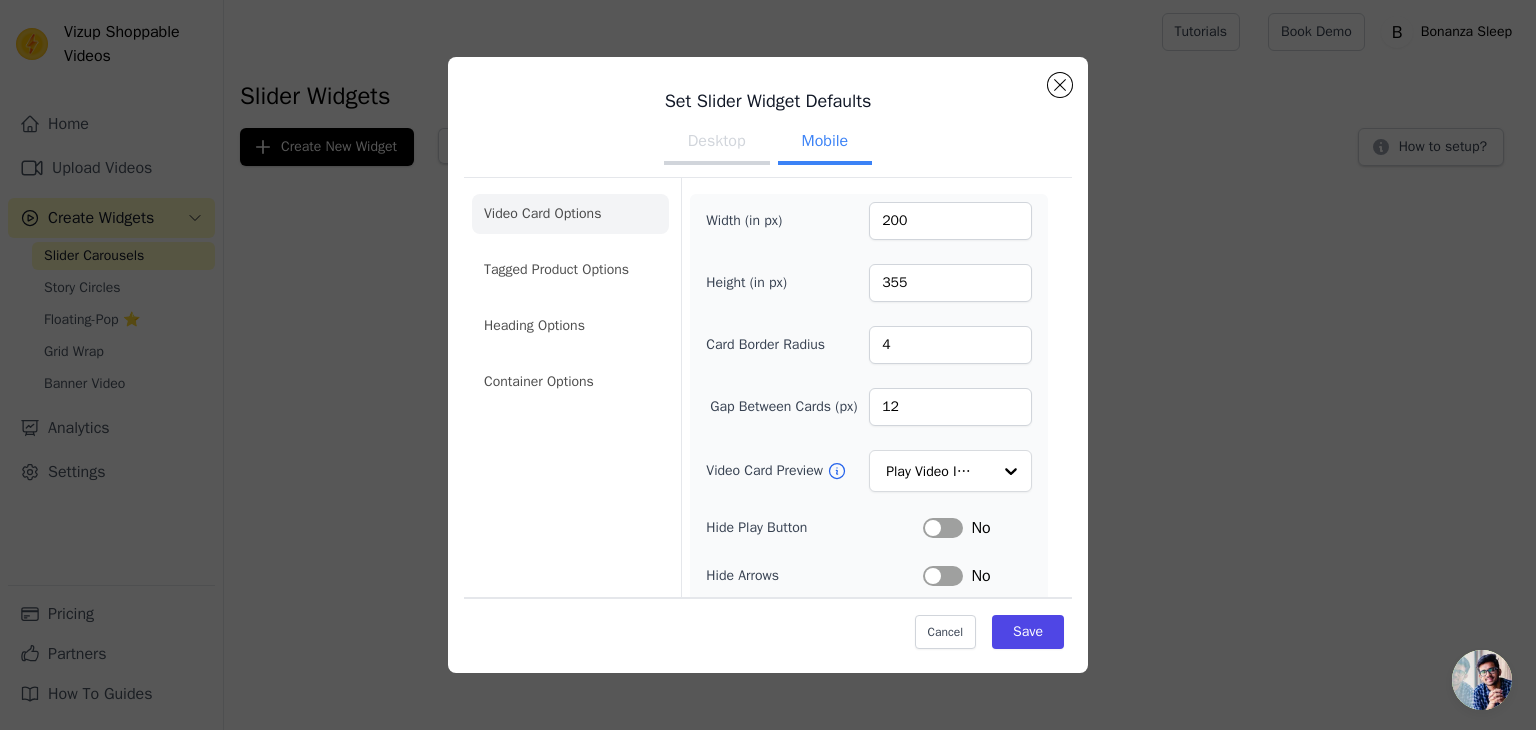 click on "Desktop" at bounding box center (717, 143) 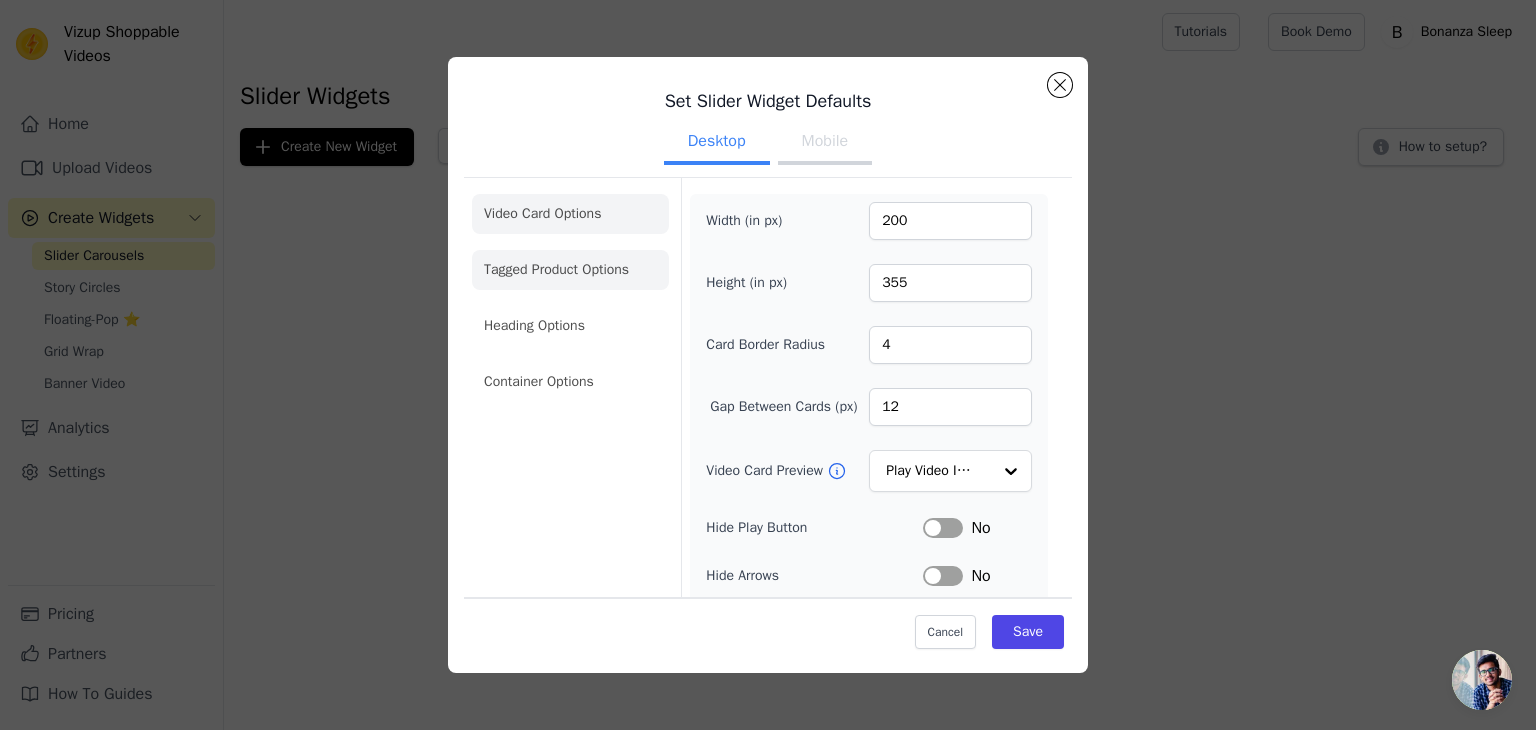 click on "Tagged Product Options" 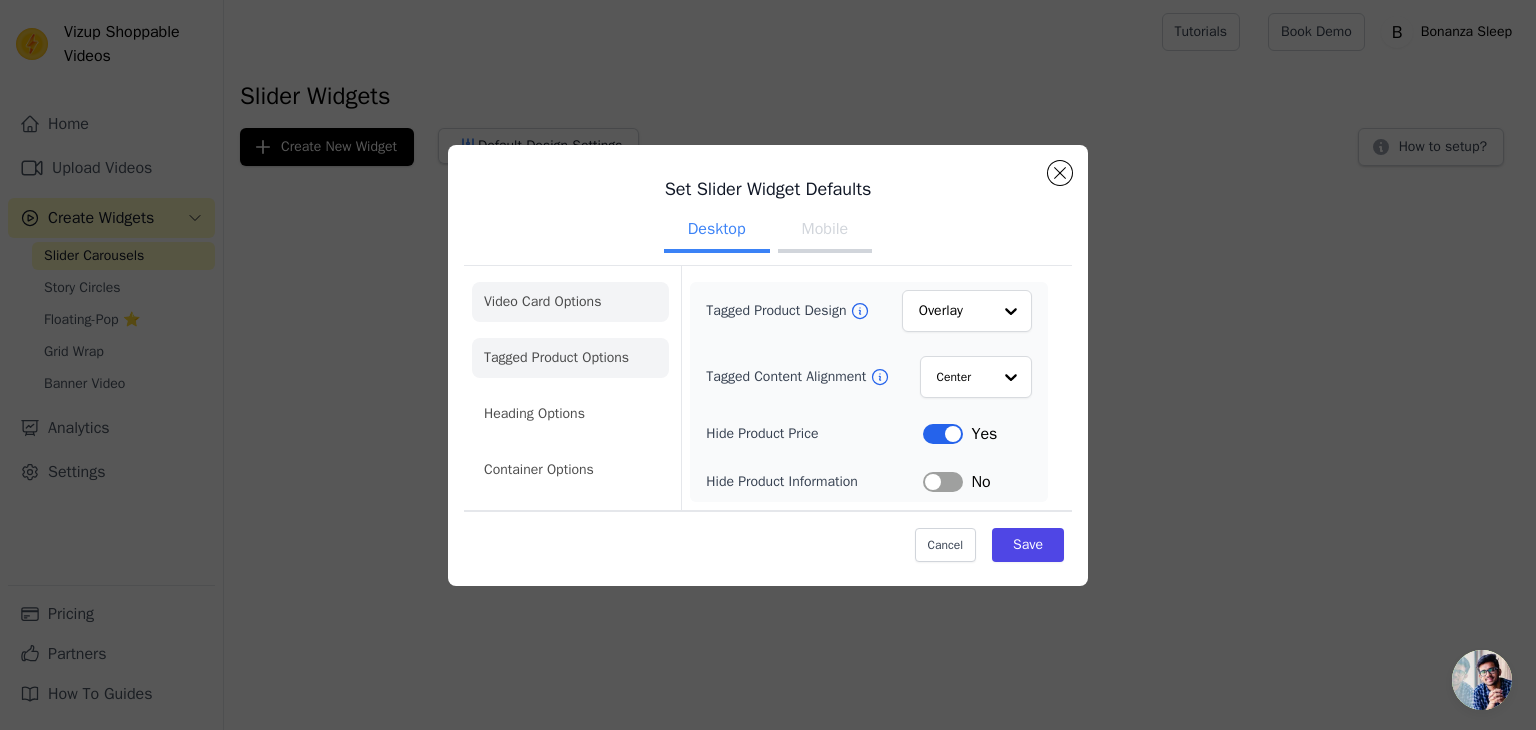 click on "Video Card Options" 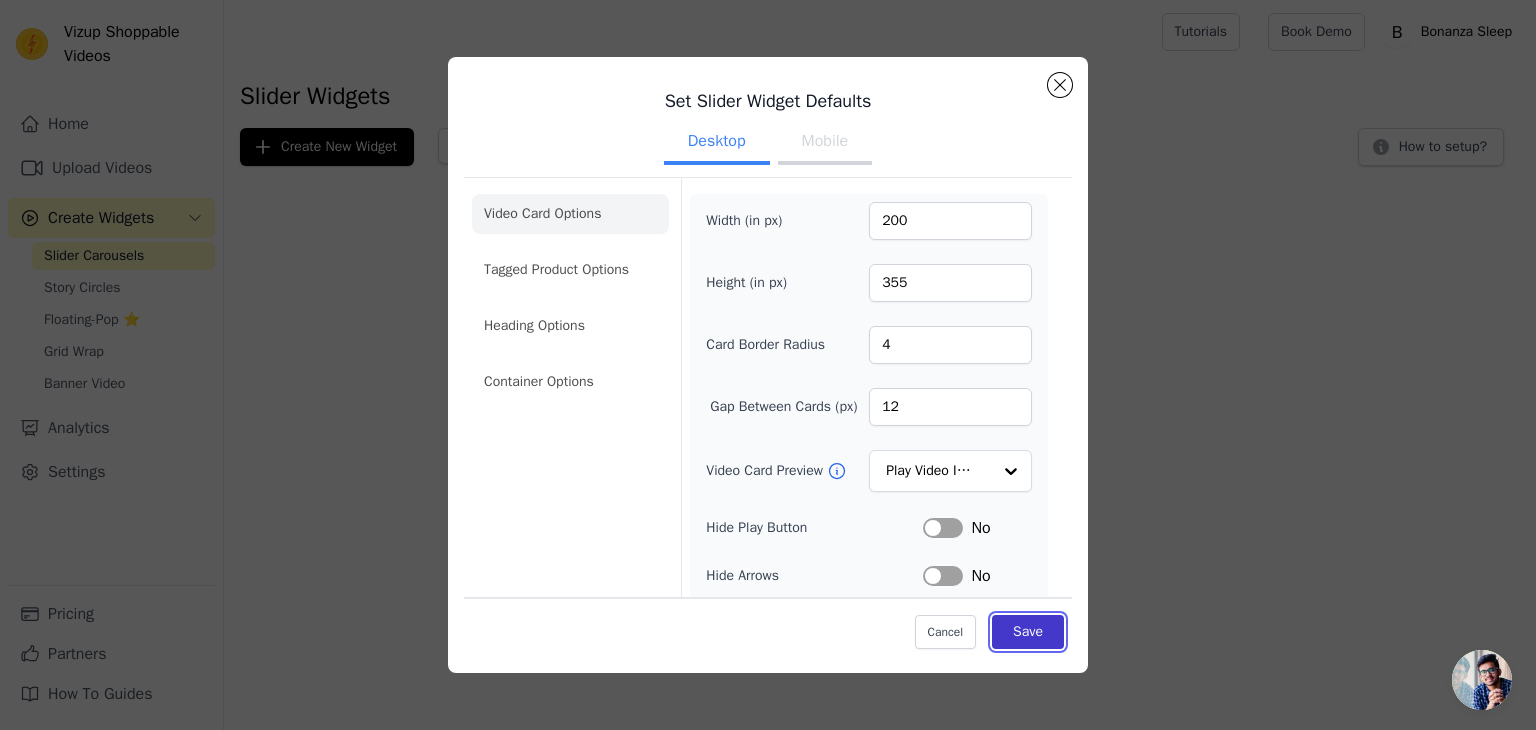 click on "Save" at bounding box center [1028, 632] 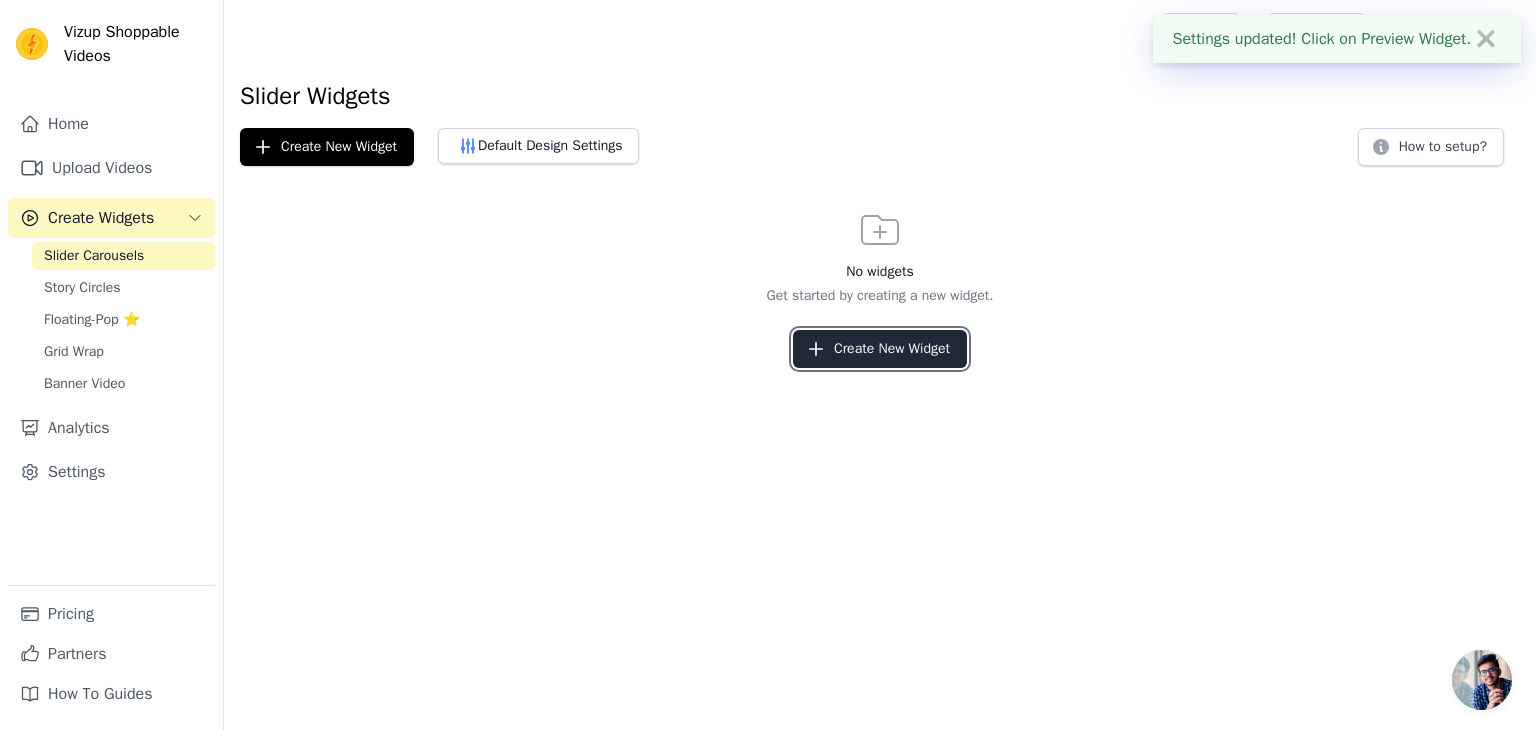 click on "Create New Widget" at bounding box center [880, 349] 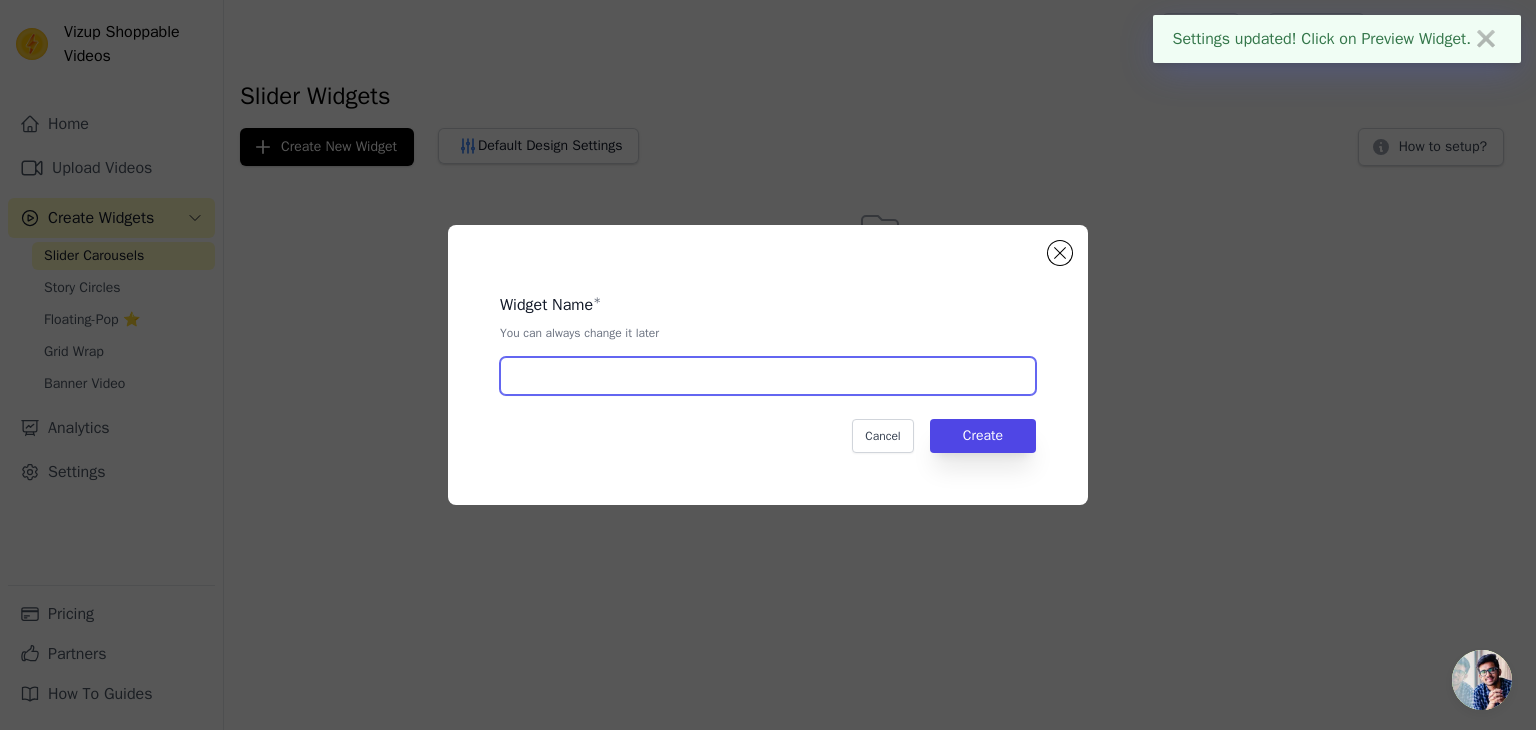 click at bounding box center (768, 376) 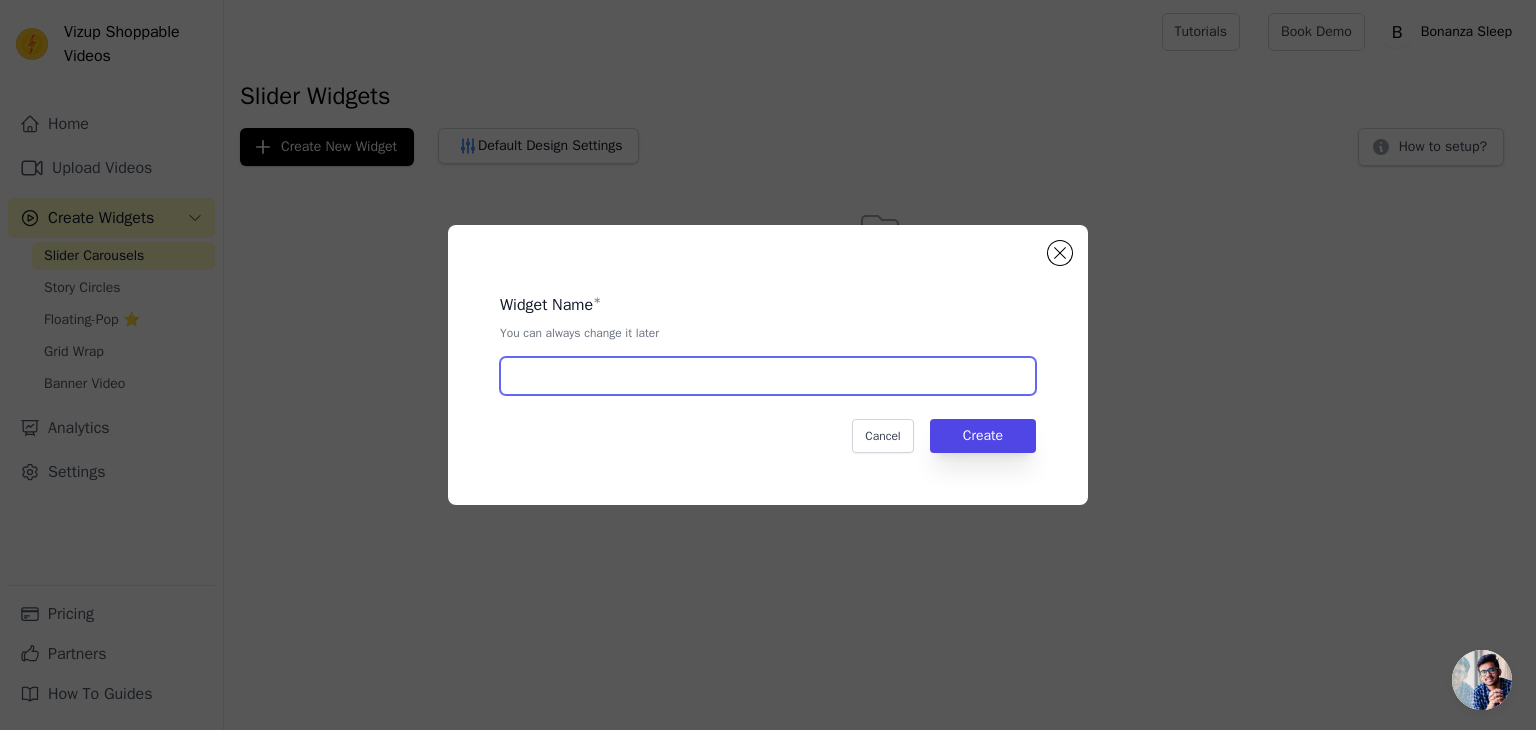 type on "V" 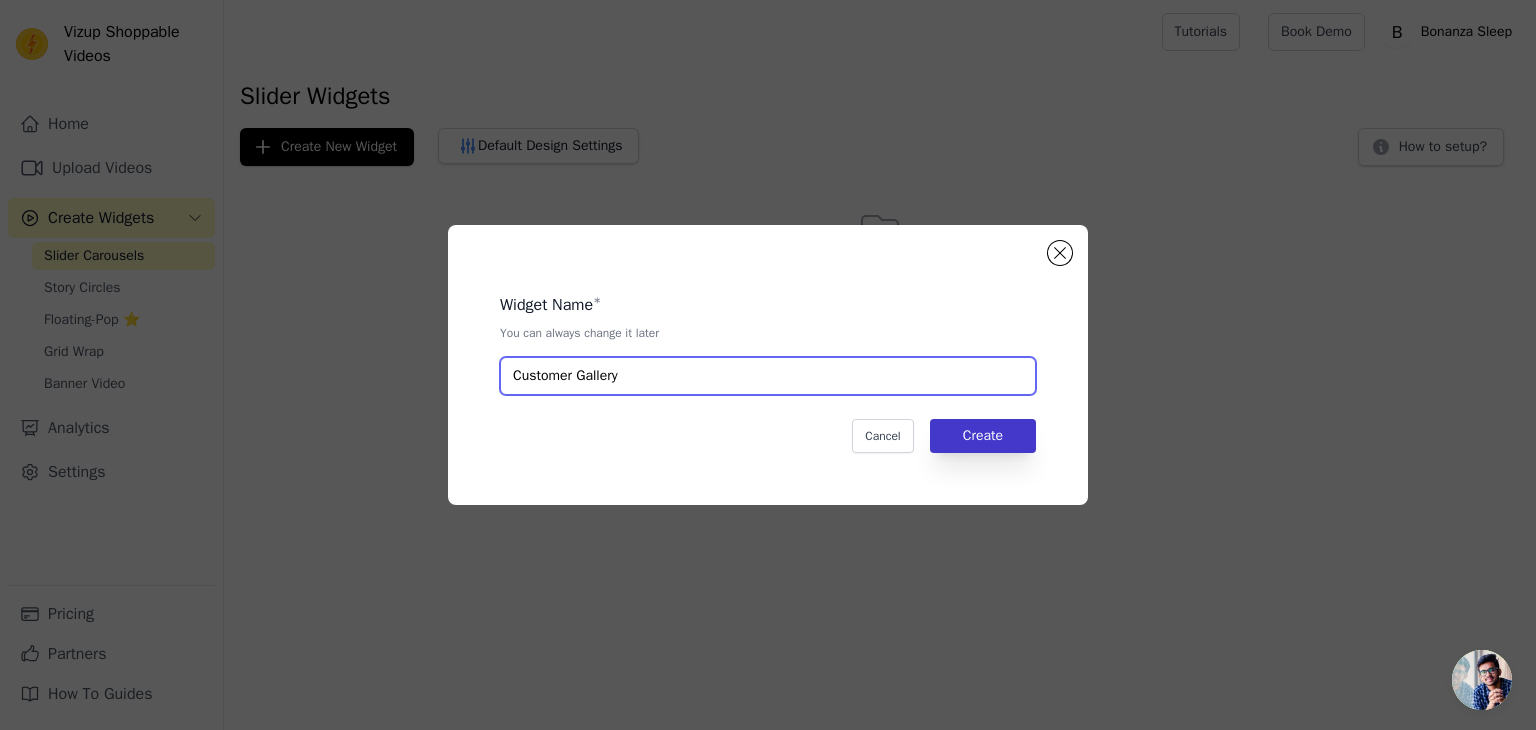 type on "Customer Gallery" 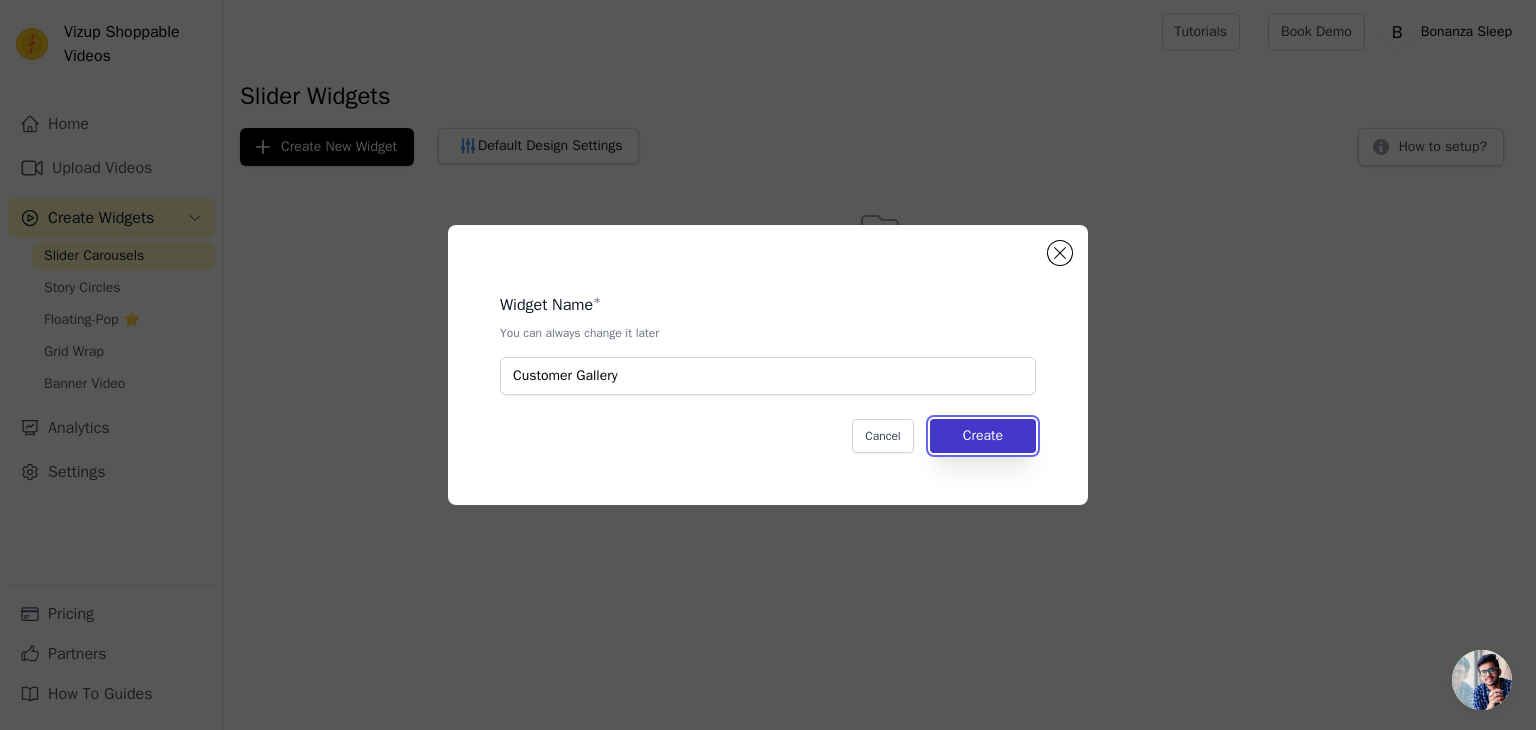 click on "Create" at bounding box center [983, 436] 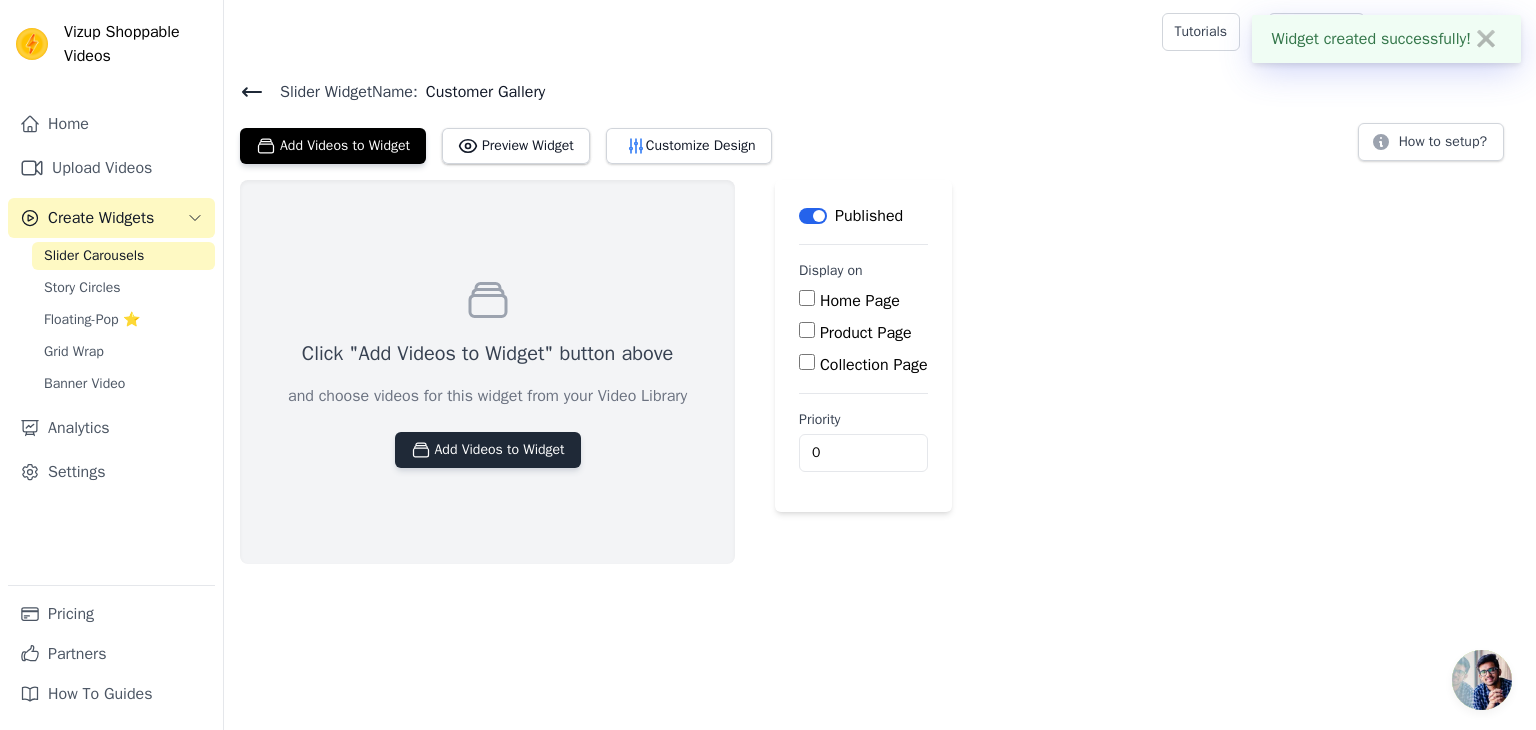 click on "Add Videos to Widget" at bounding box center [488, 450] 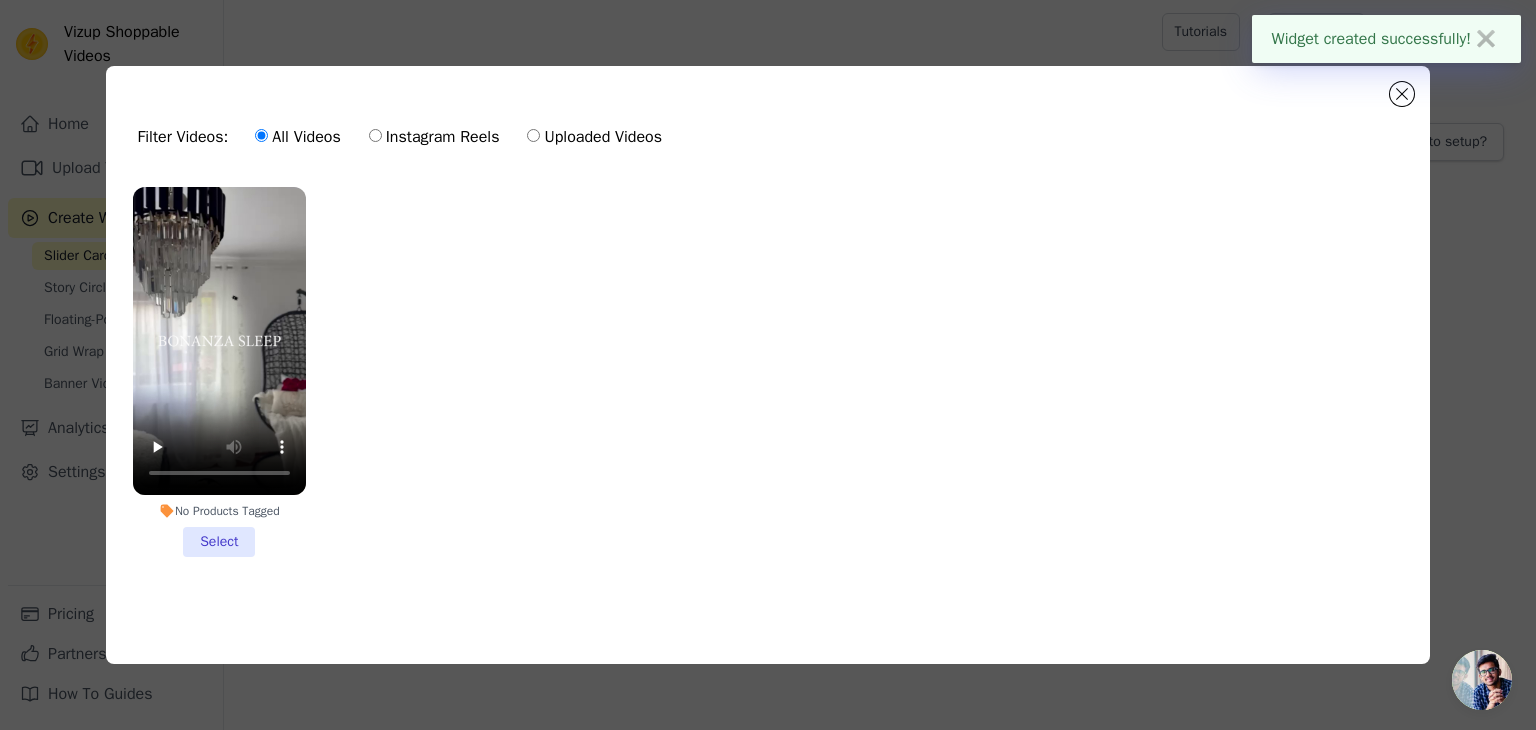 click on "No Products Tagged     Select" at bounding box center [219, 372] 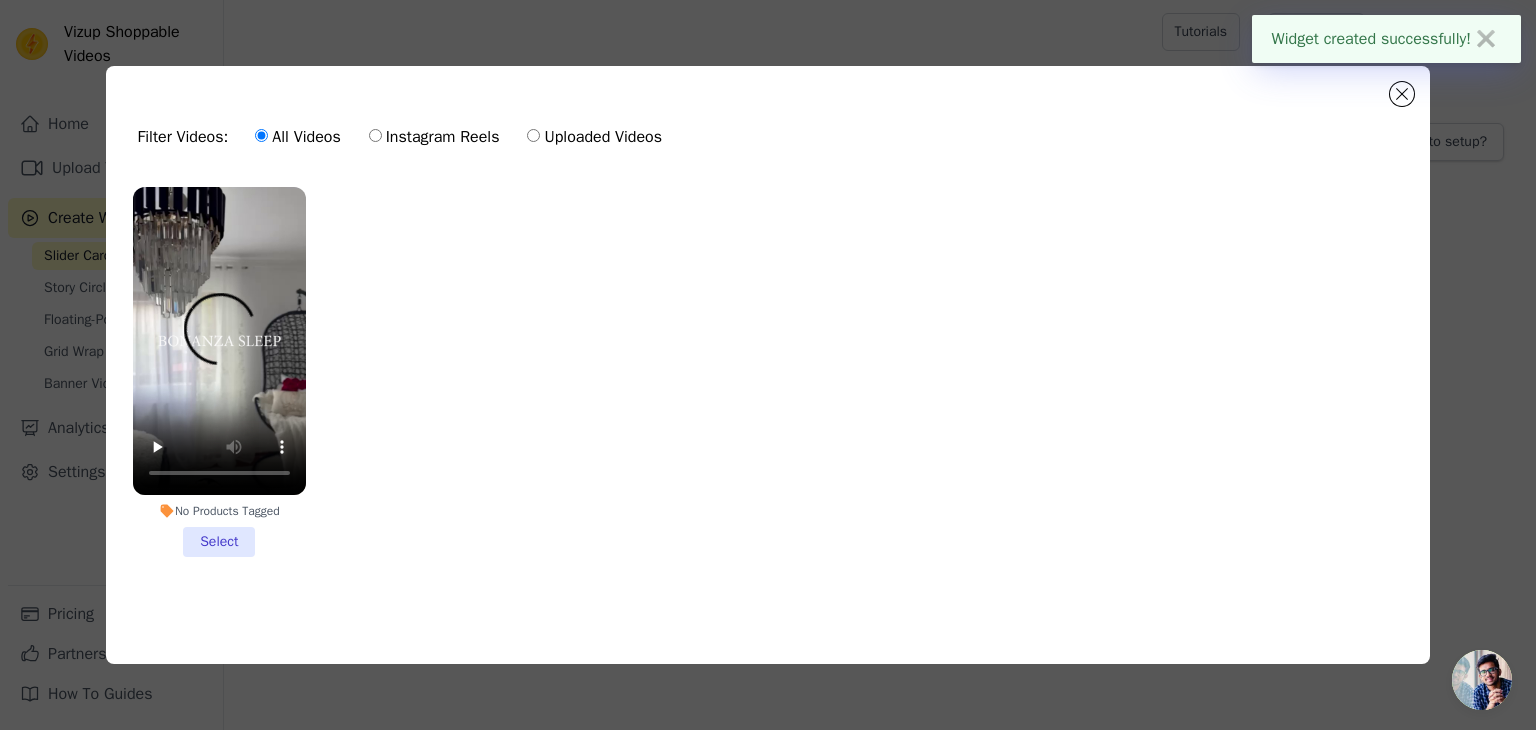 click on "No Products Tagged     Select" at bounding box center [0, 0] 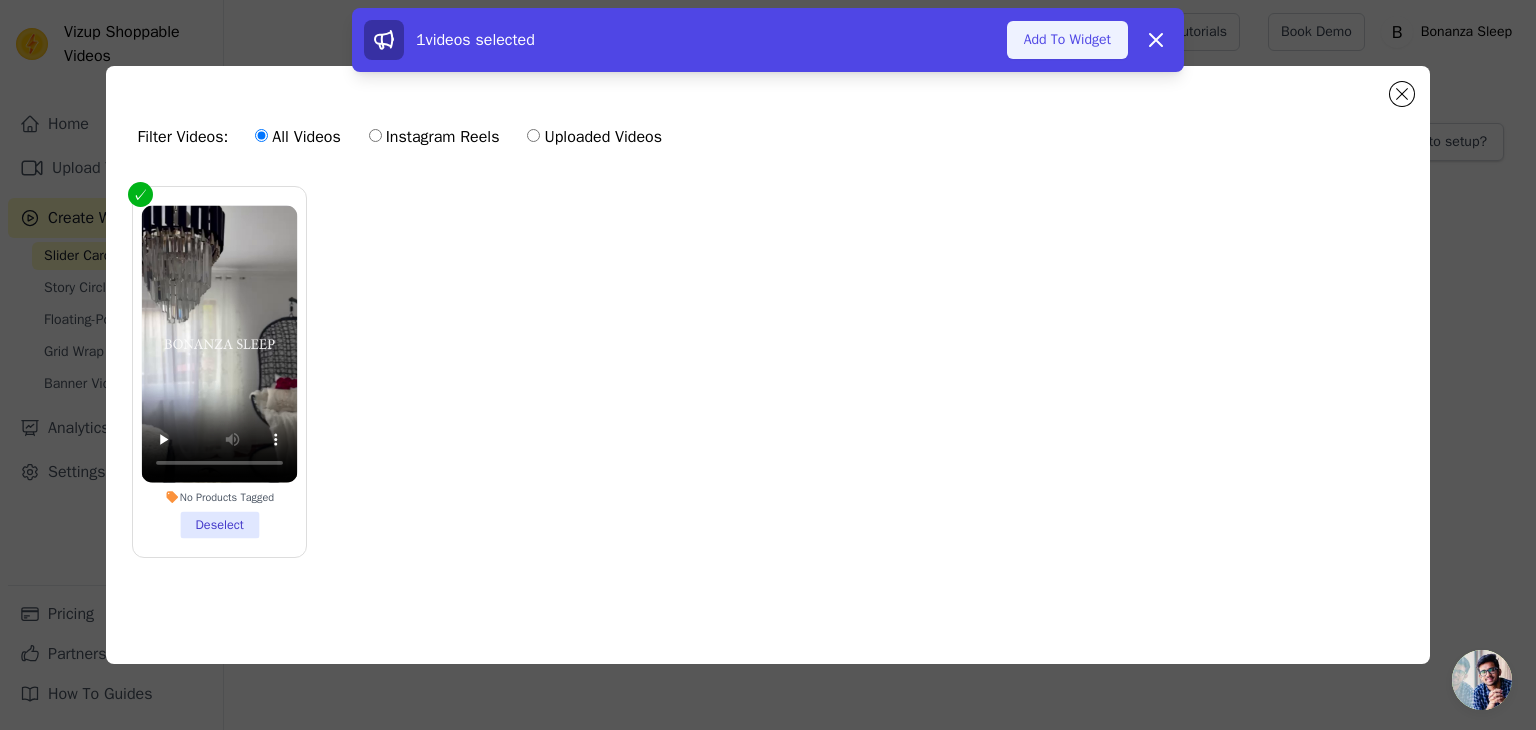 click on "Add To Widget" at bounding box center [1067, 40] 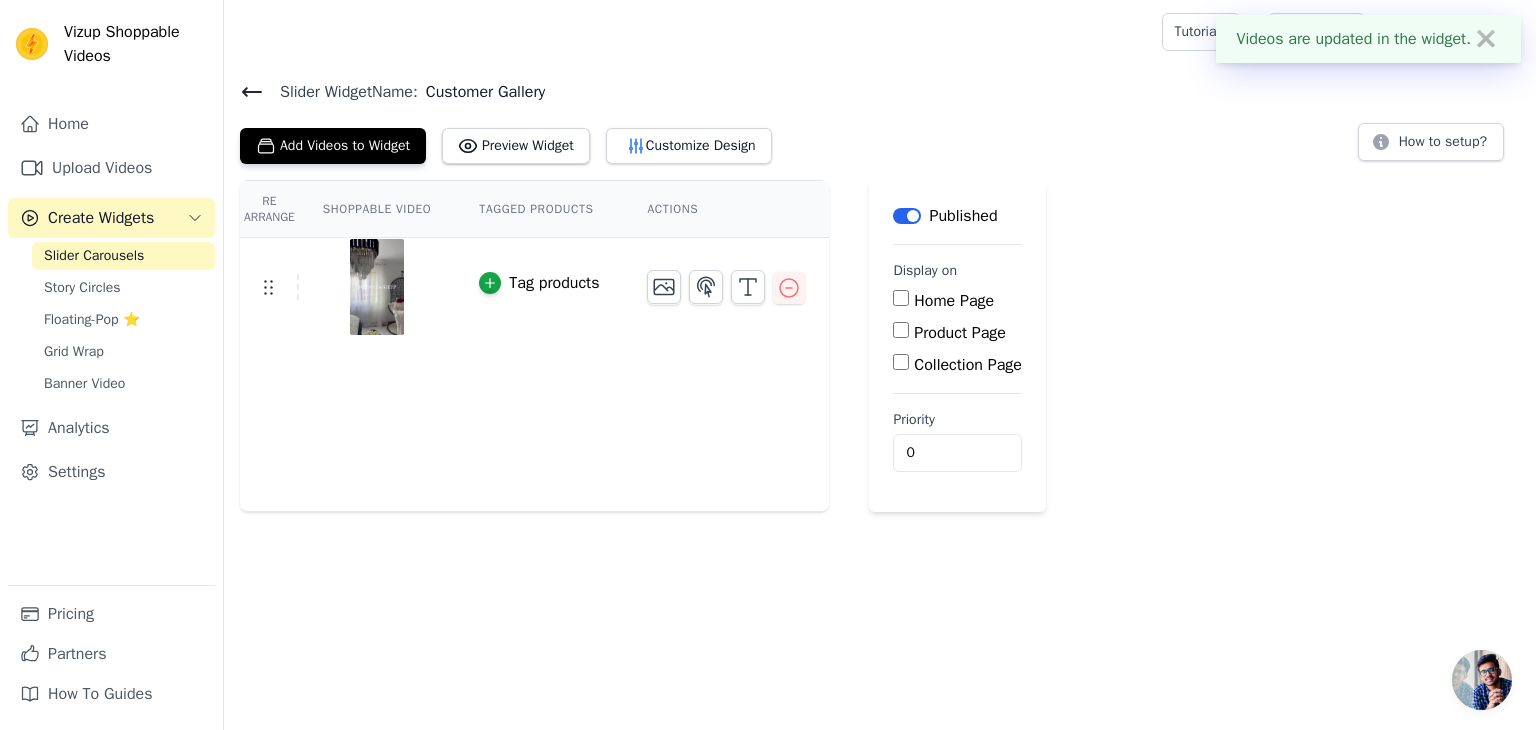 click on "Home Page" at bounding box center (901, 298) 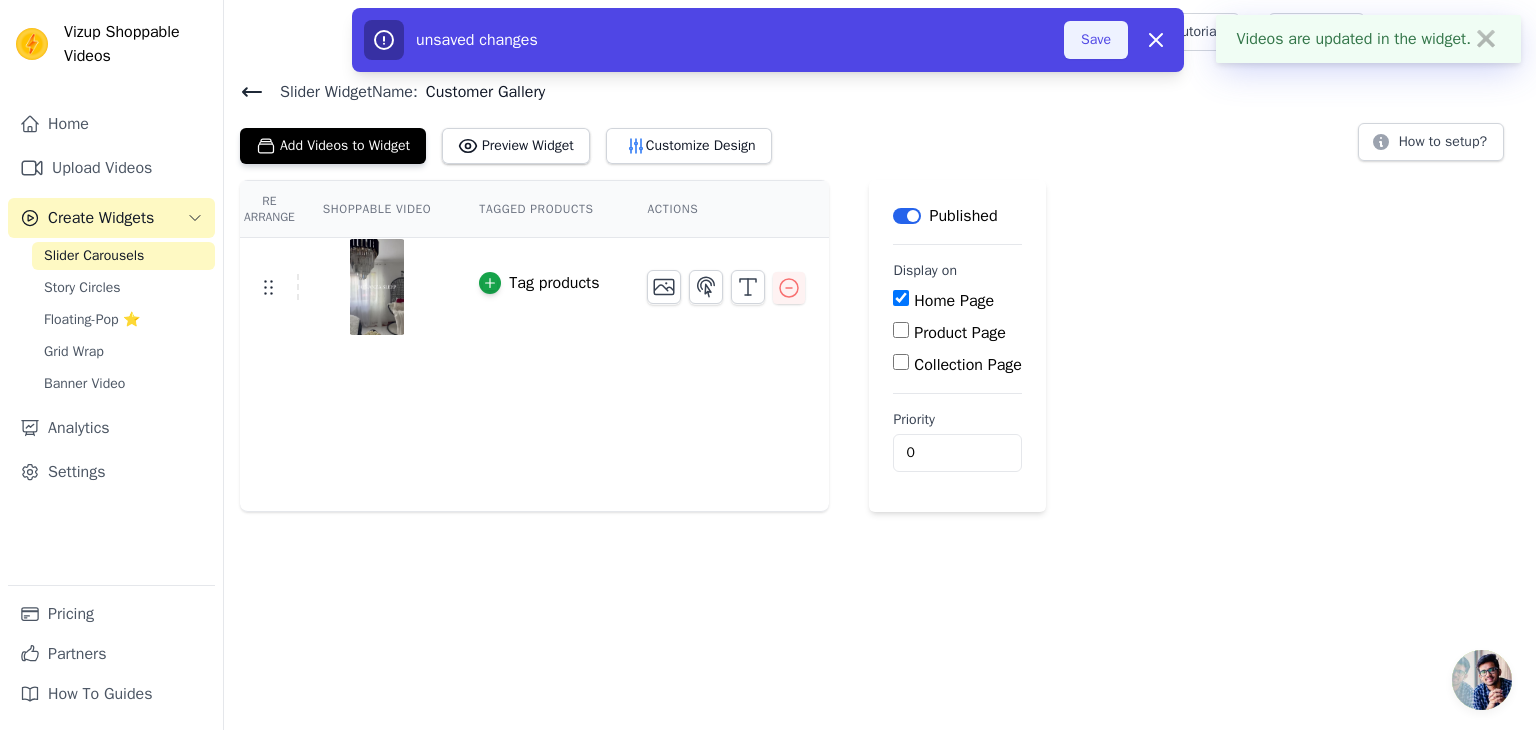 click on "Save" at bounding box center [1096, 40] 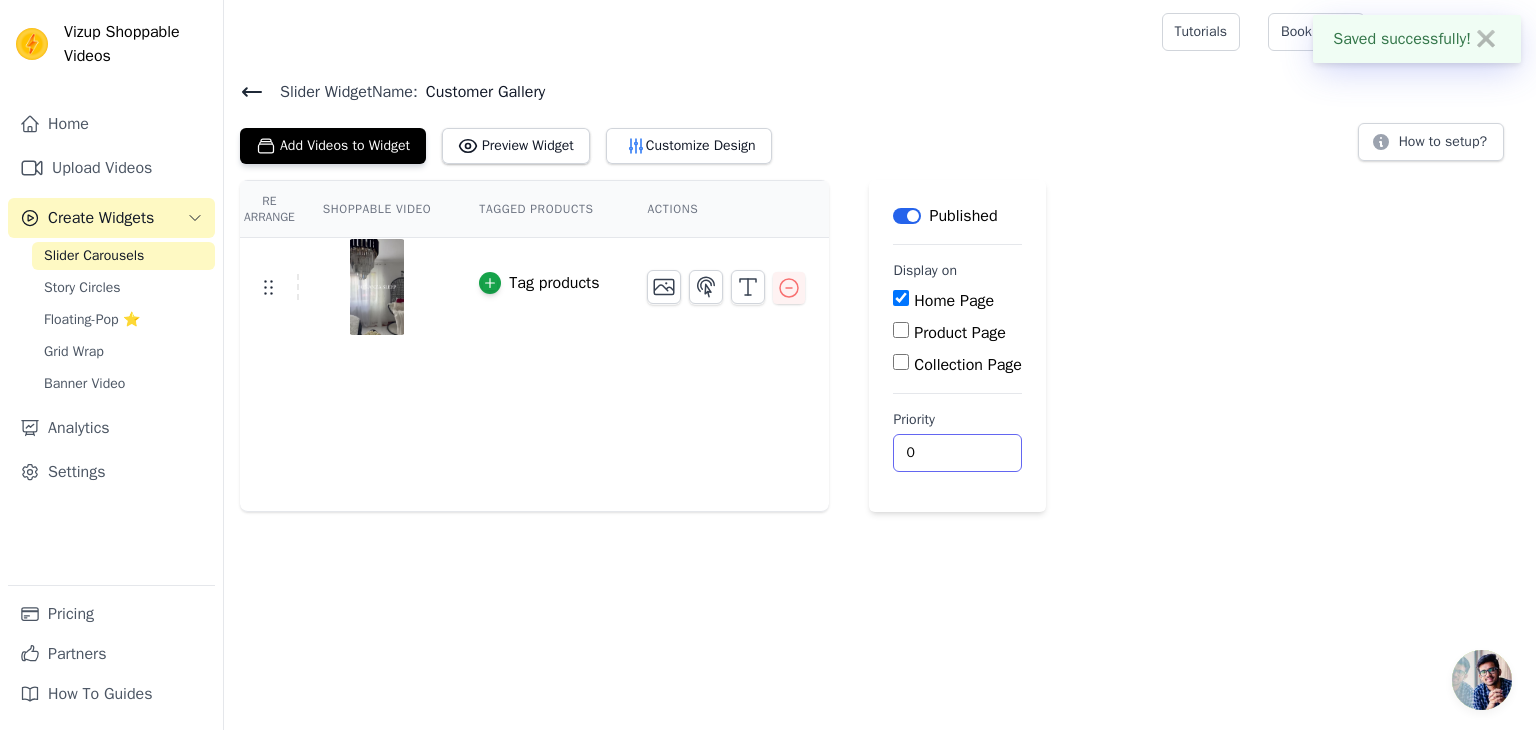 click on "0" at bounding box center [957, 453] 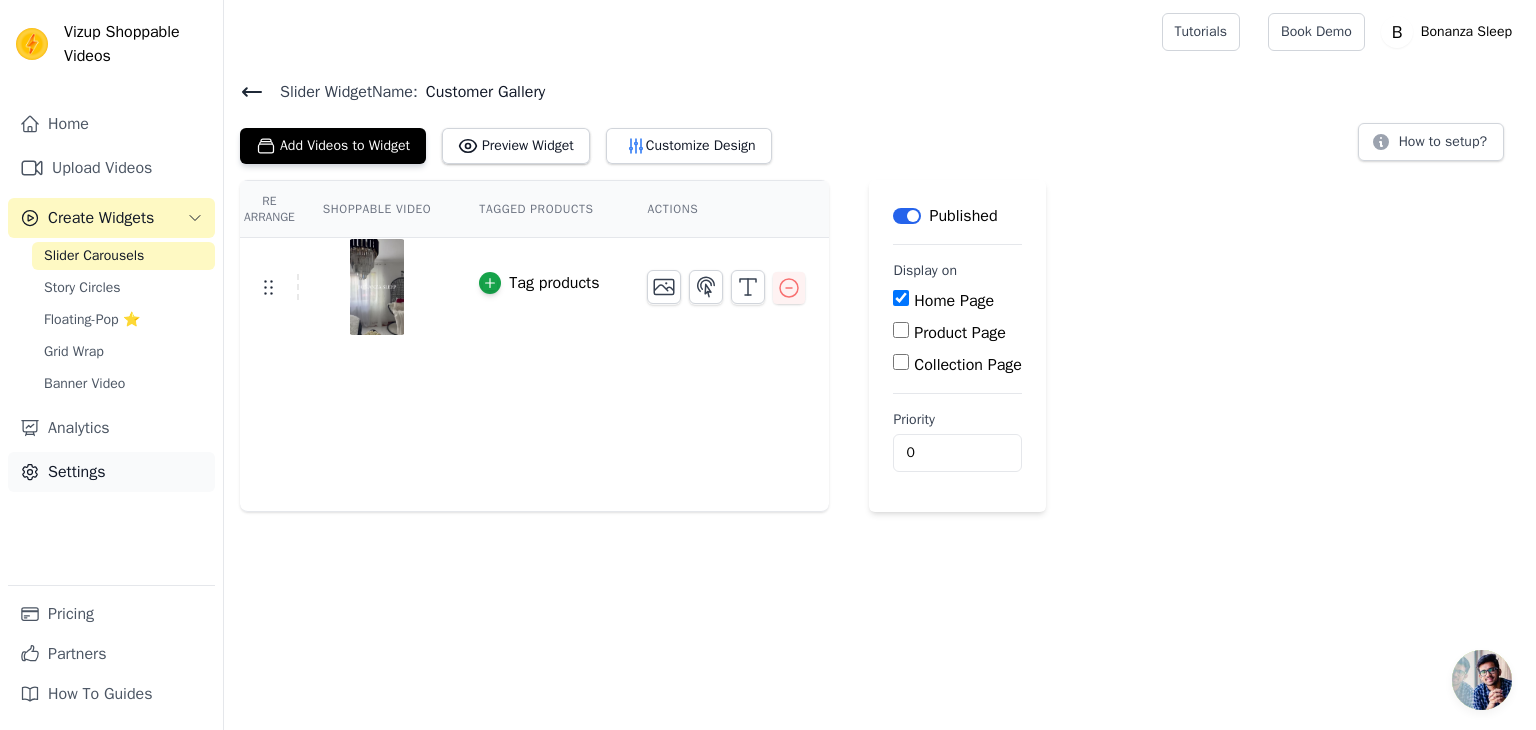 click on "Settings" at bounding box center [111, 472] 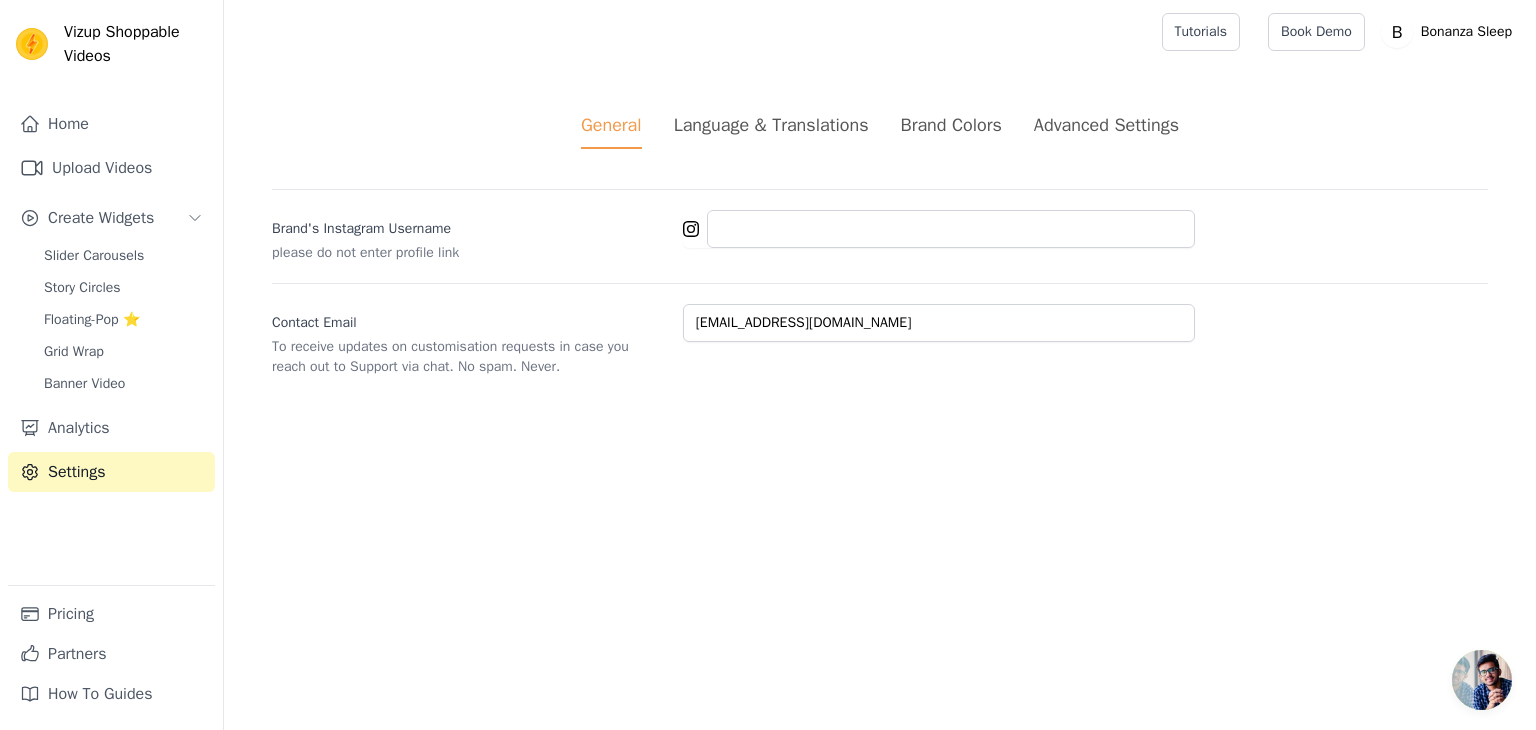 click on "Language & Translations" at bounding box center [771, 130] 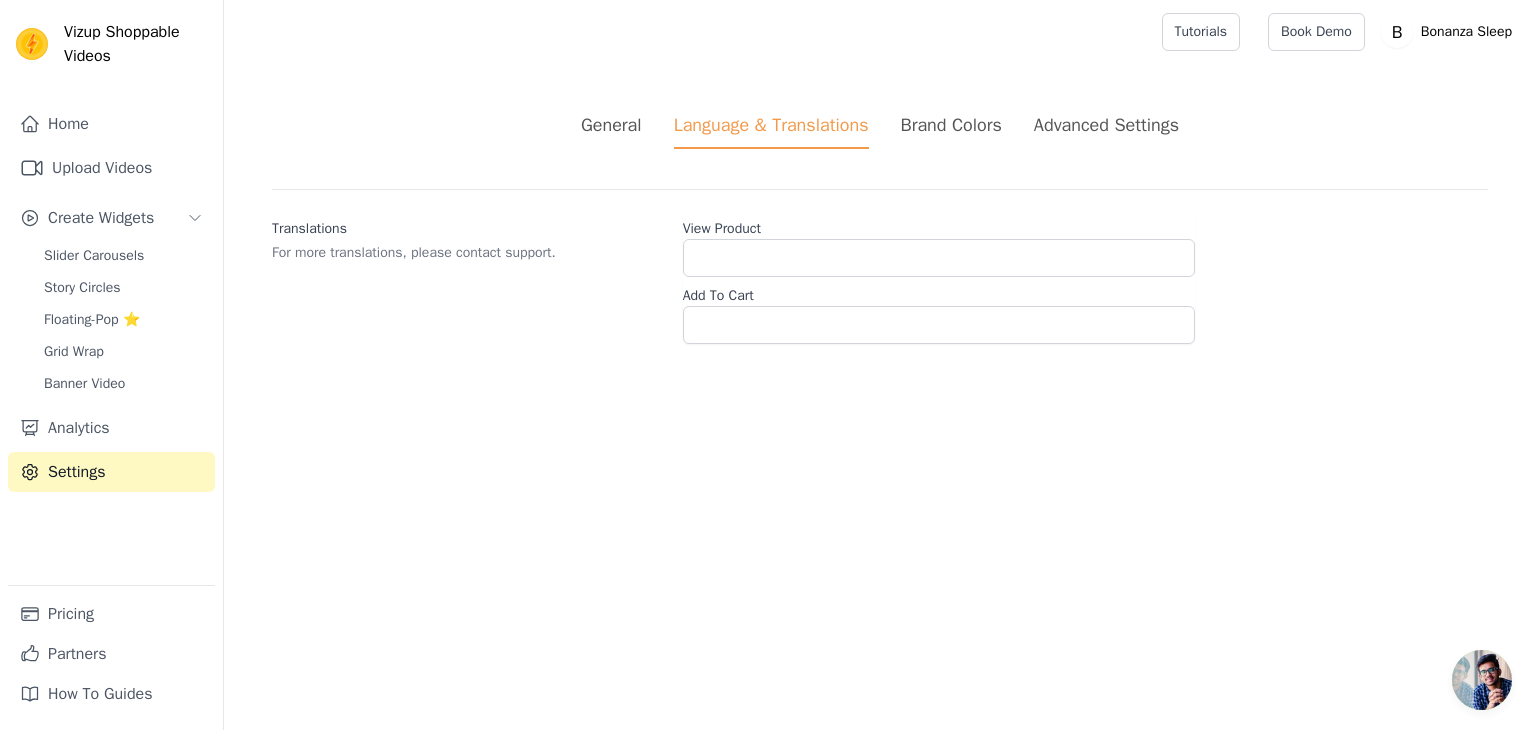 click on "Brand Colors" at bounding box center [951, 125] 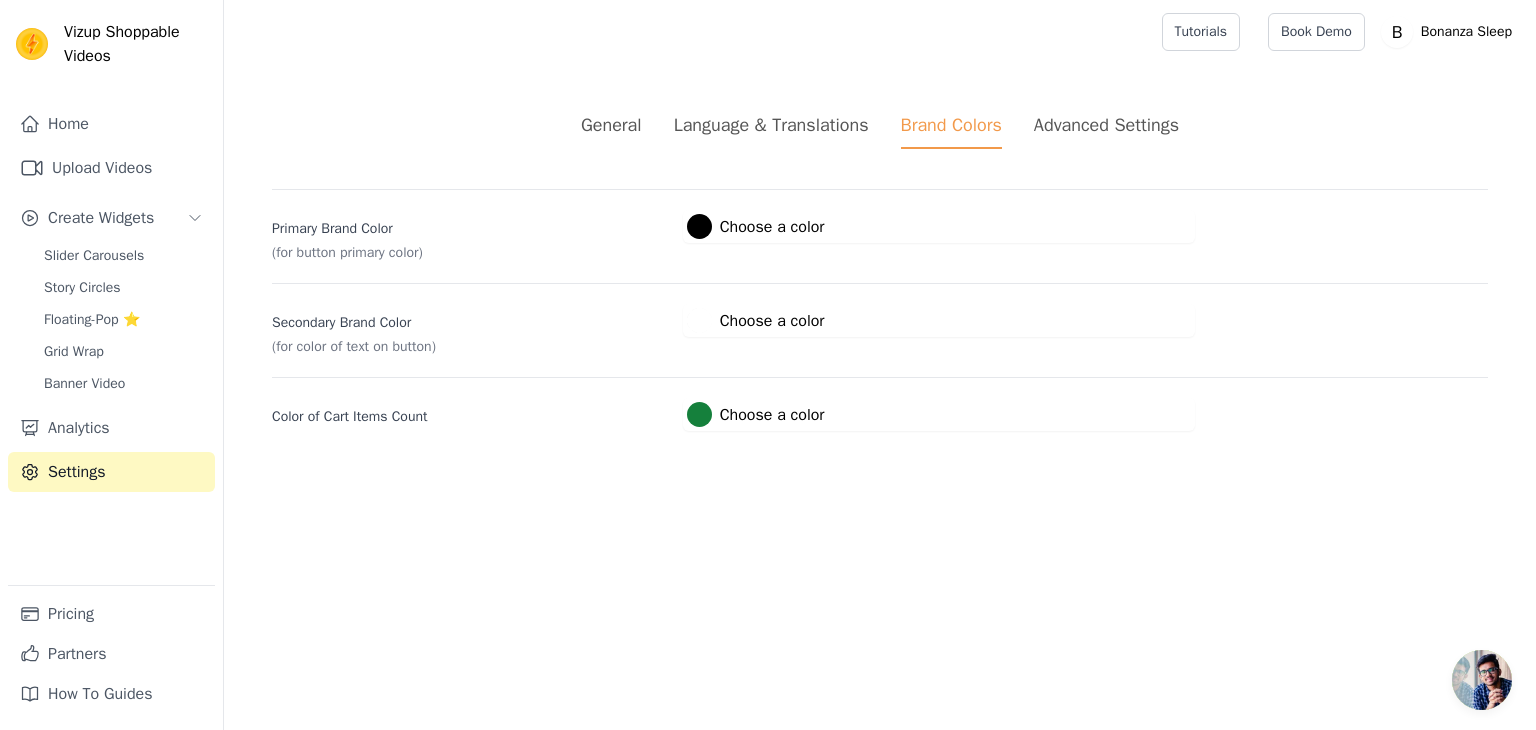 click on "Advanced Settings" at bounding box center (1106, 125) 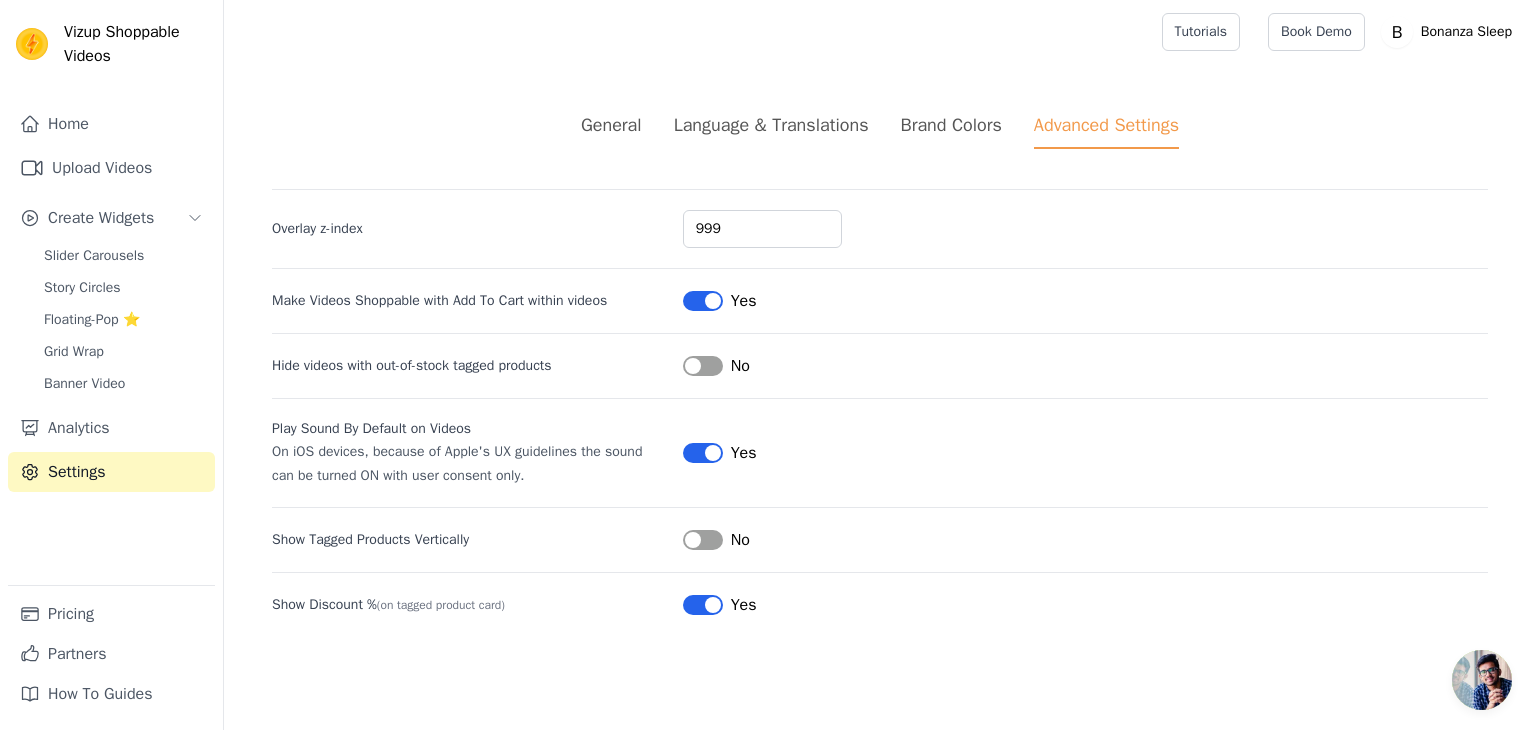 click on "General" at bounding box center (611, 125) 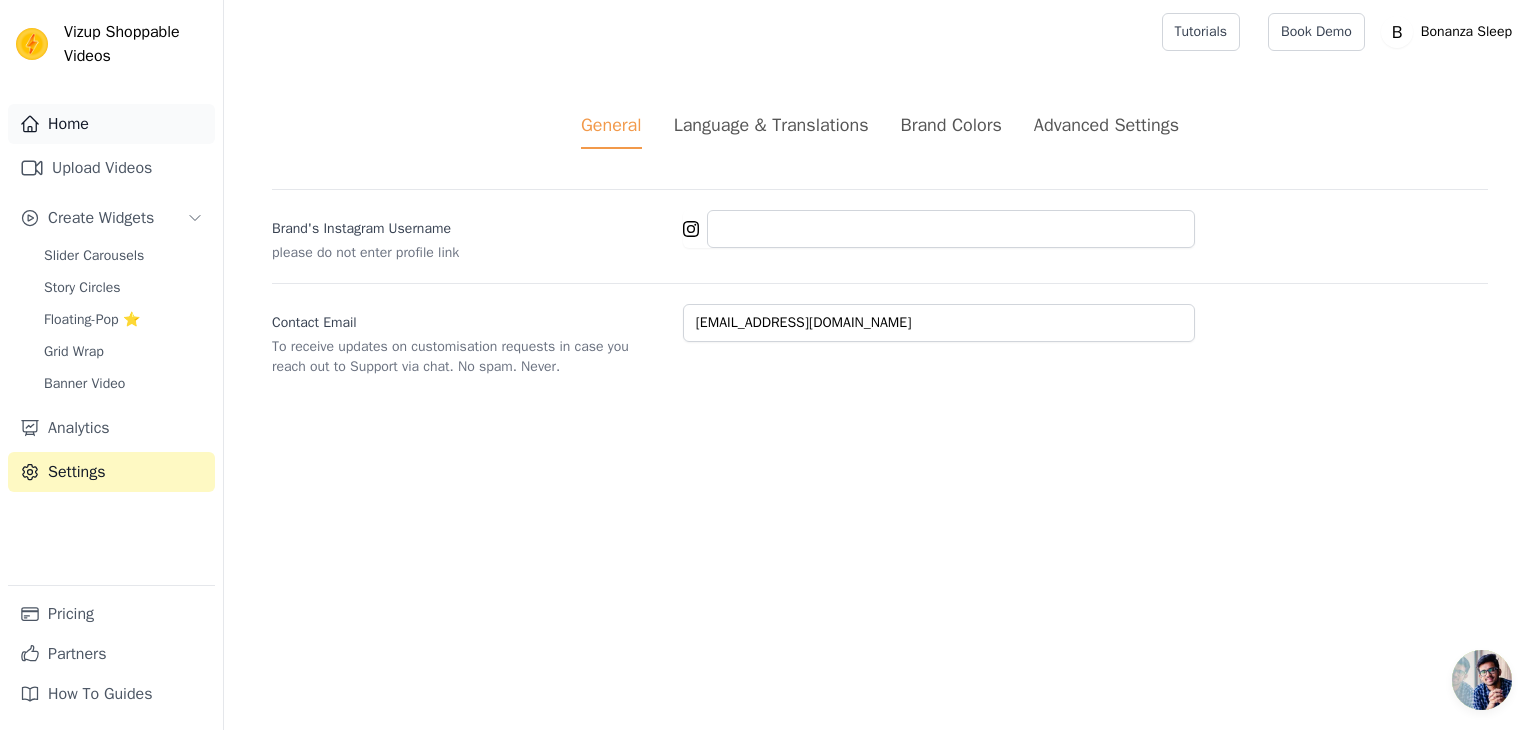click on "Home" at bounding box center [111, 124] 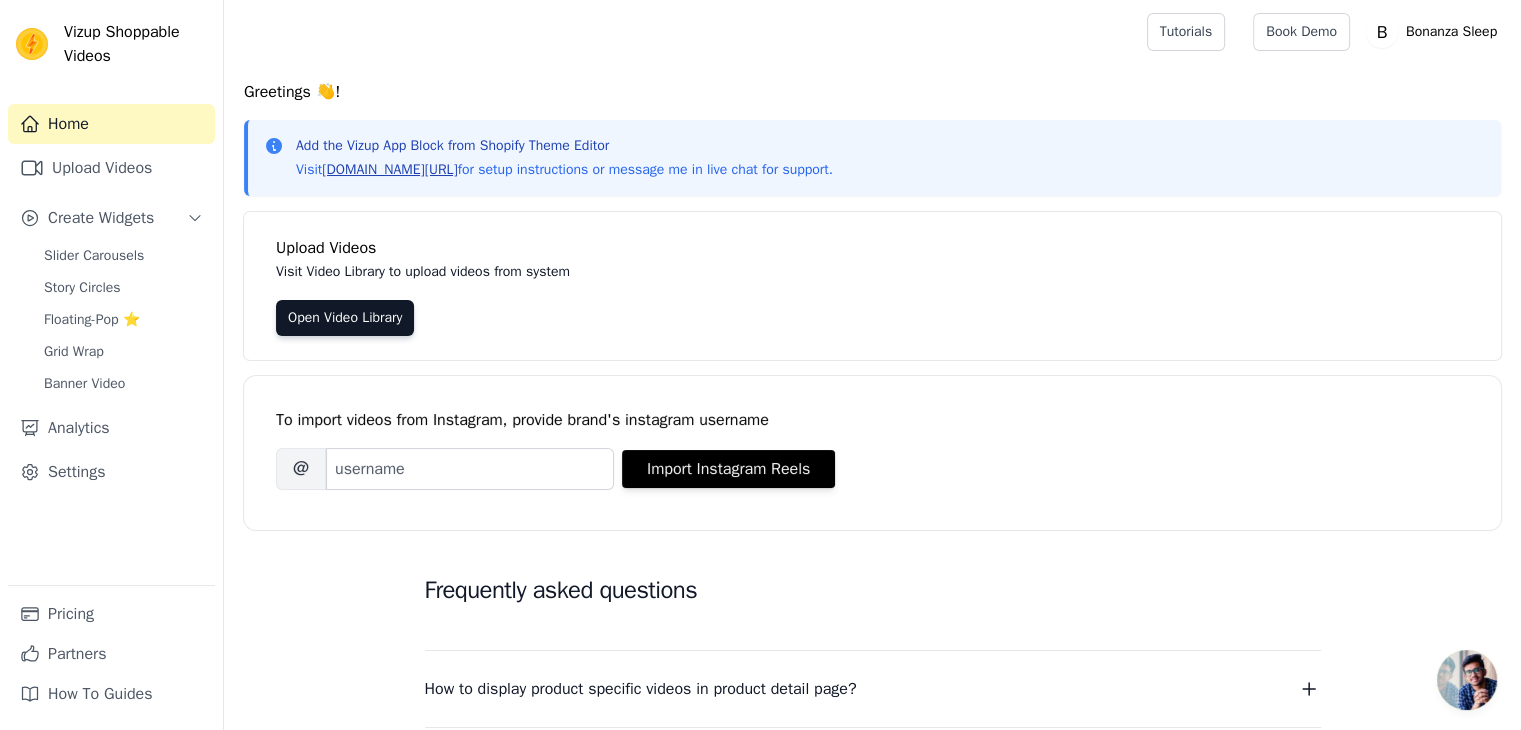 click on "[DOMAIN_NAME][URL]" at bounding box center [389, 169] 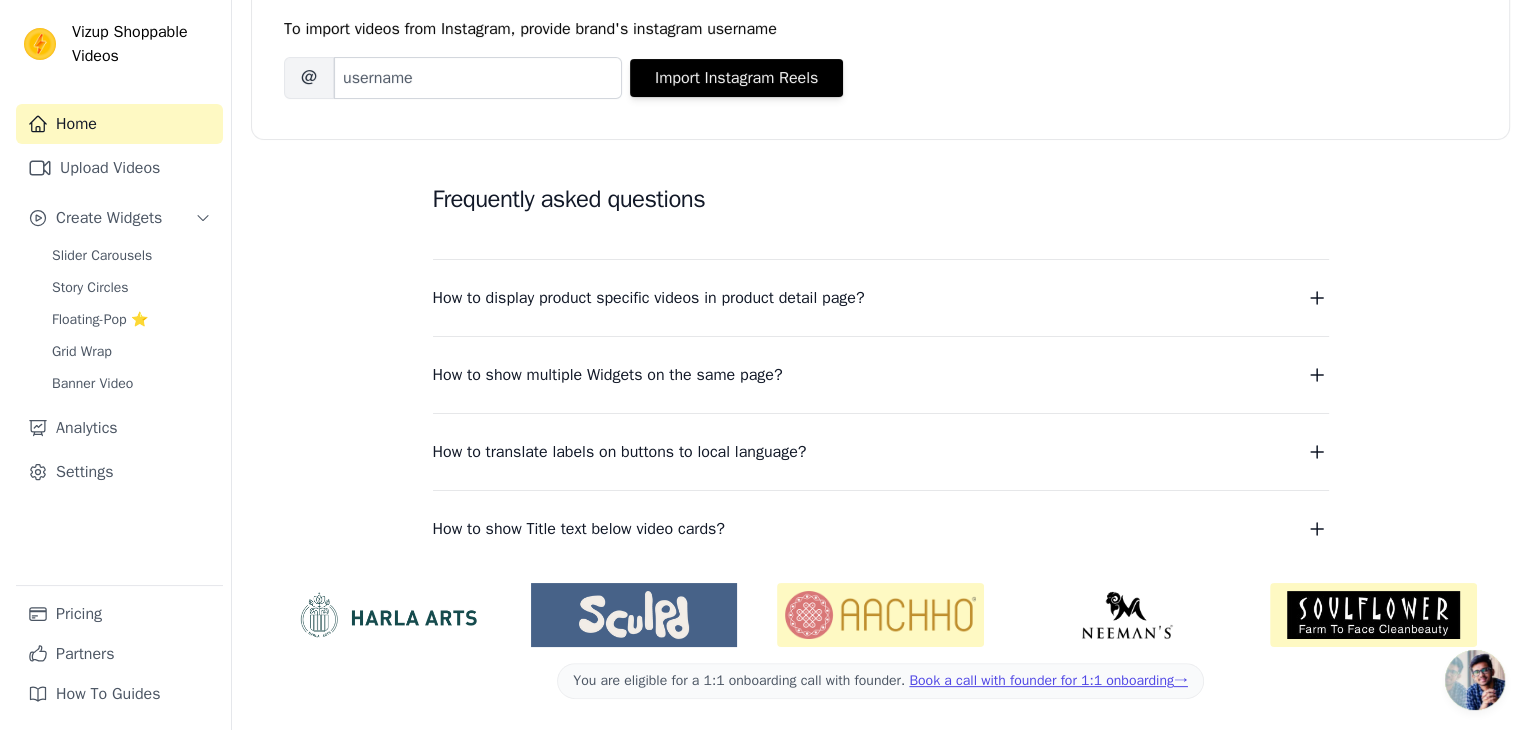 scroll, scrollTop: 0, scrollLeft: 0, axis: both 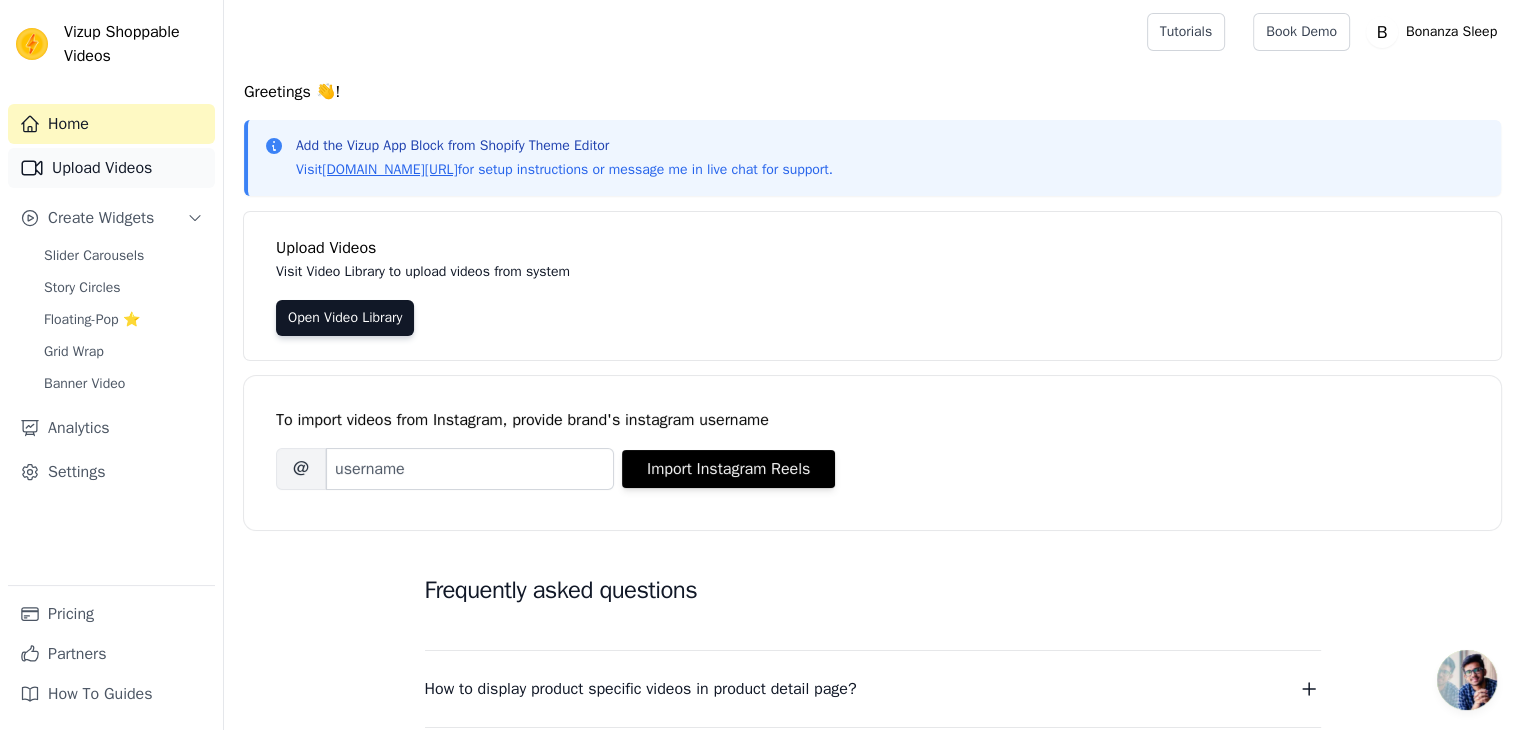 click on "Upload Videos" at bounding box center [111, 168] 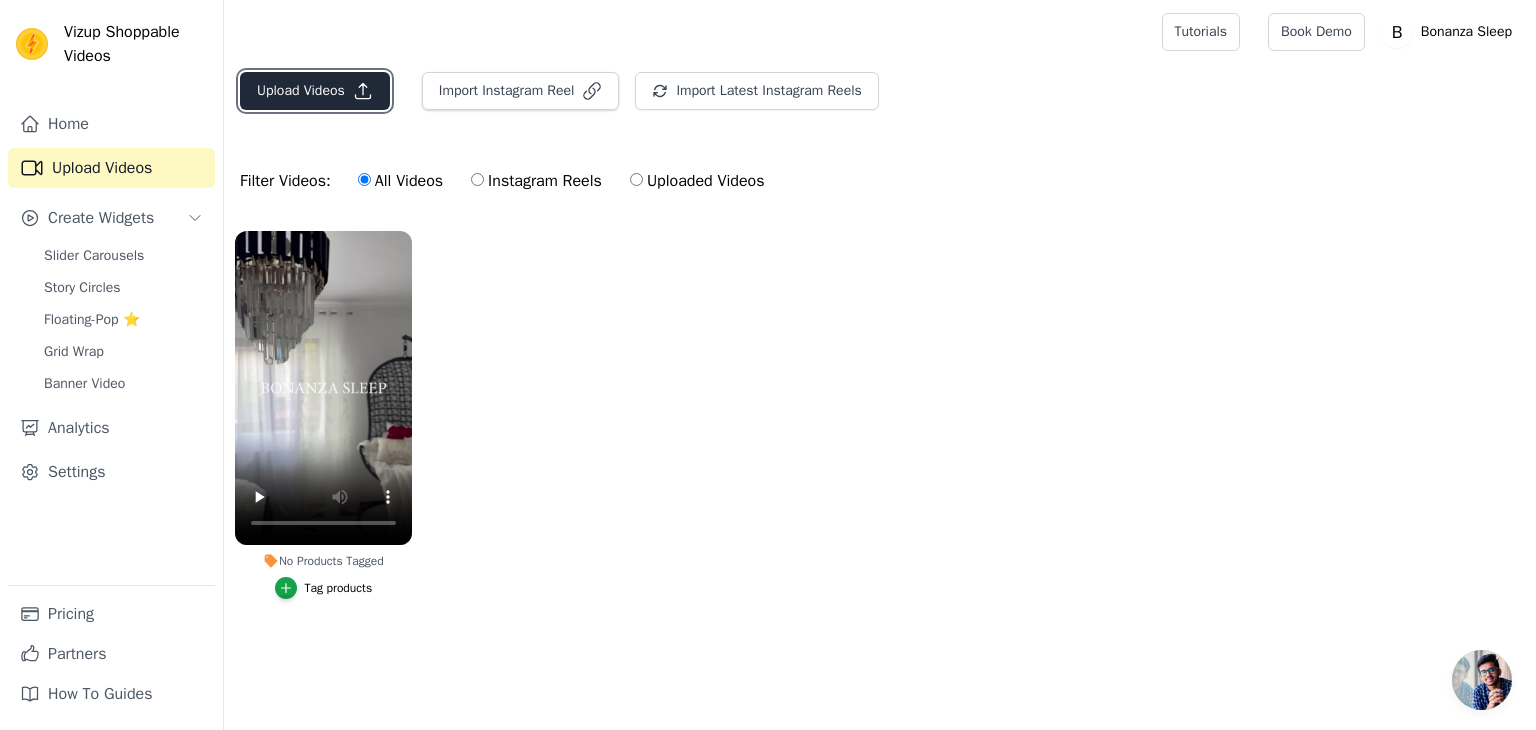 click 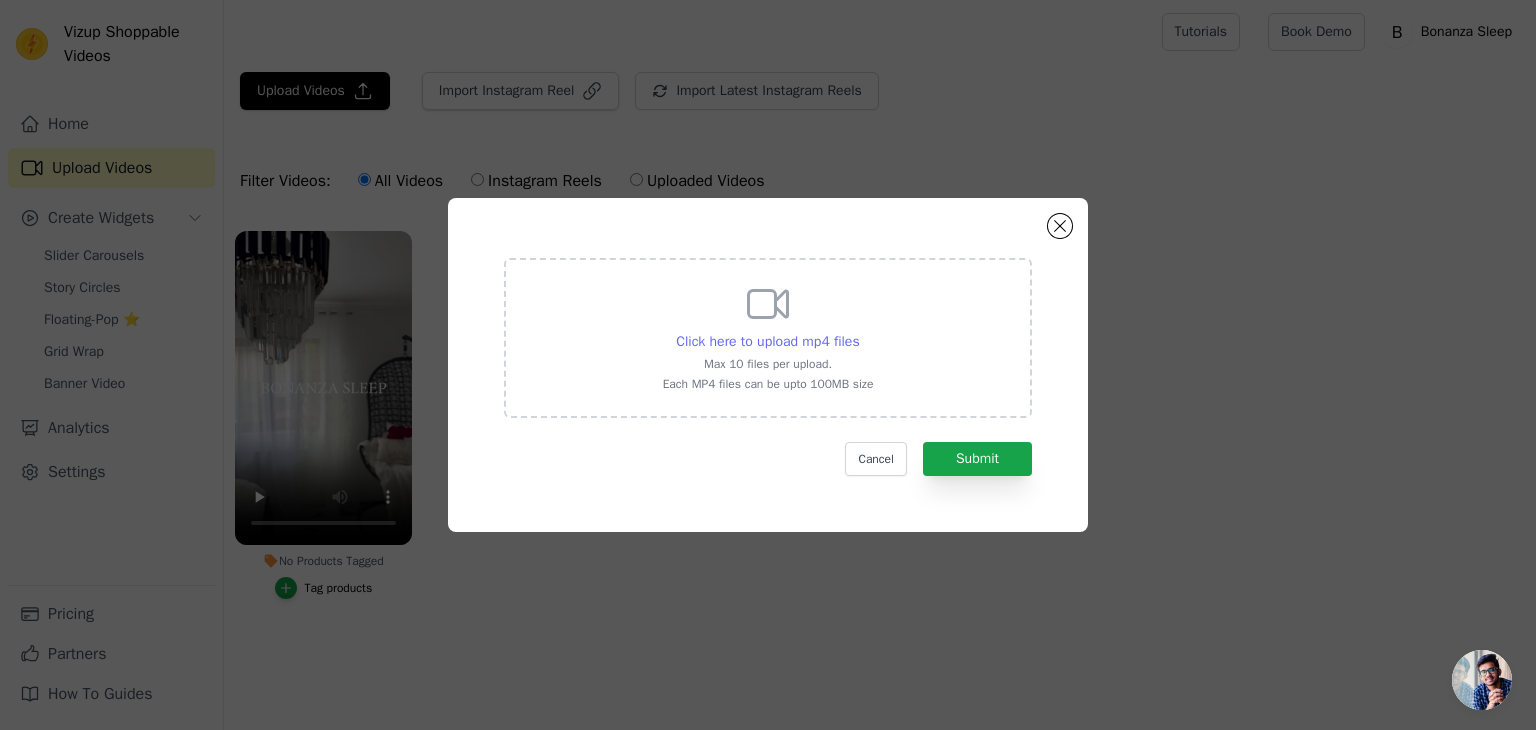 click on "Click here to upload mp4 files" at bounding box center [767, 341] 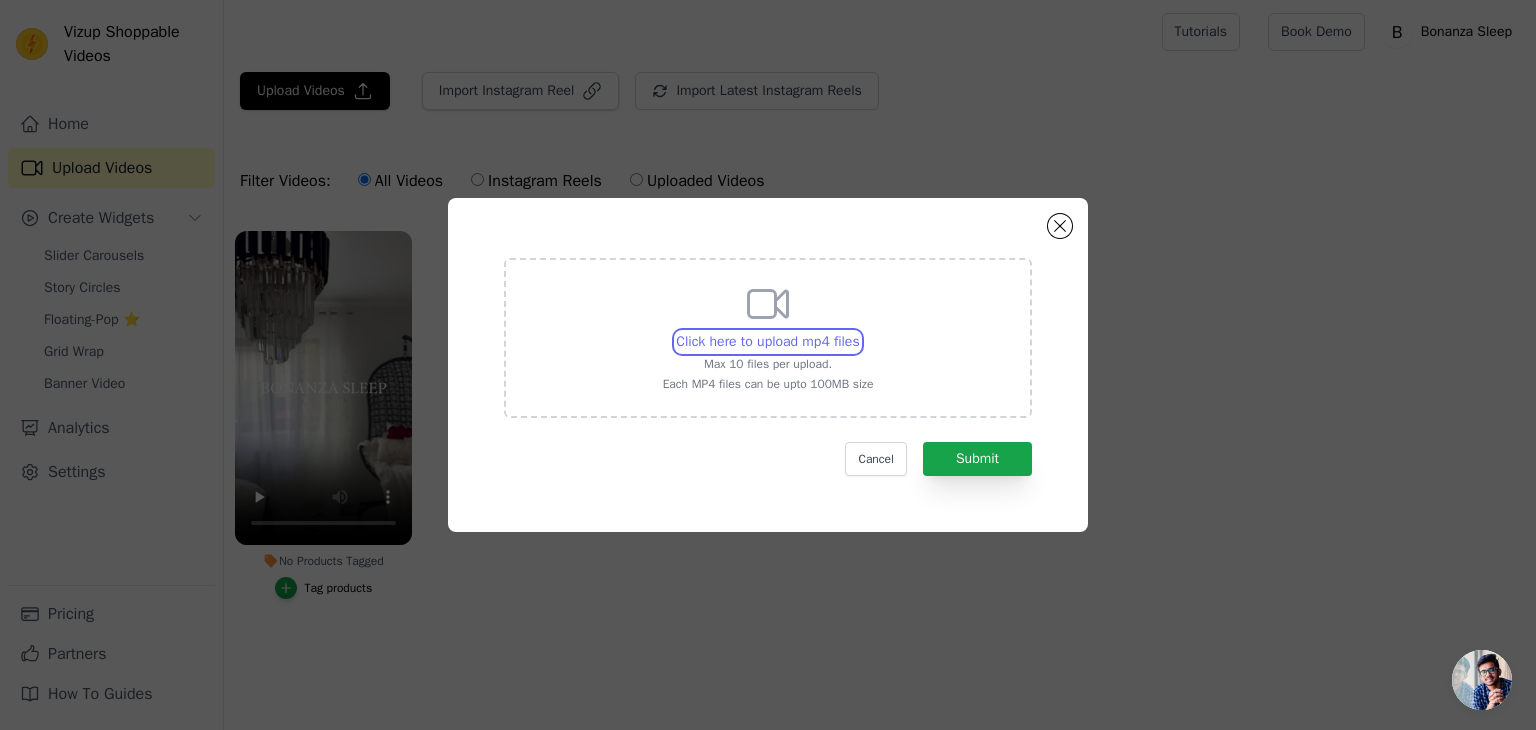 click on "Click here to upload mp4 files     Max 10 files per upload.   Each MP4 files can be upto 100MB size" at bounding box center [859, 331] 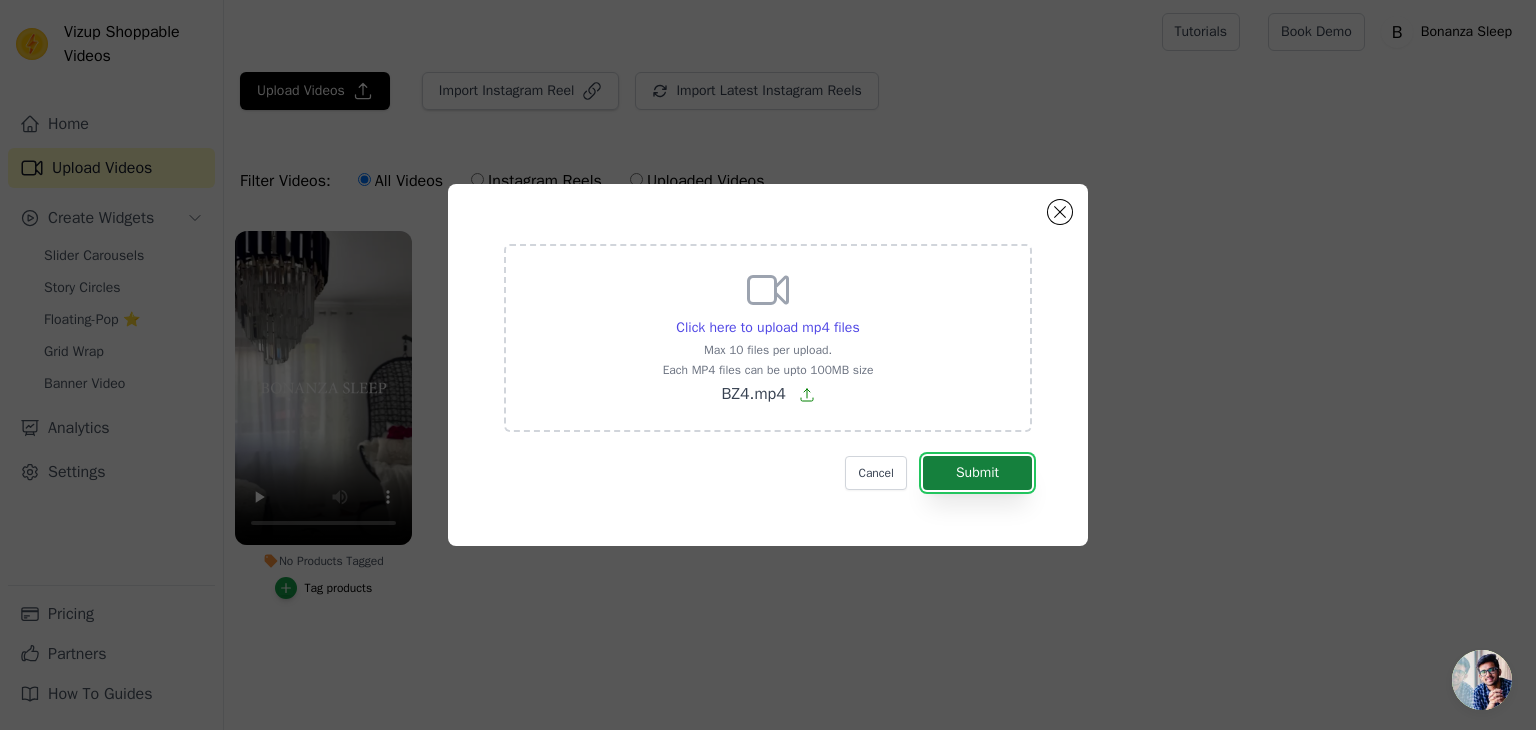 click on "Submit" at bounding box center (977, 473) 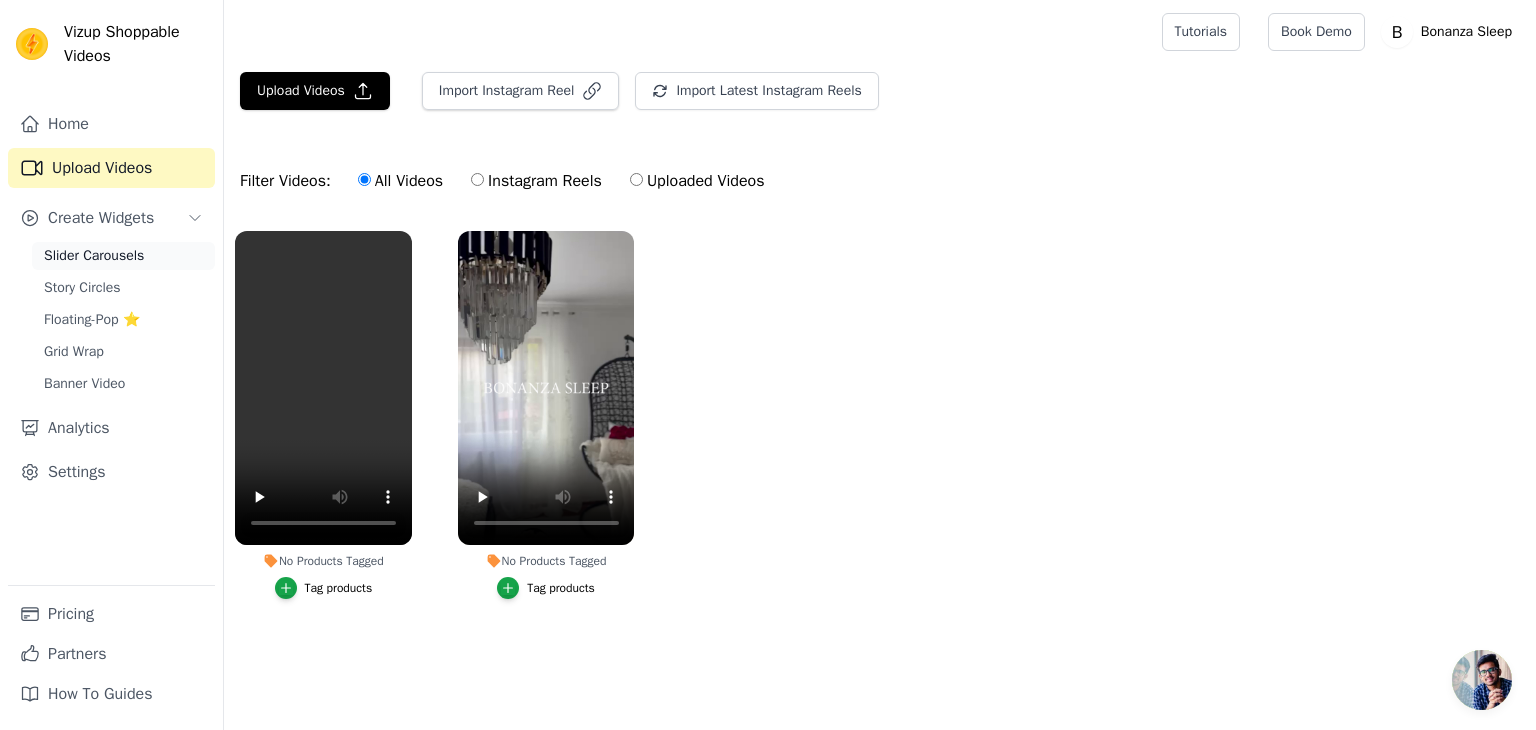 click on "Slider Carousels" at bounding box center [94, 256] 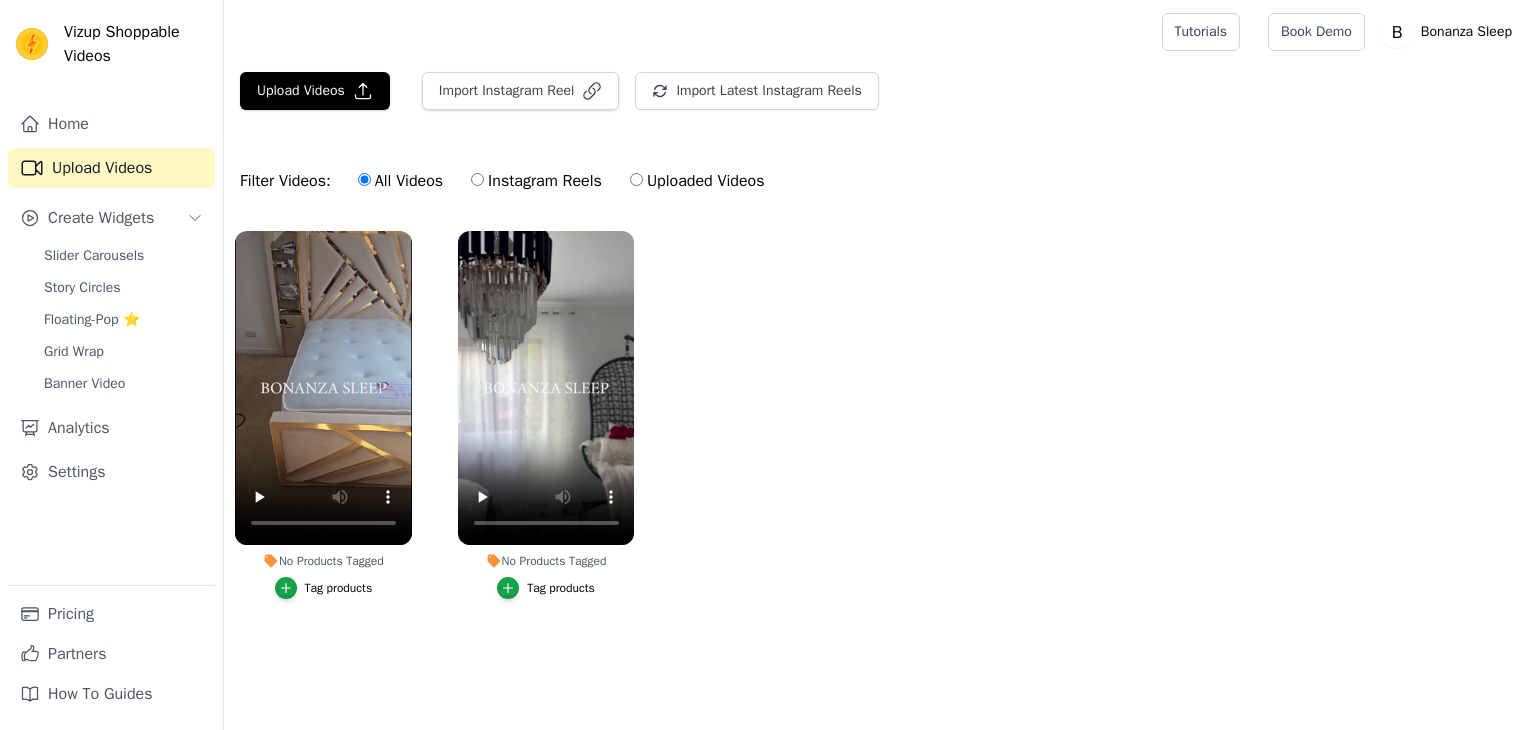 scroll, scrollTop: 0, scrollLeft: 0, axis: both 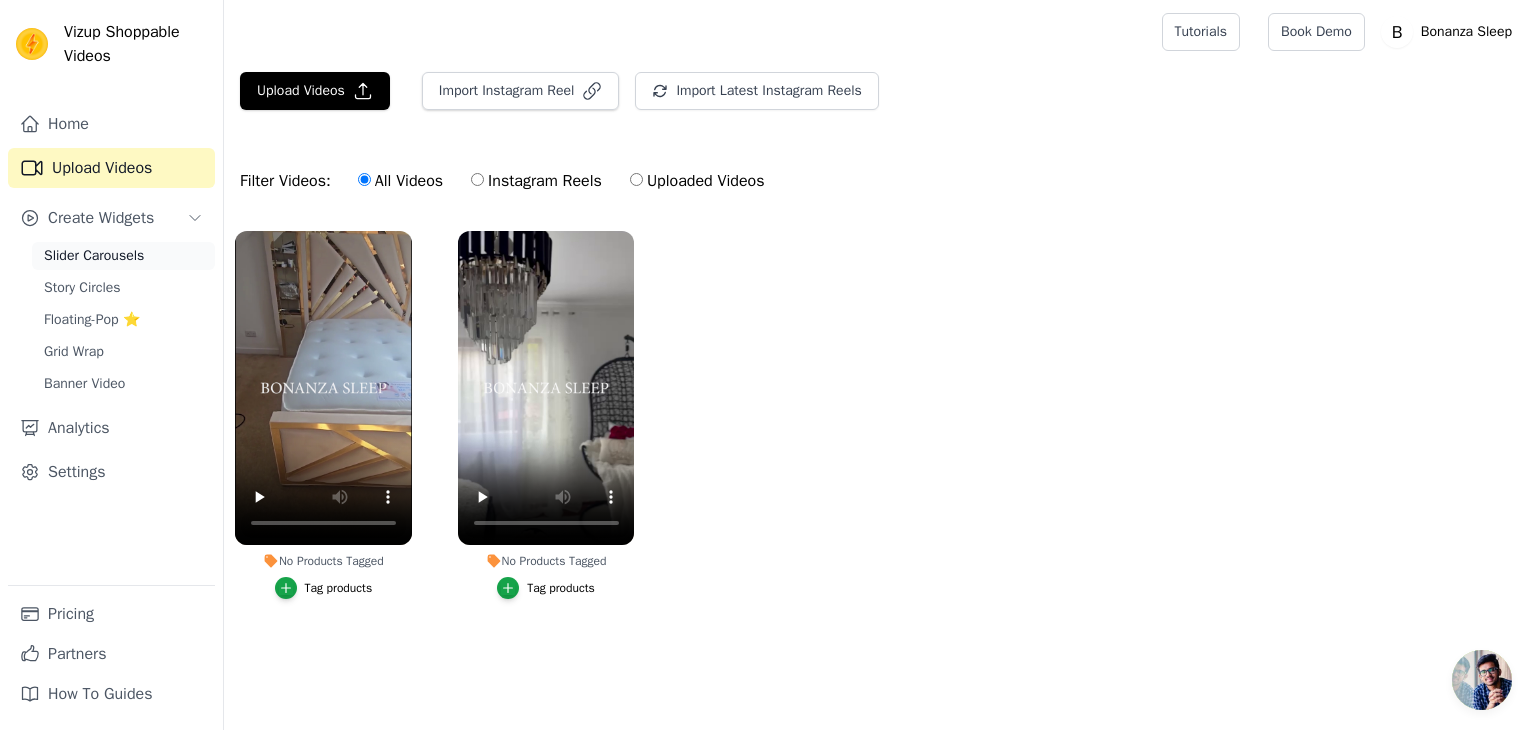 click on "Slider Carousels" at bounding box center [94, 256] 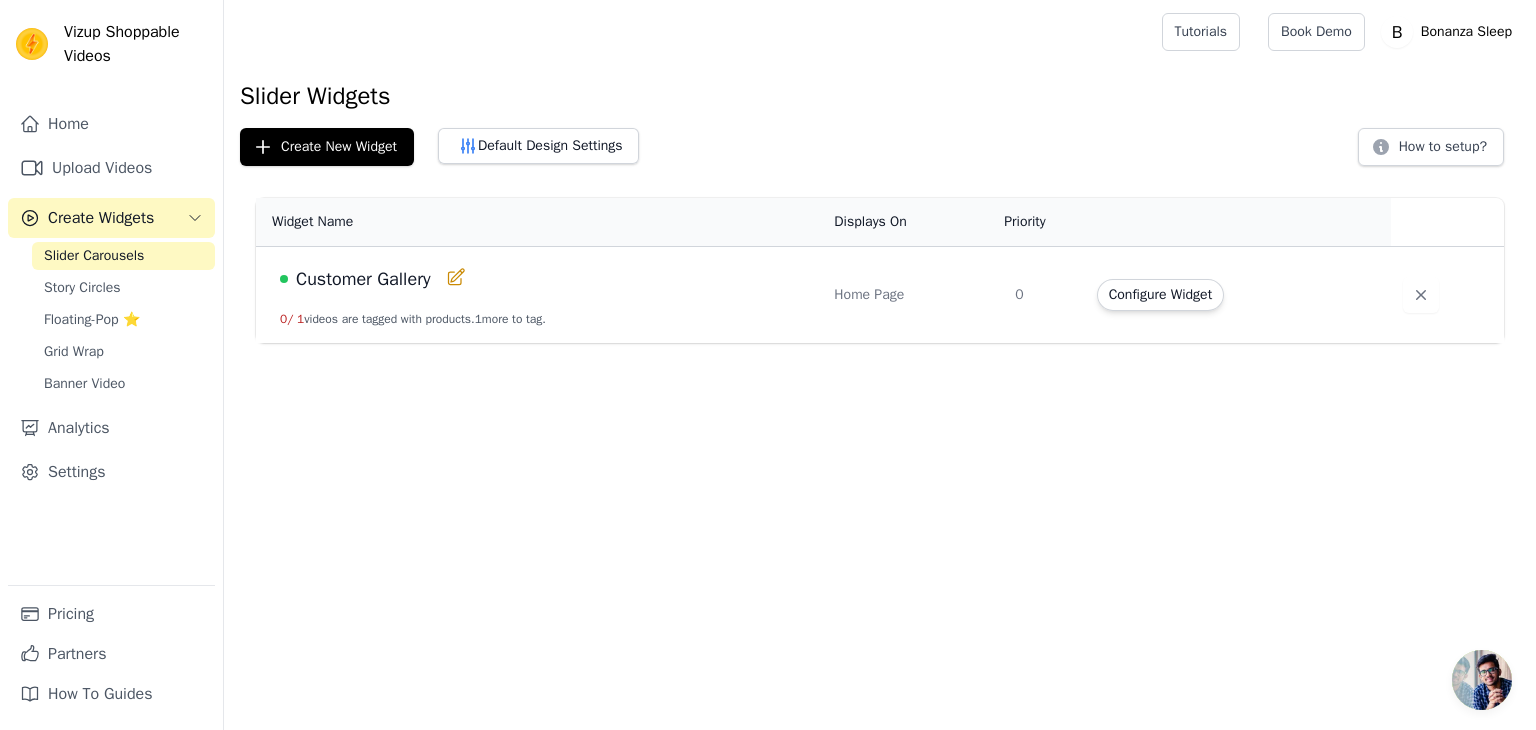 click on "0  /   1  videos are tagged with products.
1  more to tag." at bounding box center [413, 319] 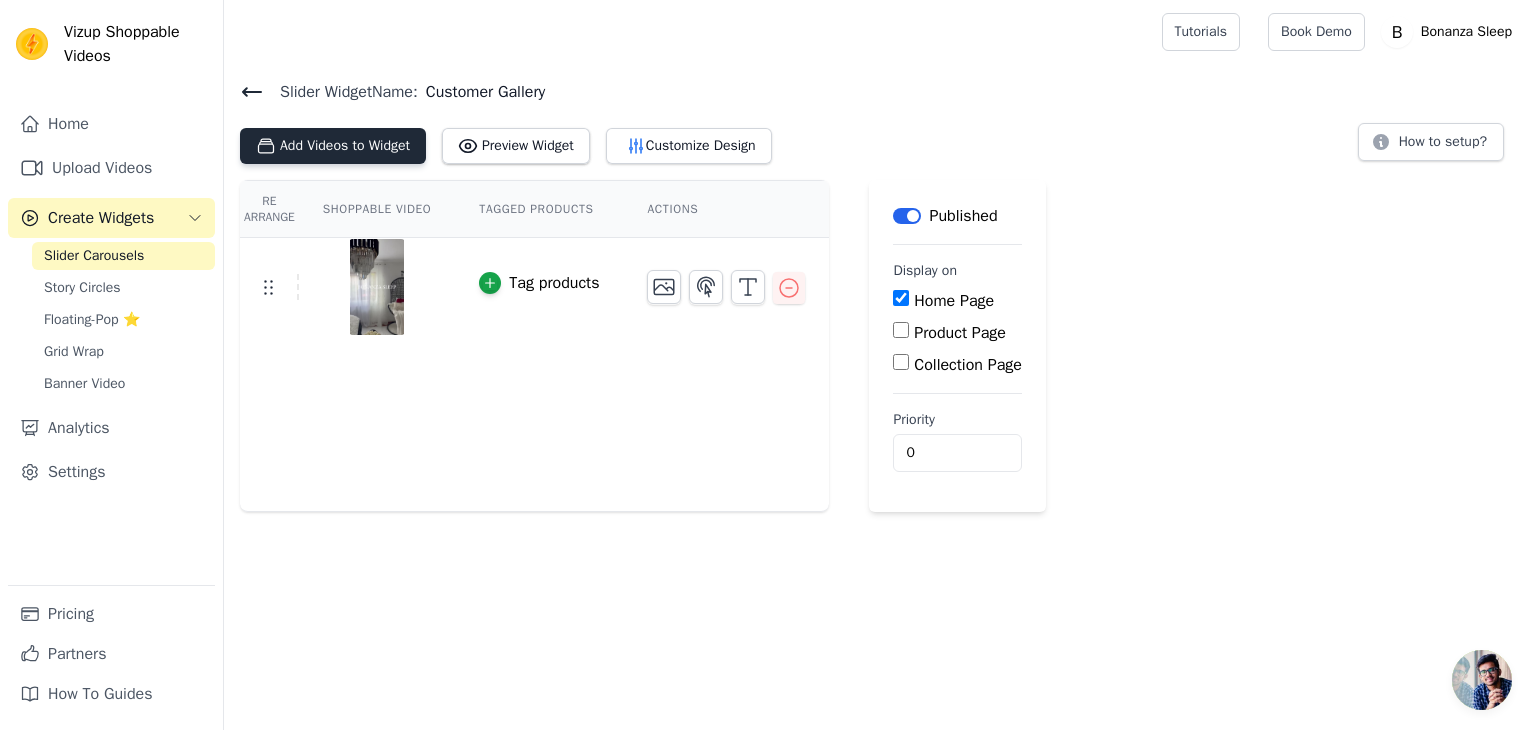 click on "Add Videos to Widget" at bounding box center (333, 146) 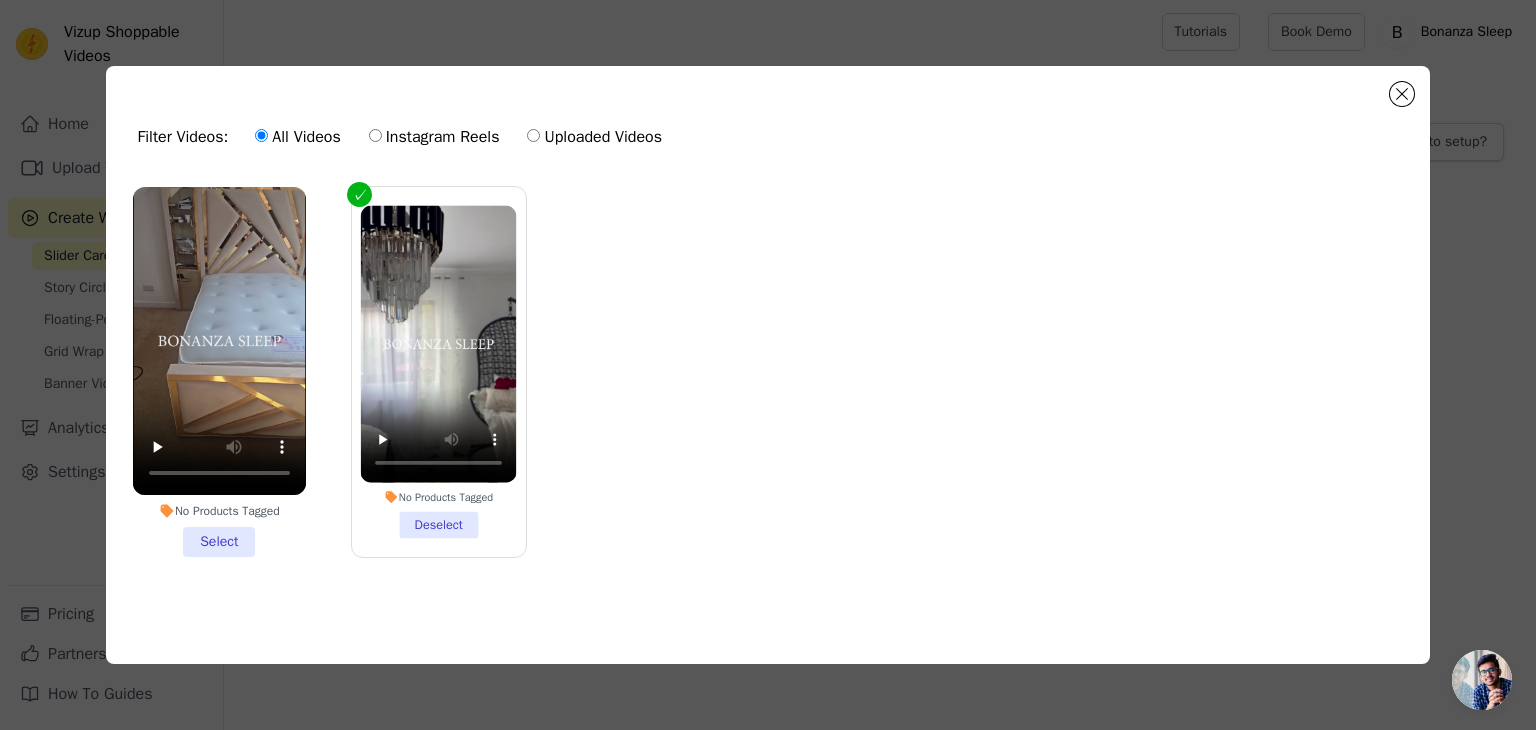 click on "No Products Tagged     Select" at bounding box center (219, 372) 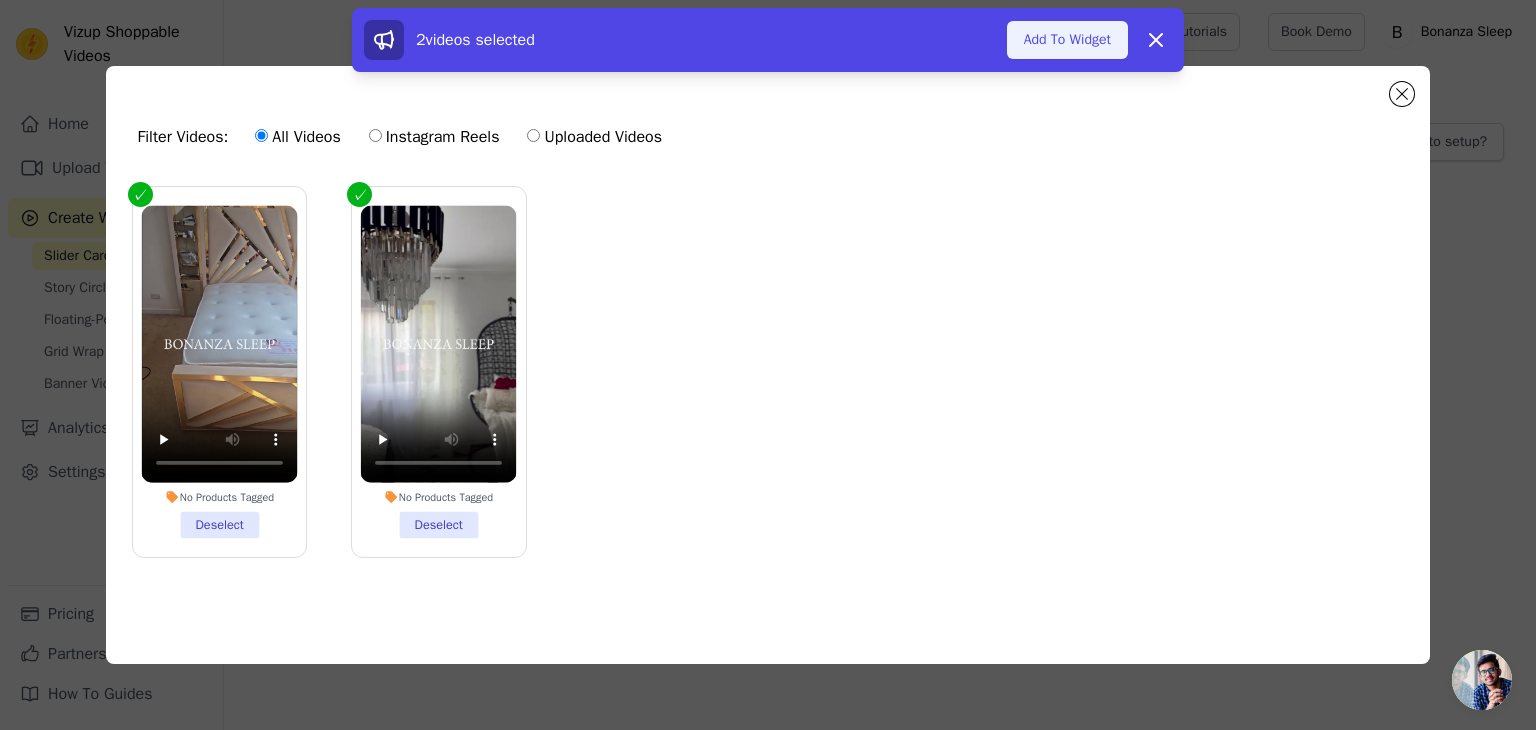 click on "Add To Widget" at bounding box center (1067, 40) 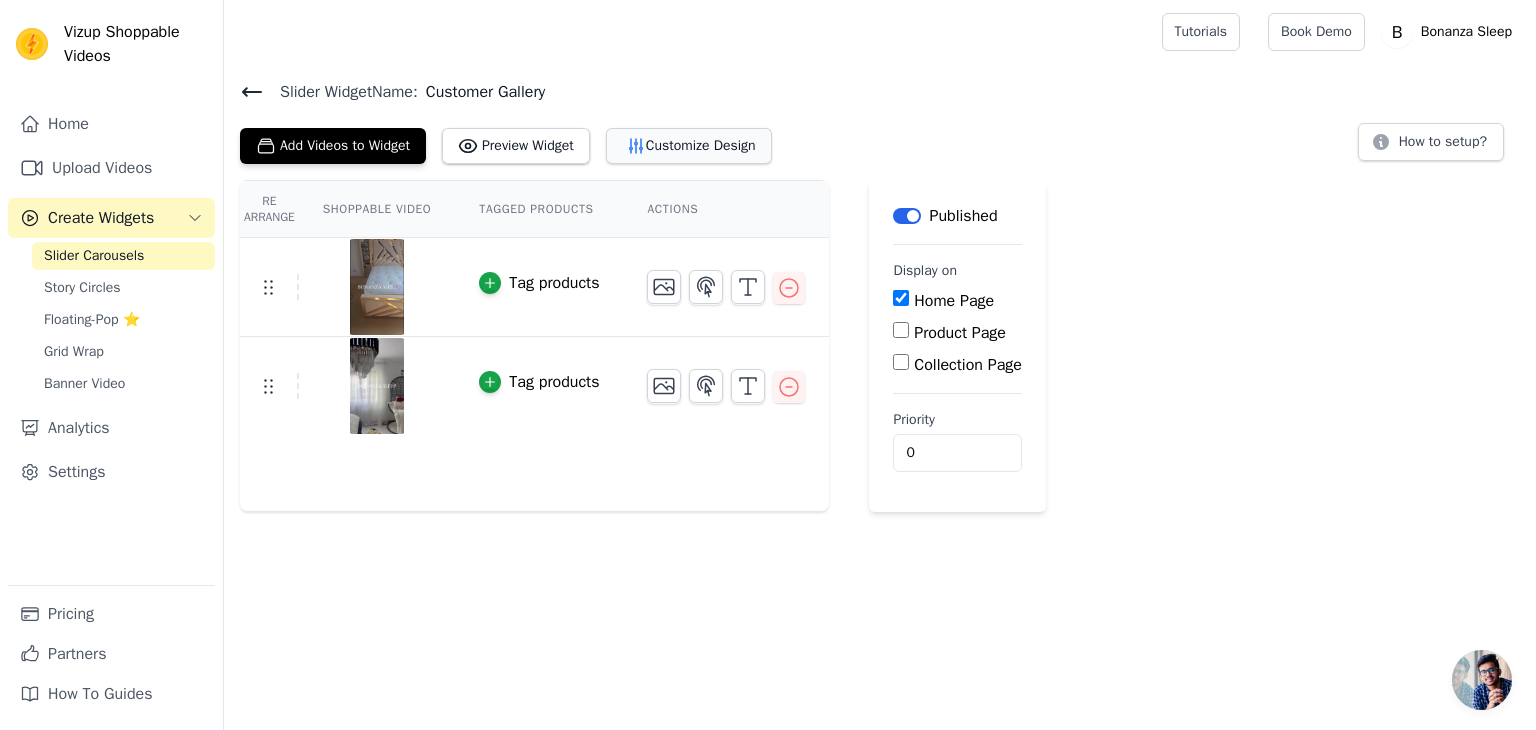 click on "Customize Design" at bounding box center (689, 146) 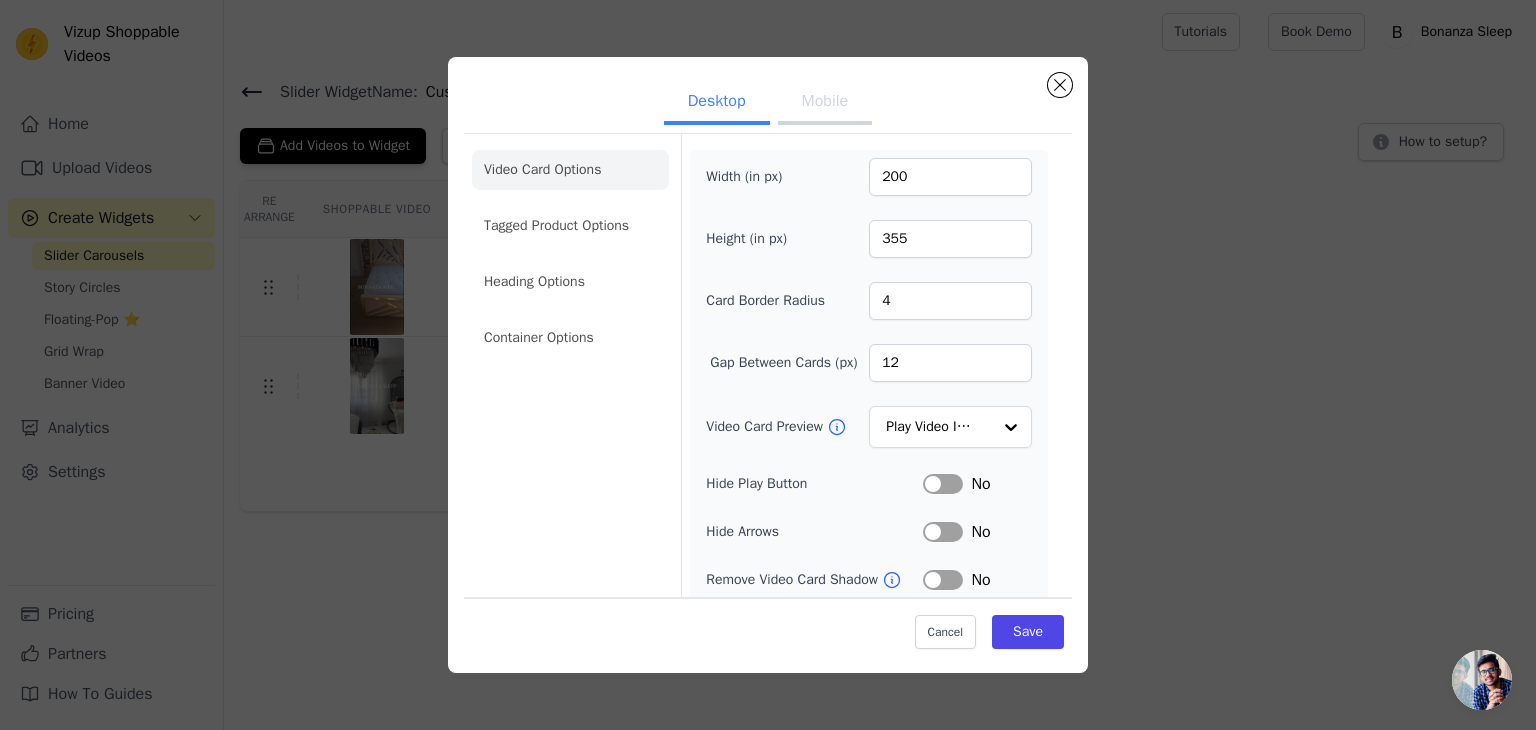 scroll, scrollTop: 0, scrollLeft: 0, axis: both 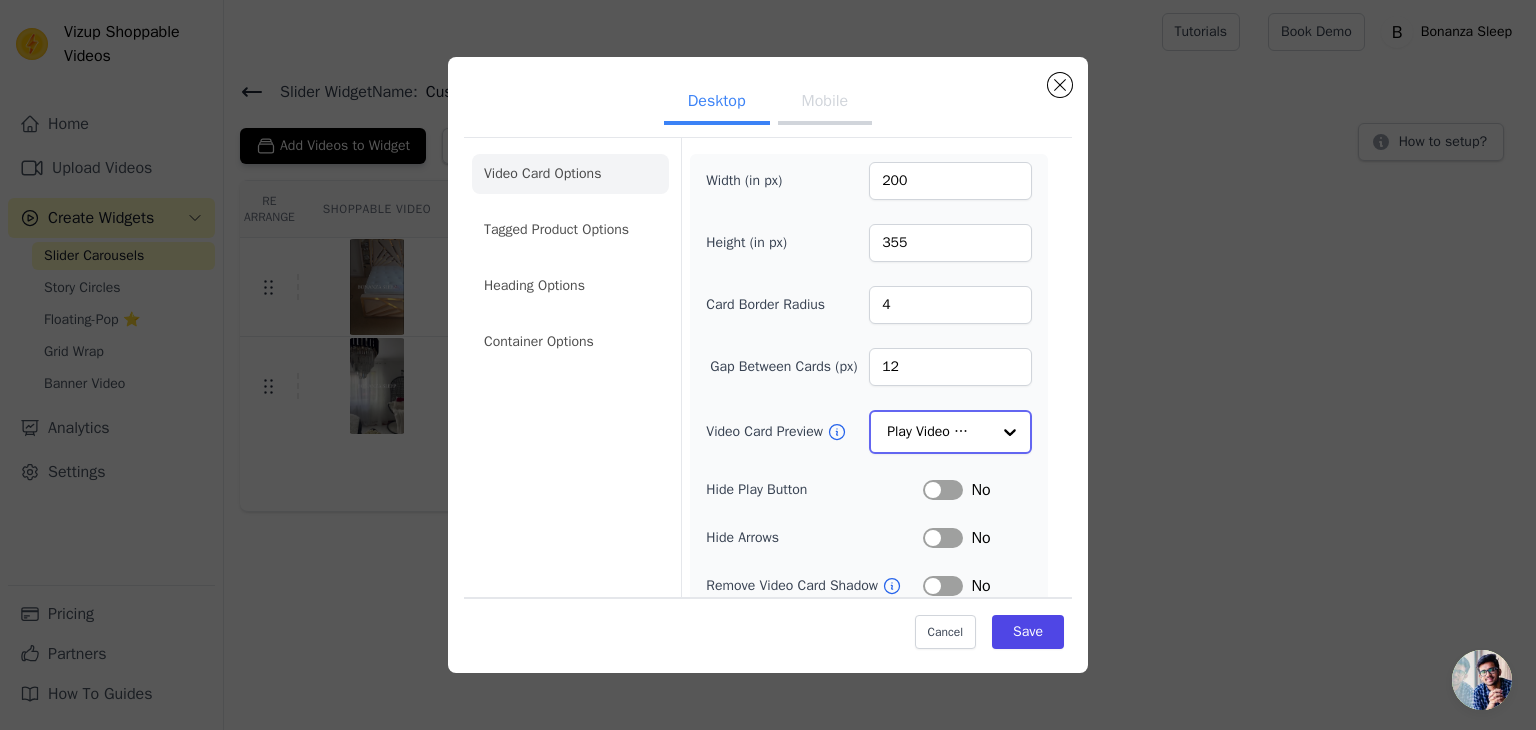 click on "Video Card Preview" 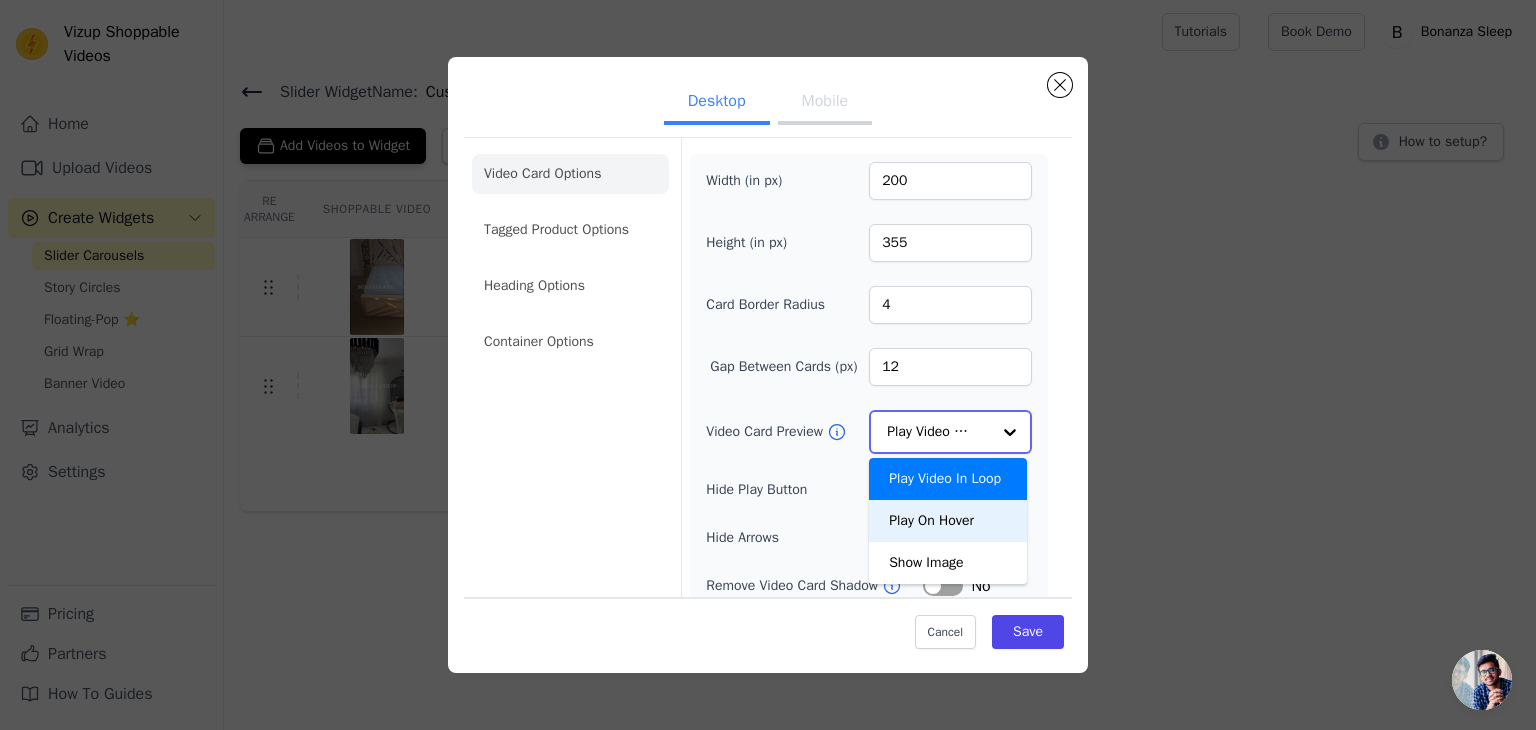 click on "Play On Hover" at bounding box center [948, 521] 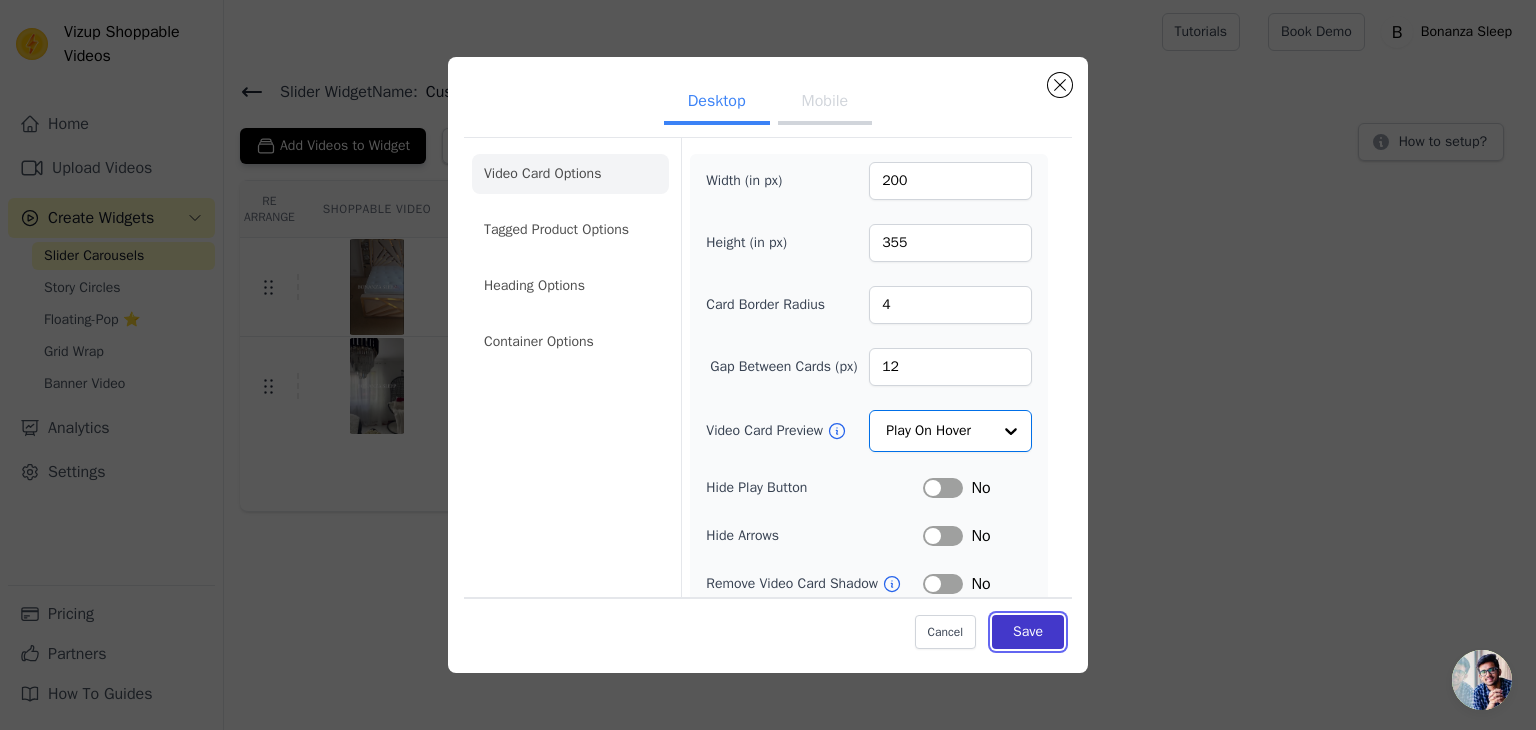 click on "Save" at bounding box center (1028, 632) 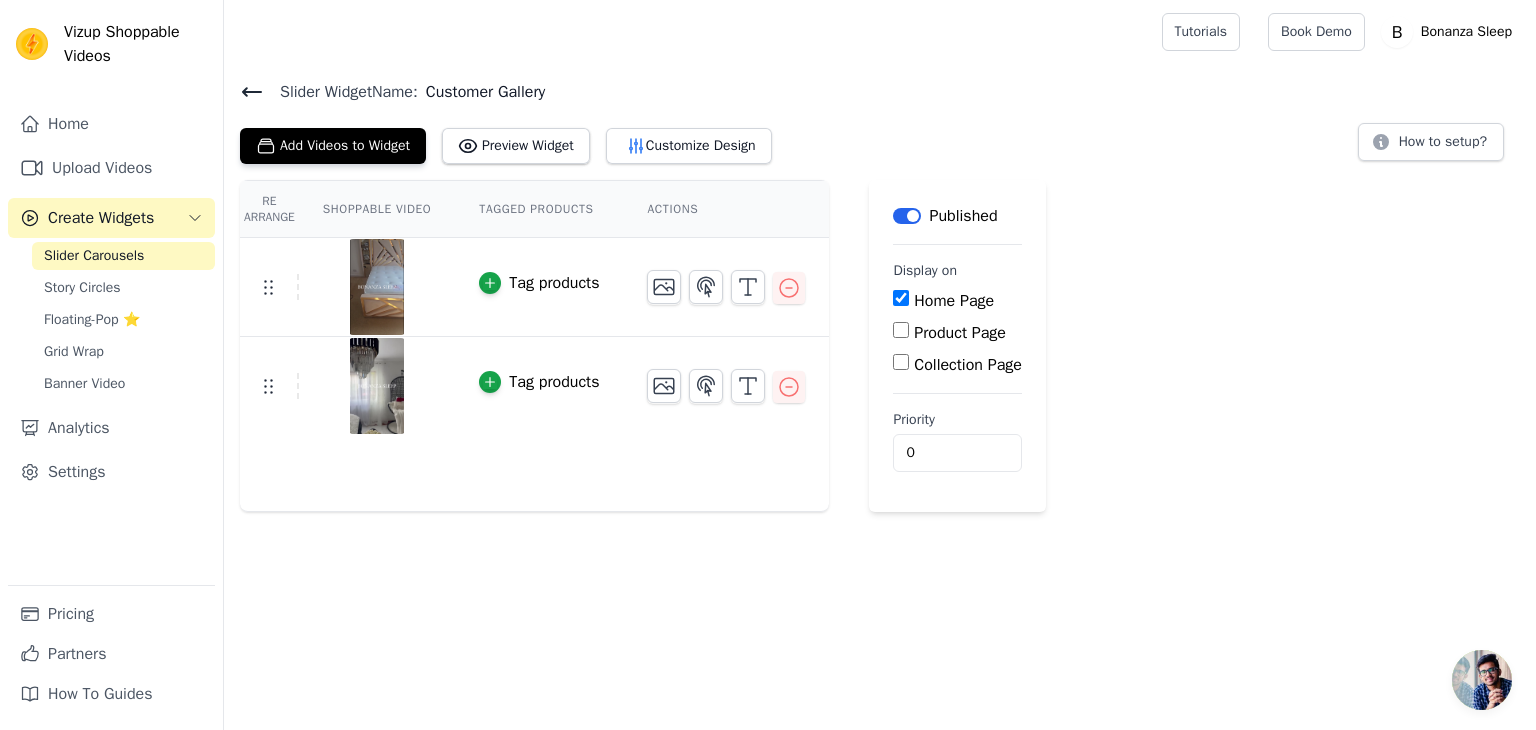 click on "Slider Widget  Name:   Customer Gallery
Add Videos to Widget
Preview Widget       Customize Design
How to setup?" at bounding box center [880, 122] 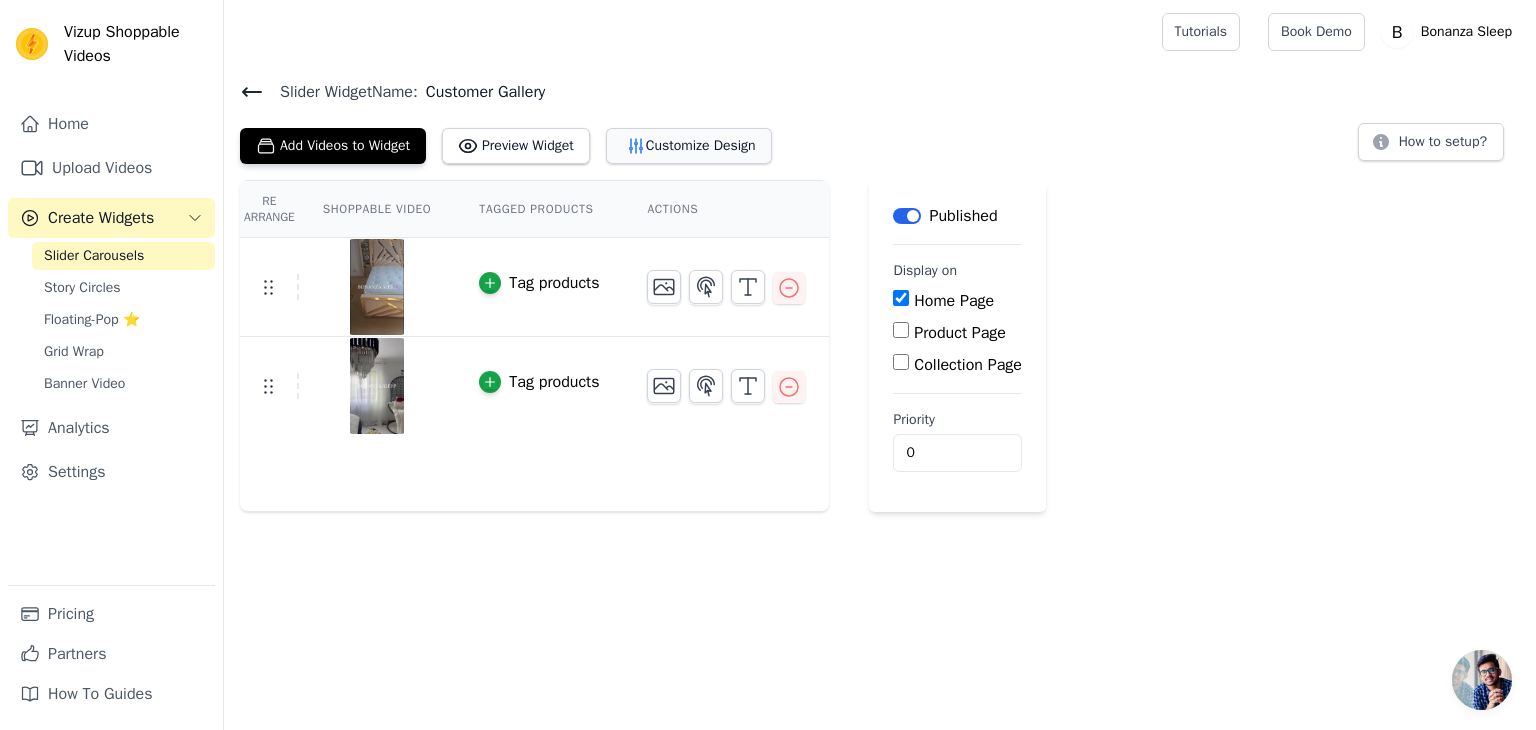 click on "Customize Design" at bounding box center [689, 146] 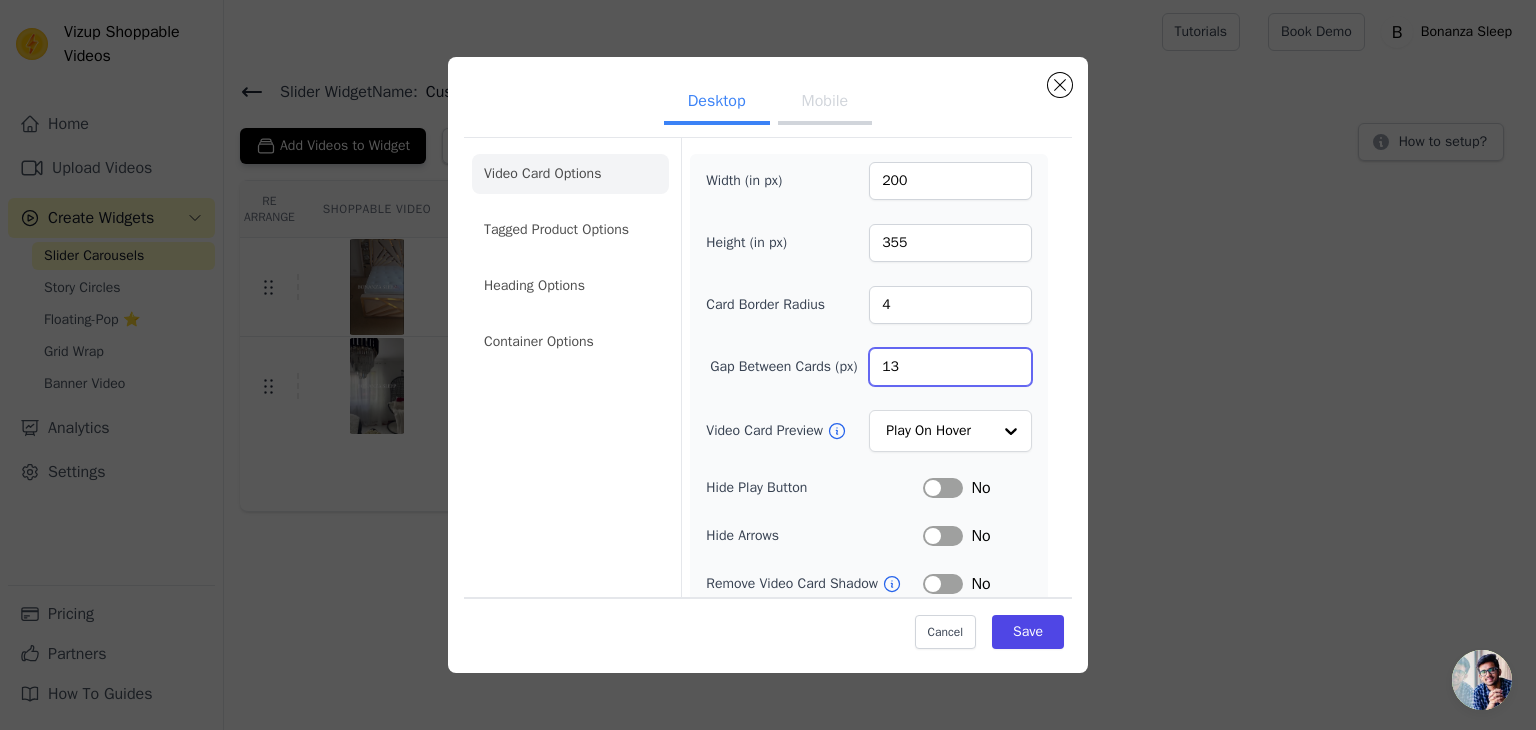 click on "13" at bounding box center (950, 367) 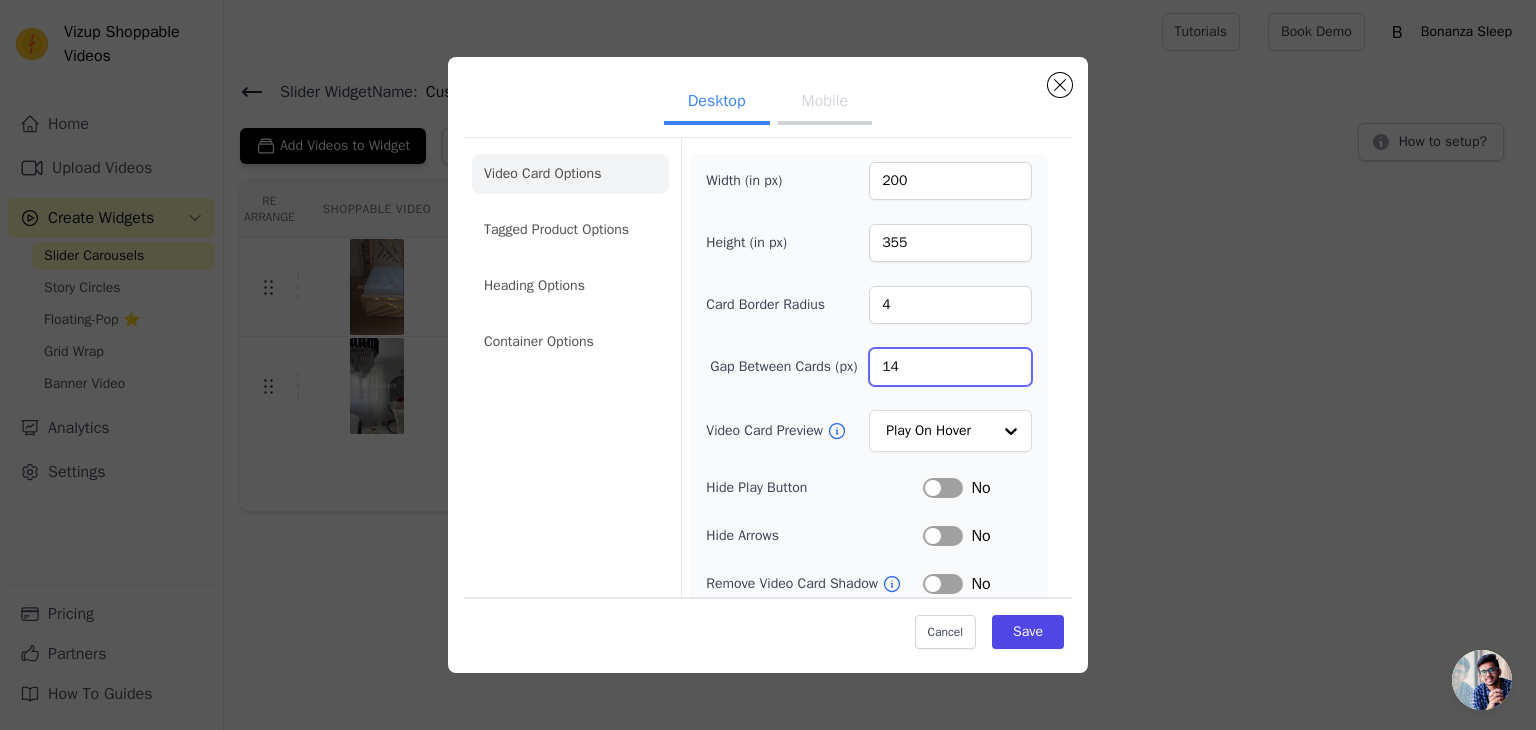 click on "14" at bounding box center (950, 367) 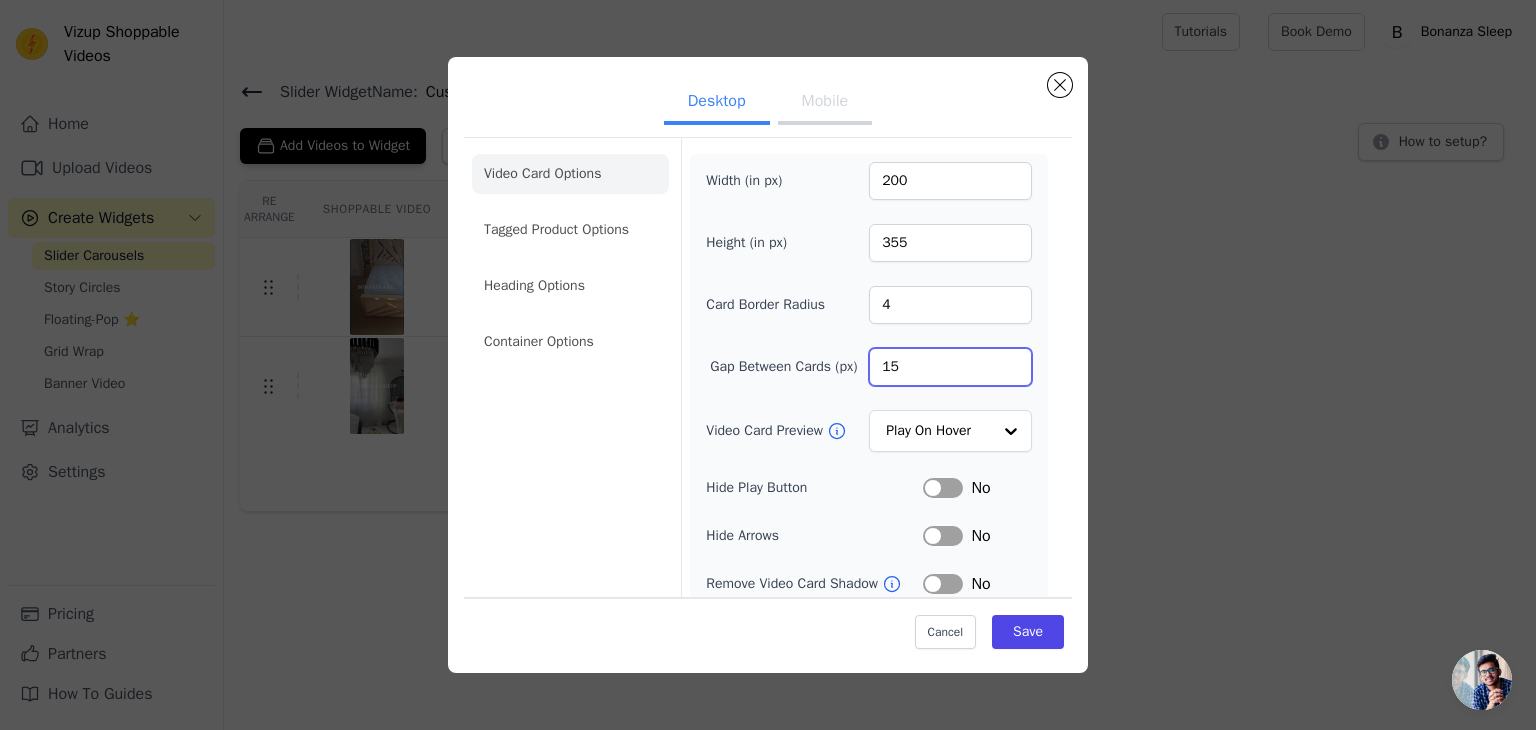 click on "15" at bounding box center [950, 367] 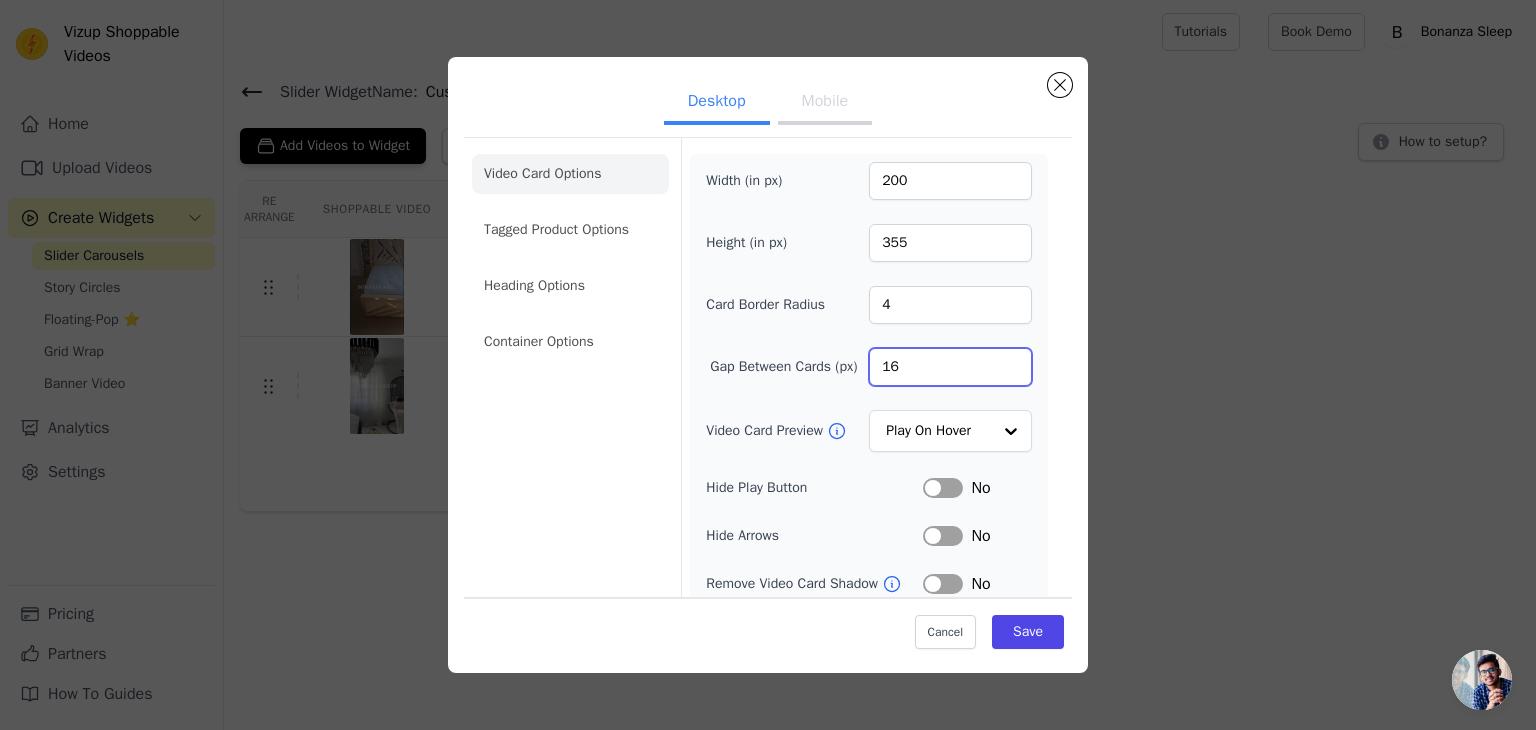 type on "16" 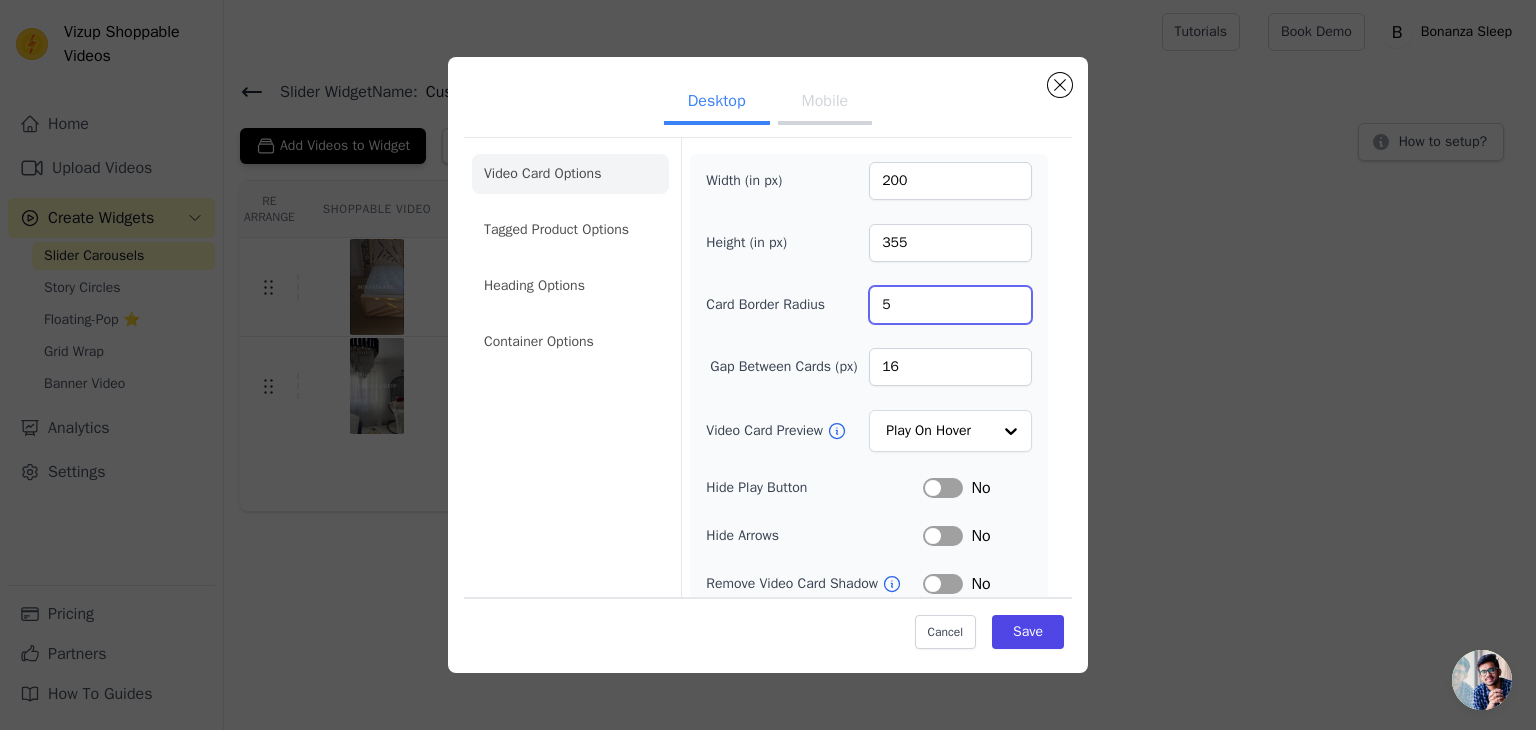 type on "5" 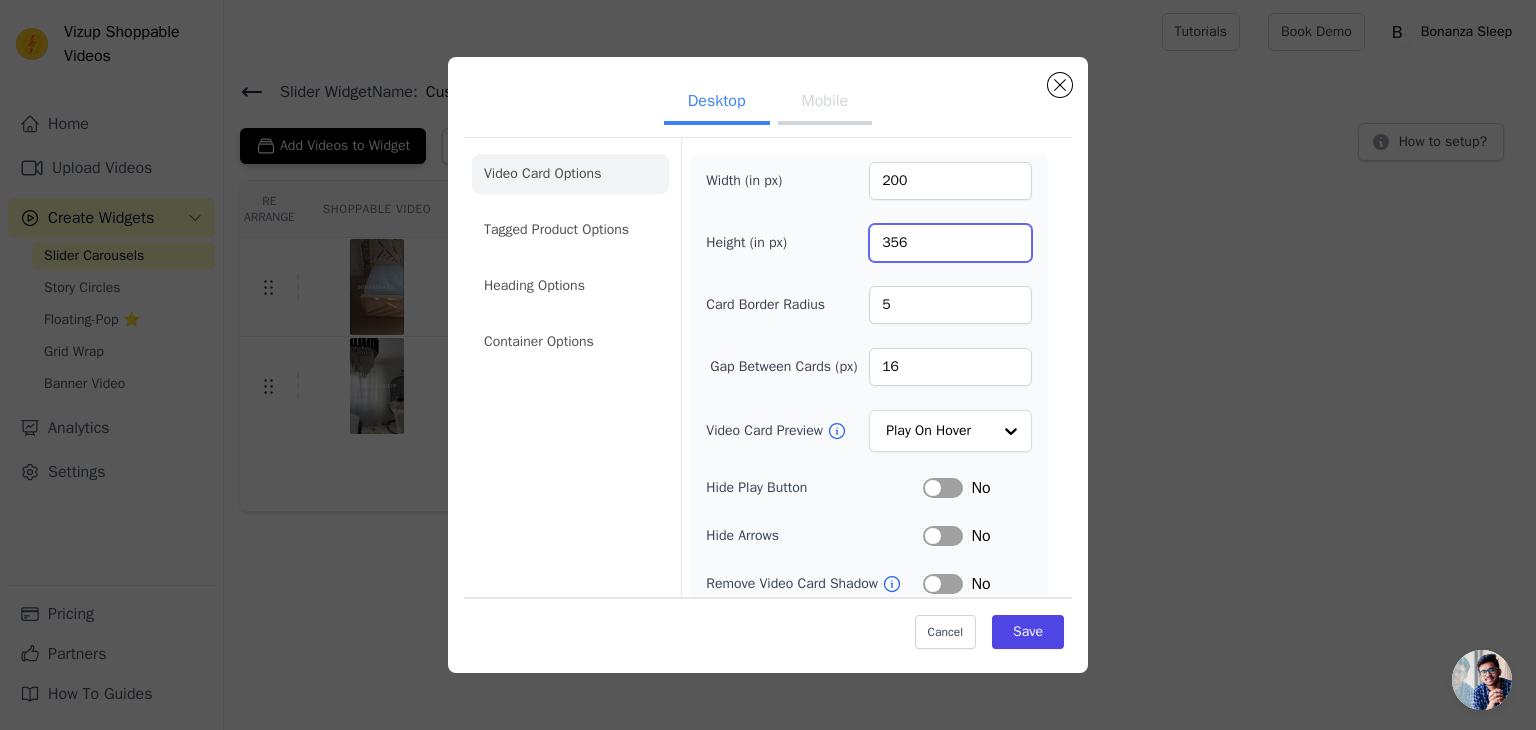 click on "356" at bounding box center (950, 243) 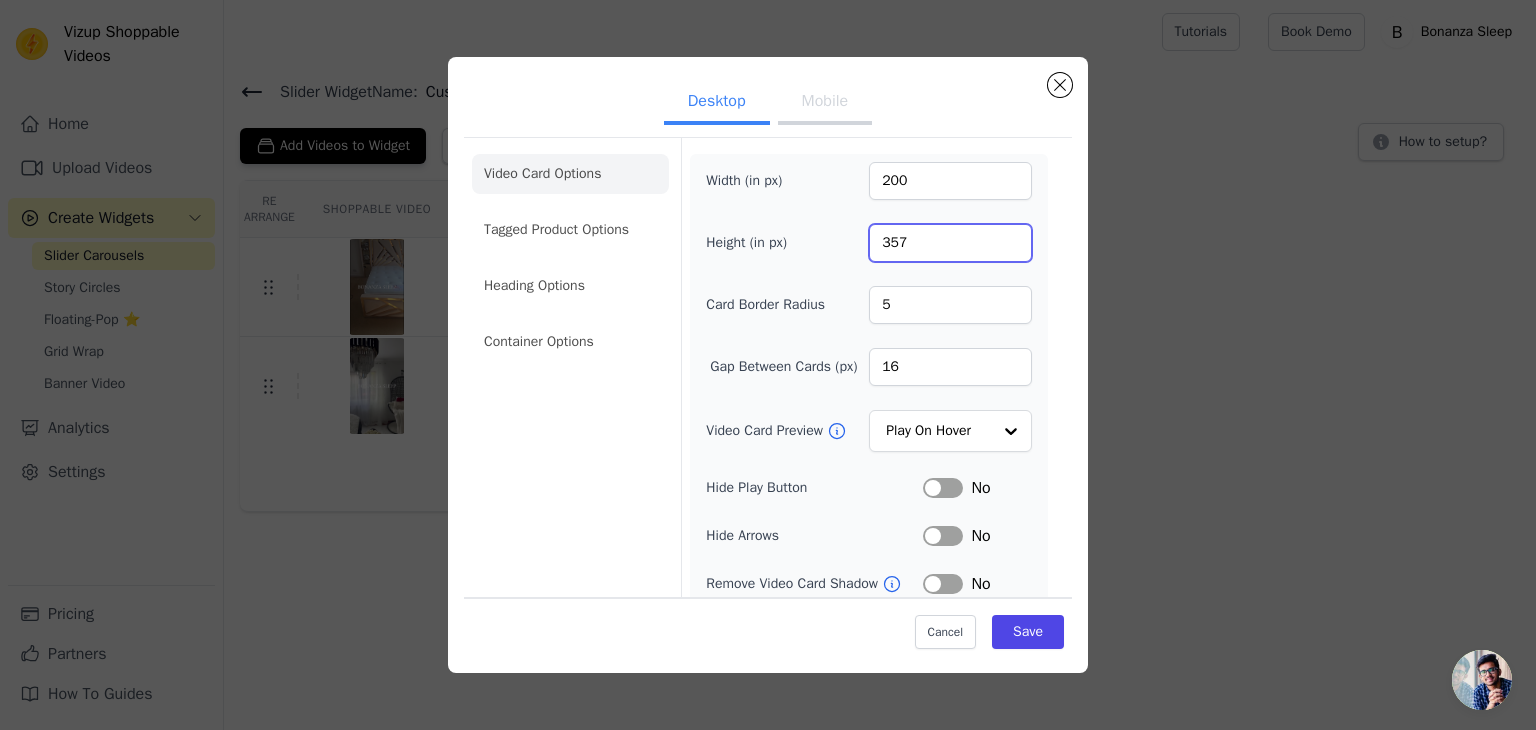 click on "357" at bounding box center [950, 243] 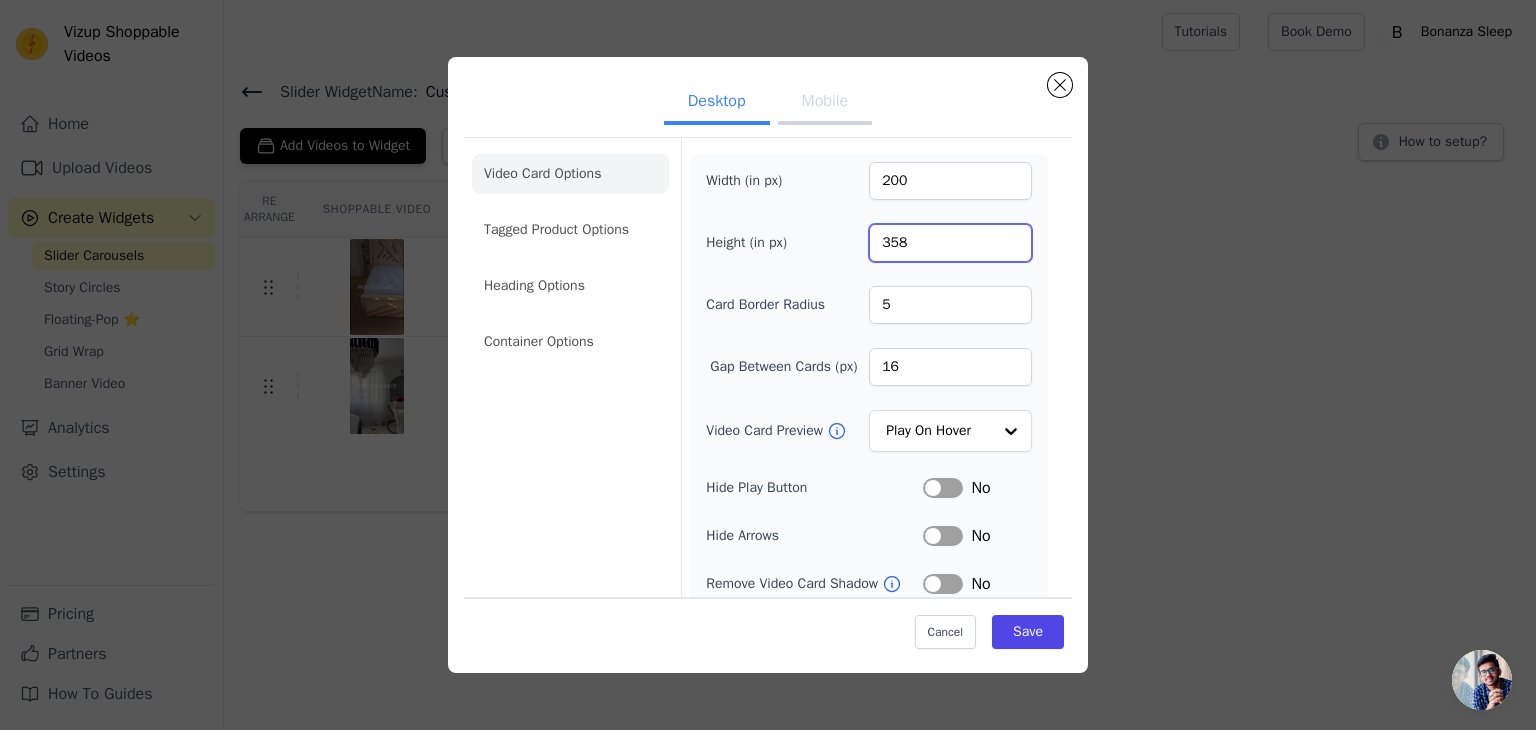 click on "358" at bounding box center (950, 243) 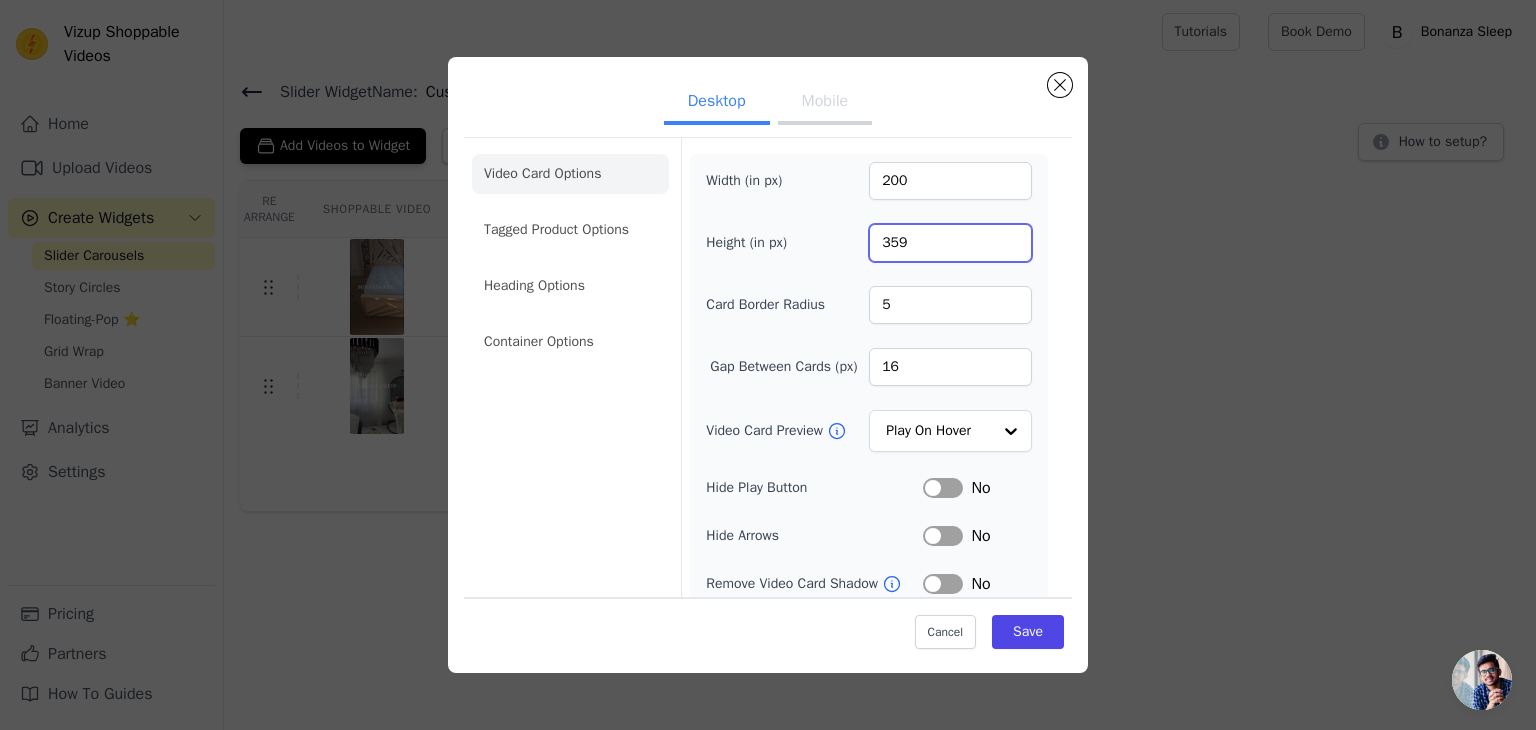 click on "359" at bounding box center (950, 243) 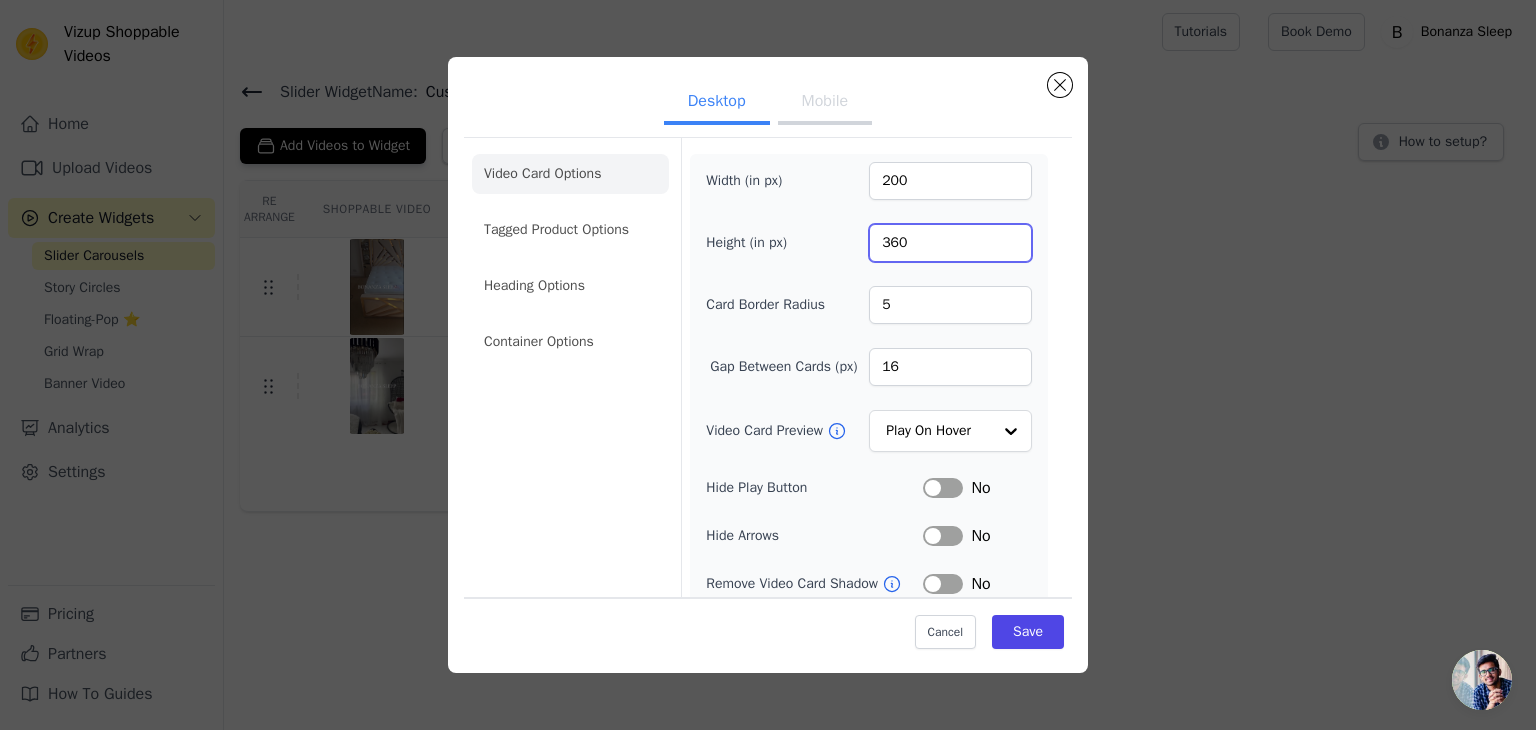 click on "360" at bounding box center (950, 243) 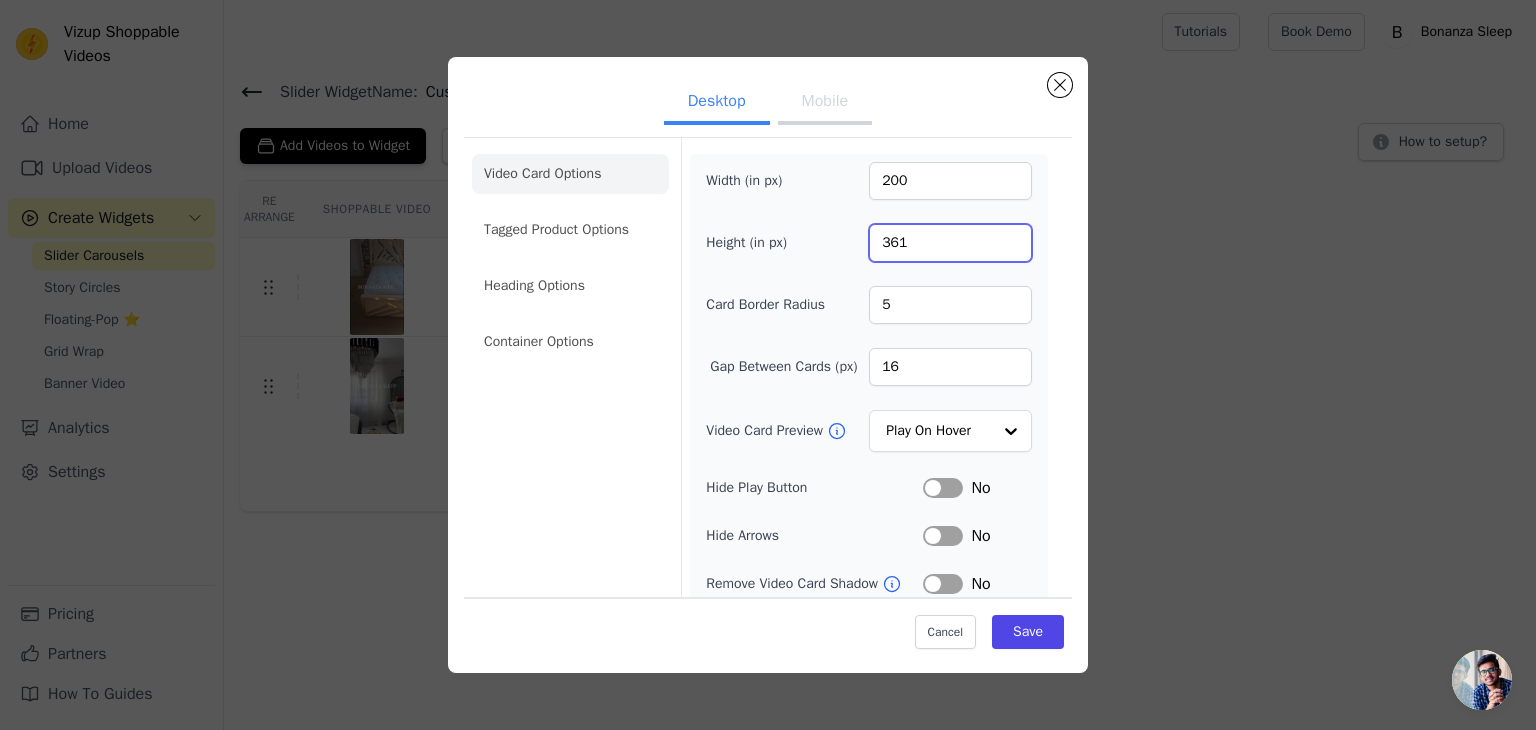 click on "361" at bounding box center (950, 243) 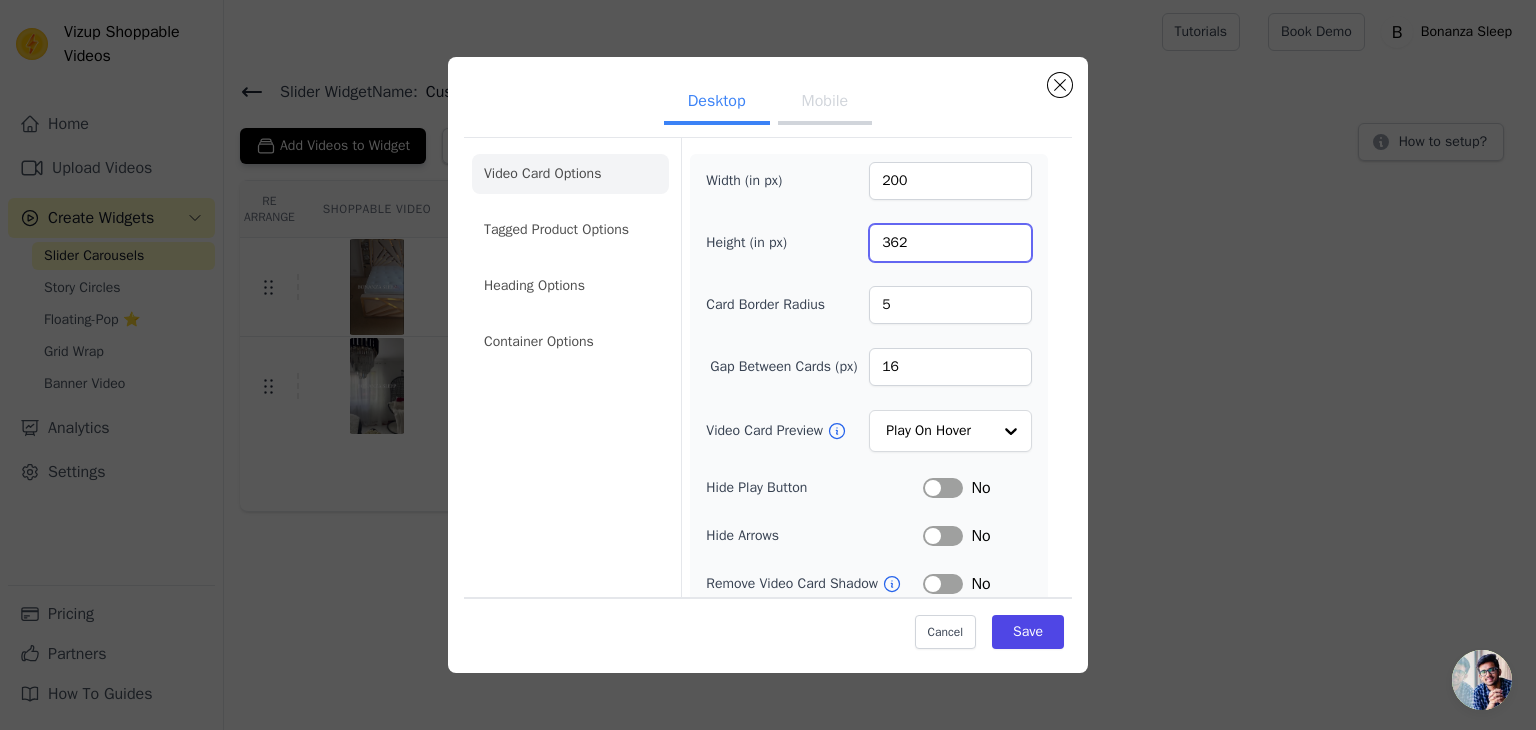 click on "362" at bounding box center (950, 243) 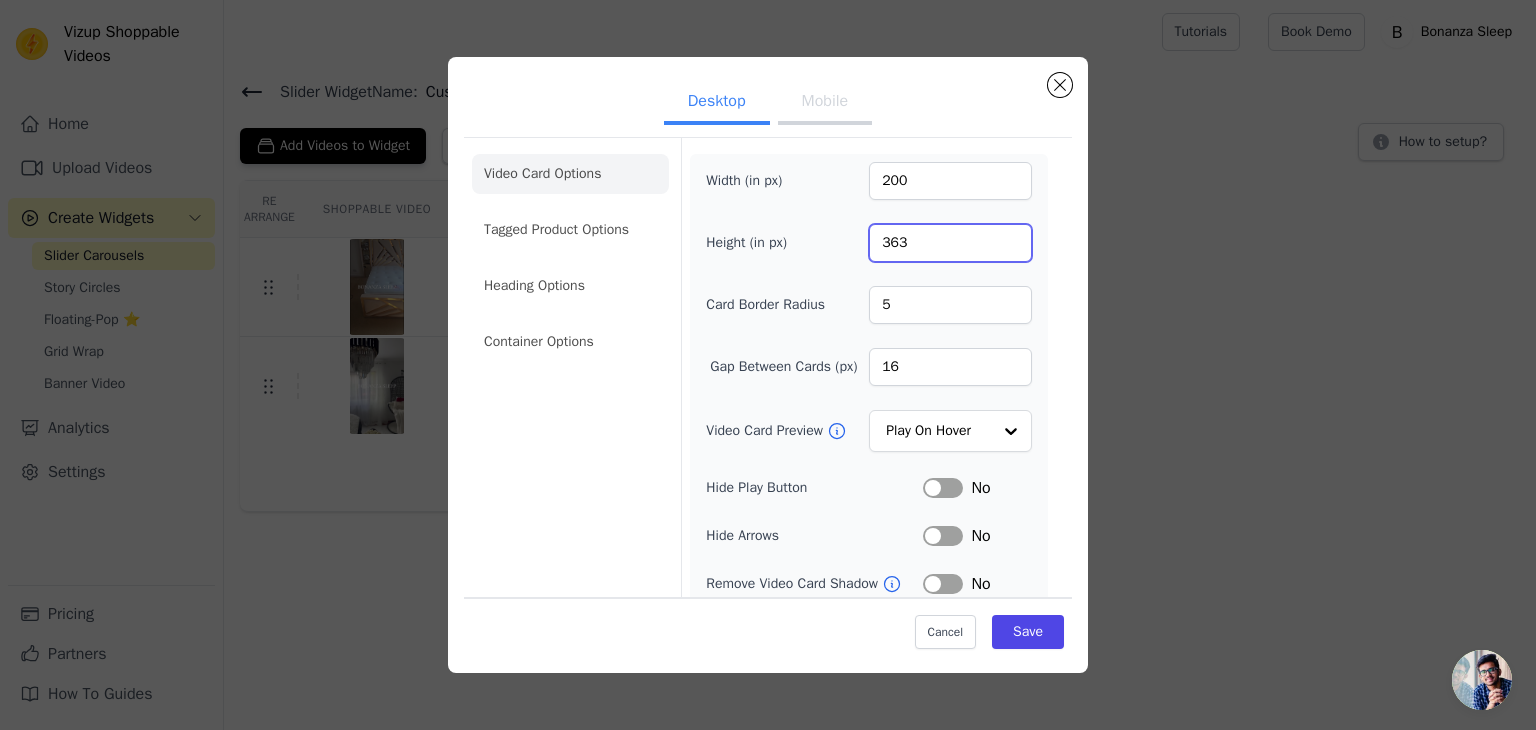 click on "363" at bounding box center (950, 243) 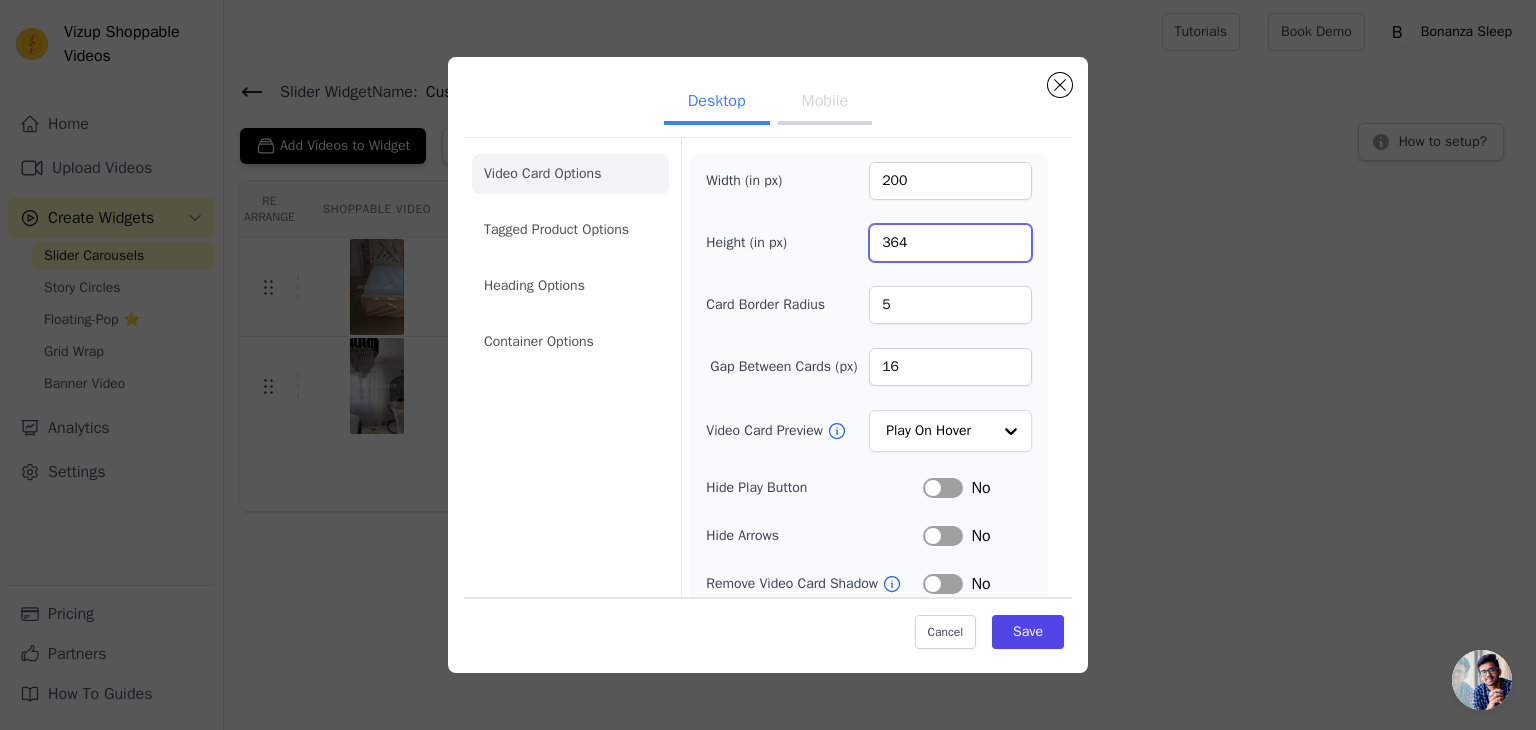click on "364" at bounding box center [950, 243] 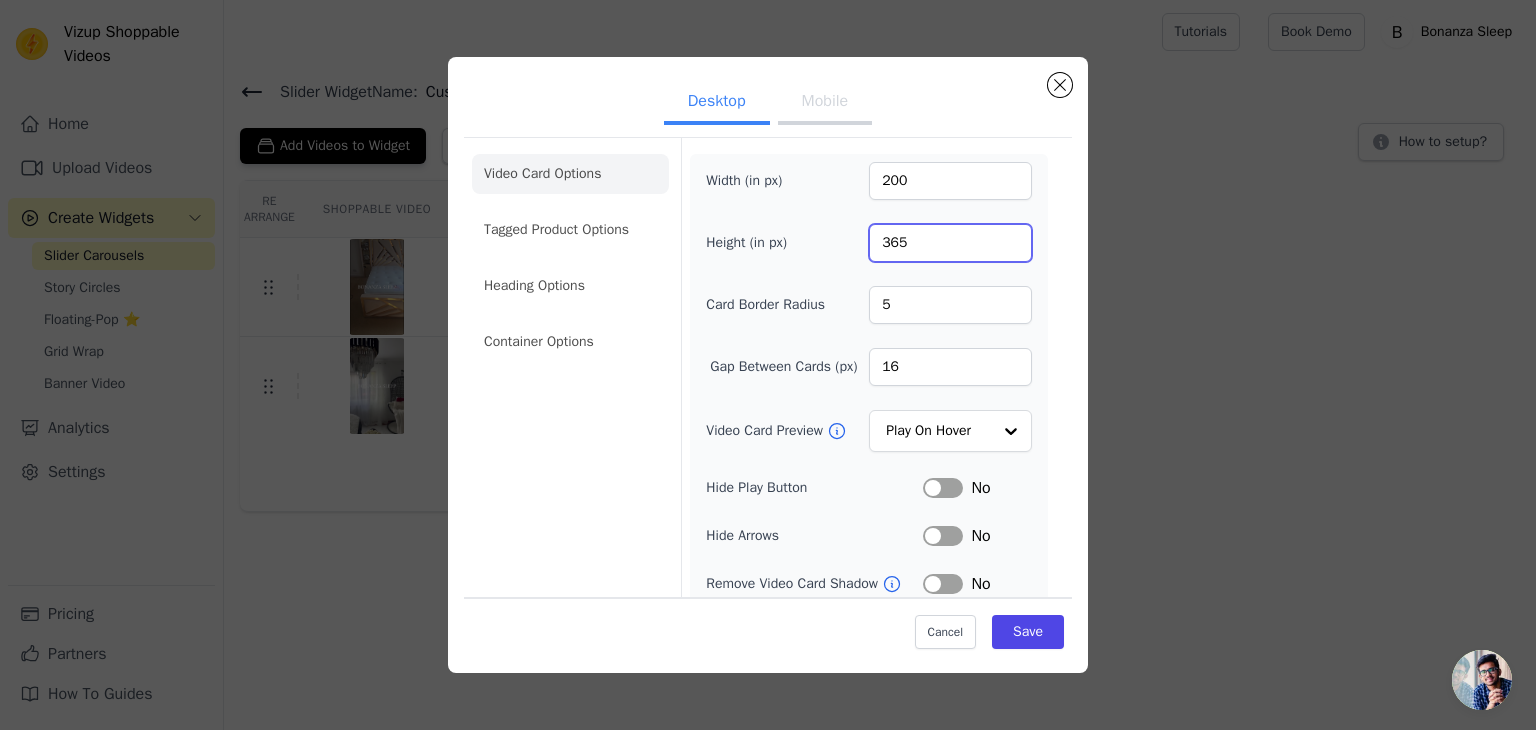 click on "365" at bounding box center (950, 243) 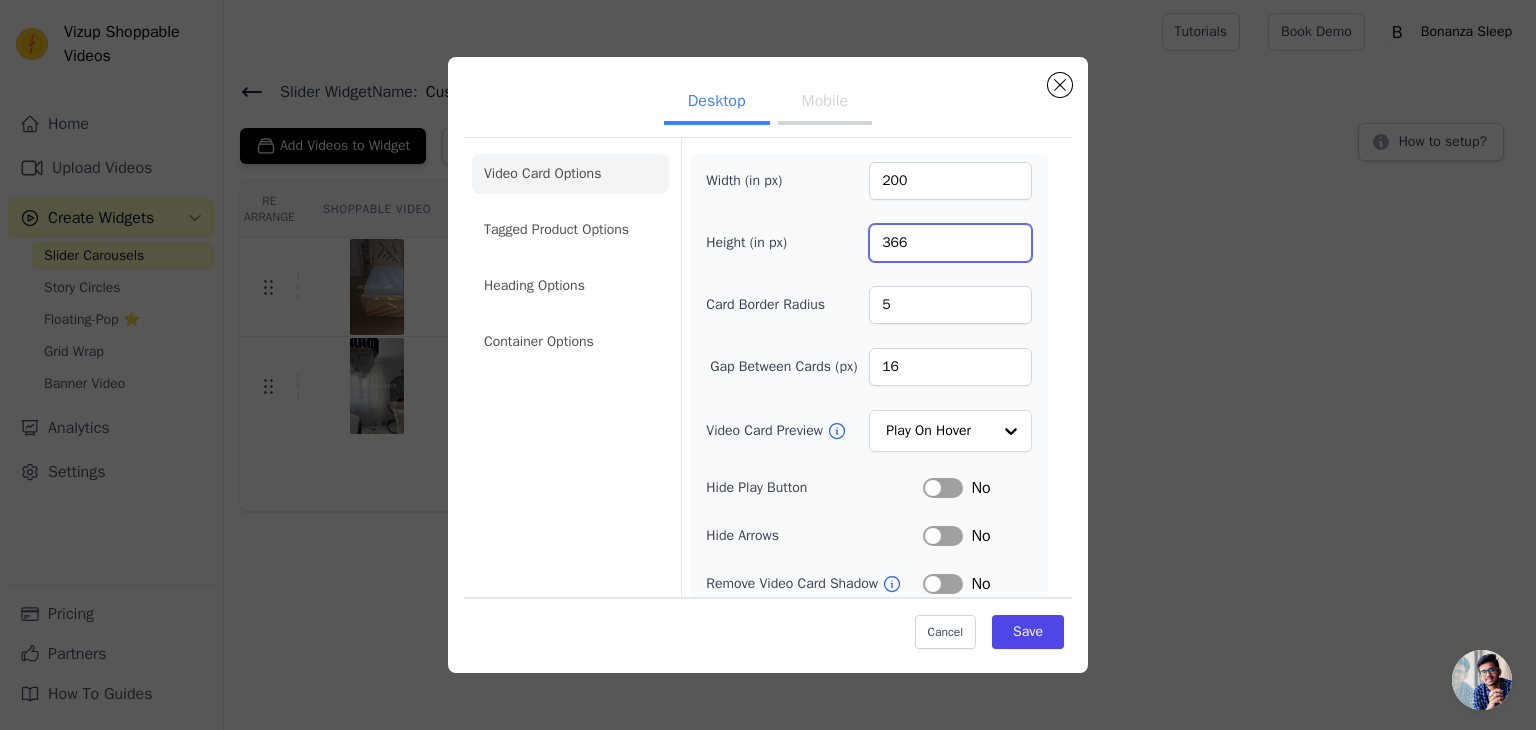 click on "366" at bounding box center (950, 243) 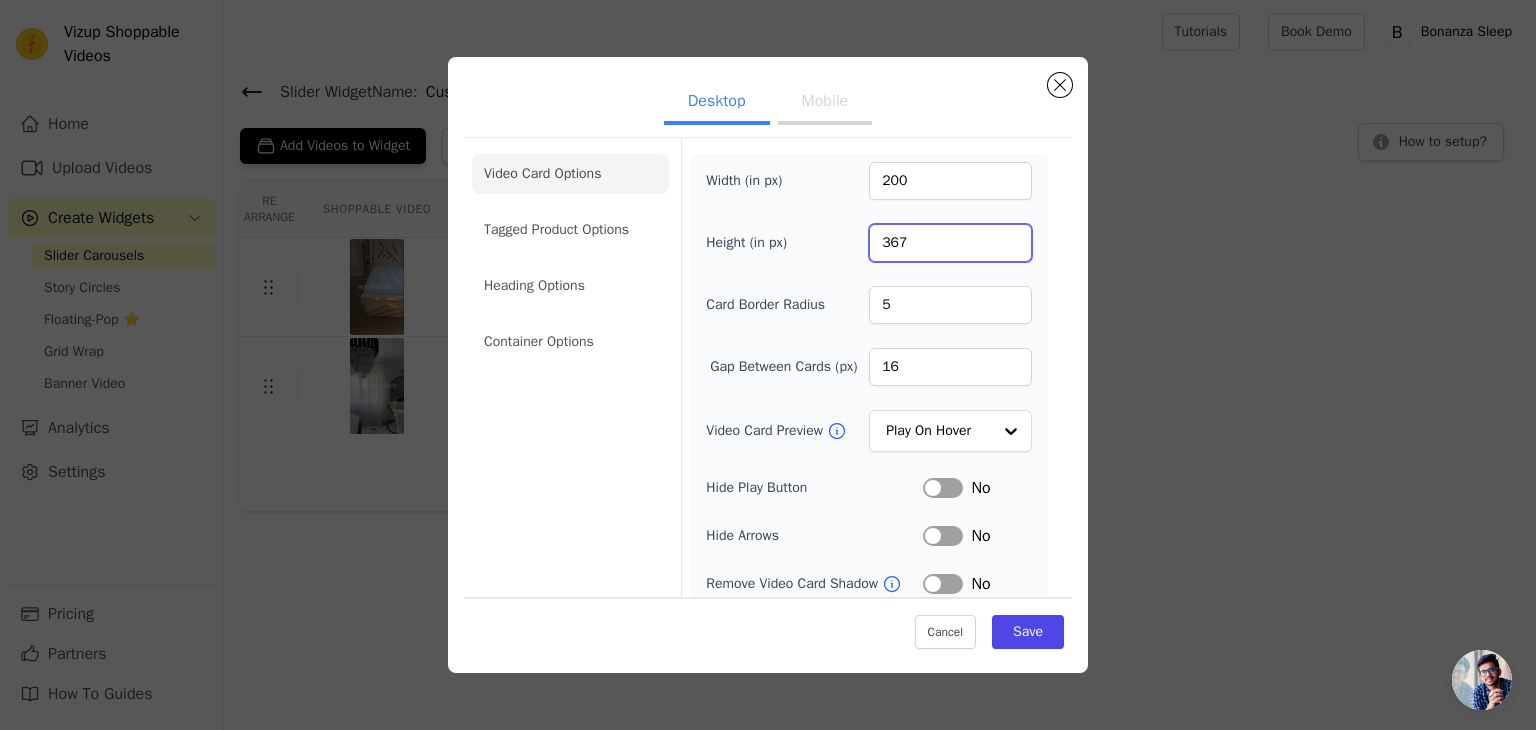 click on "367" at bounding box center (950, 243) 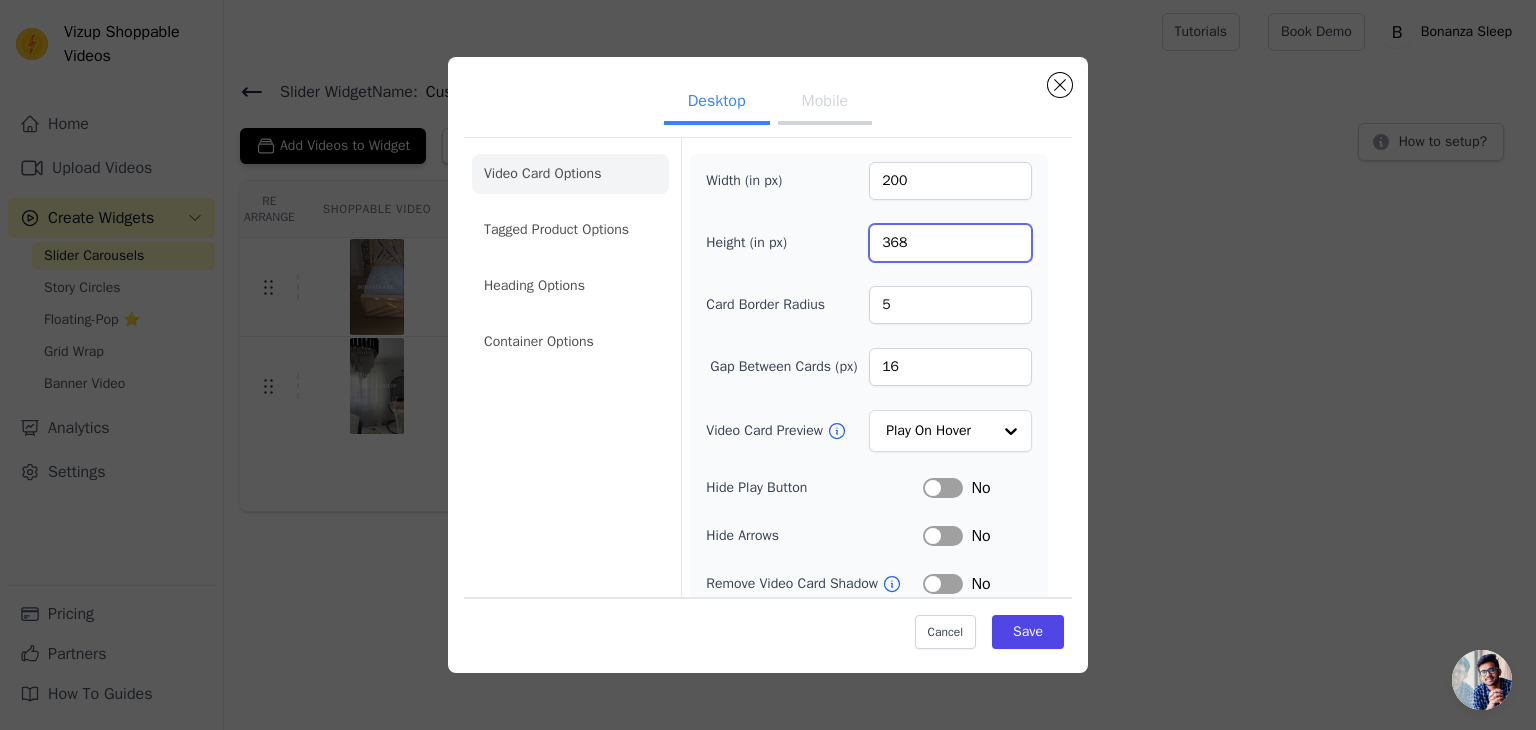 click on "368" at bounding box center (950, 243) 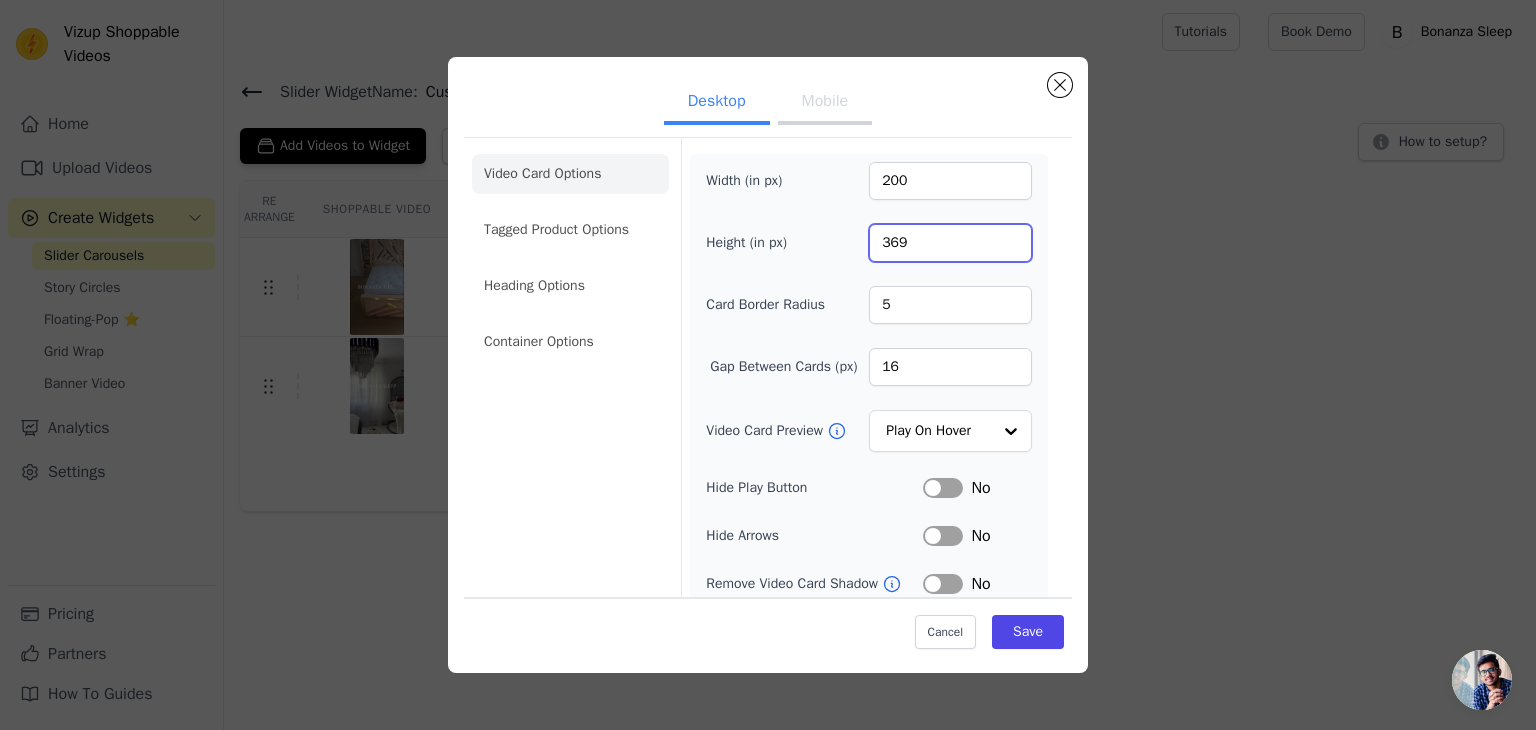 click on "369" at bounding box center [950, 243] 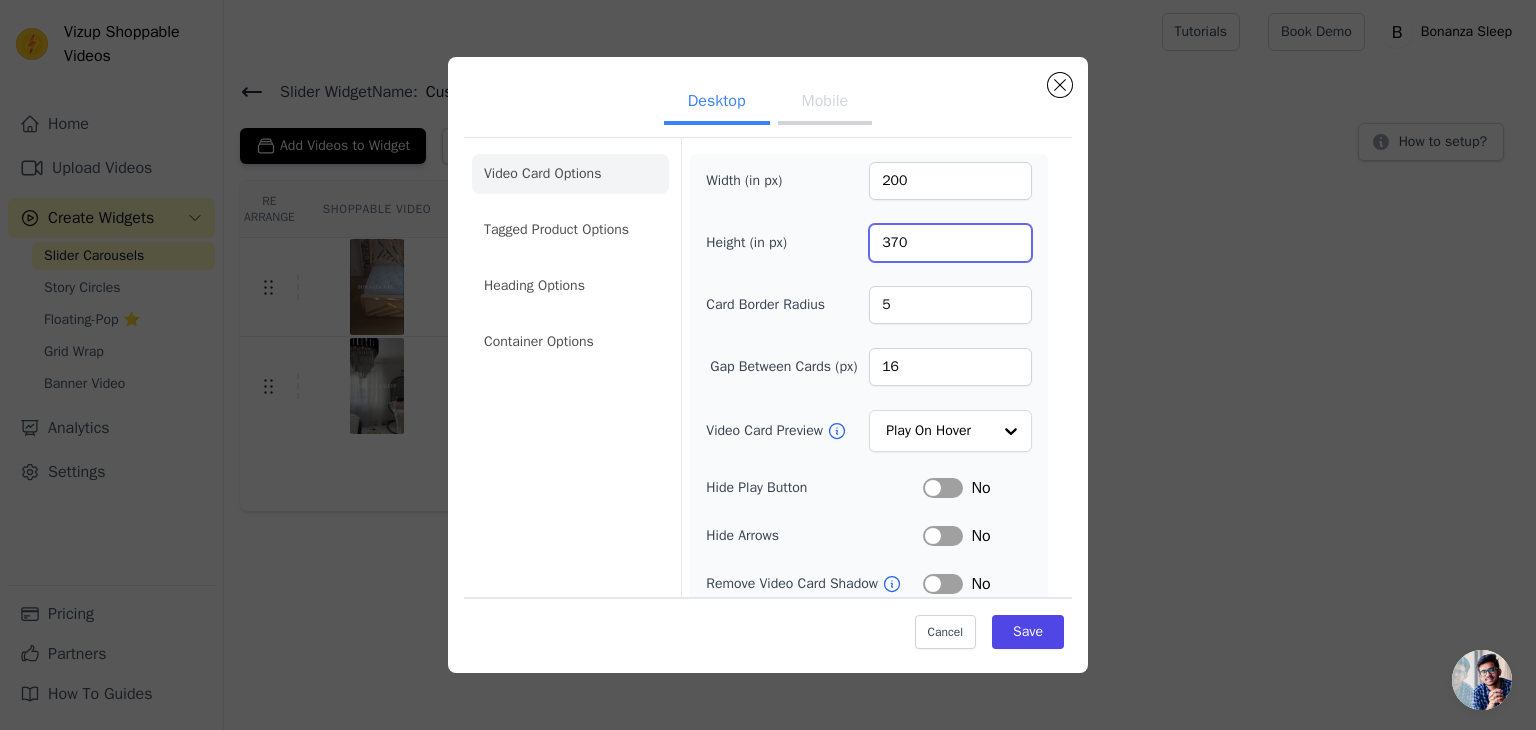 click on "370" at bounding box center (950, 243) 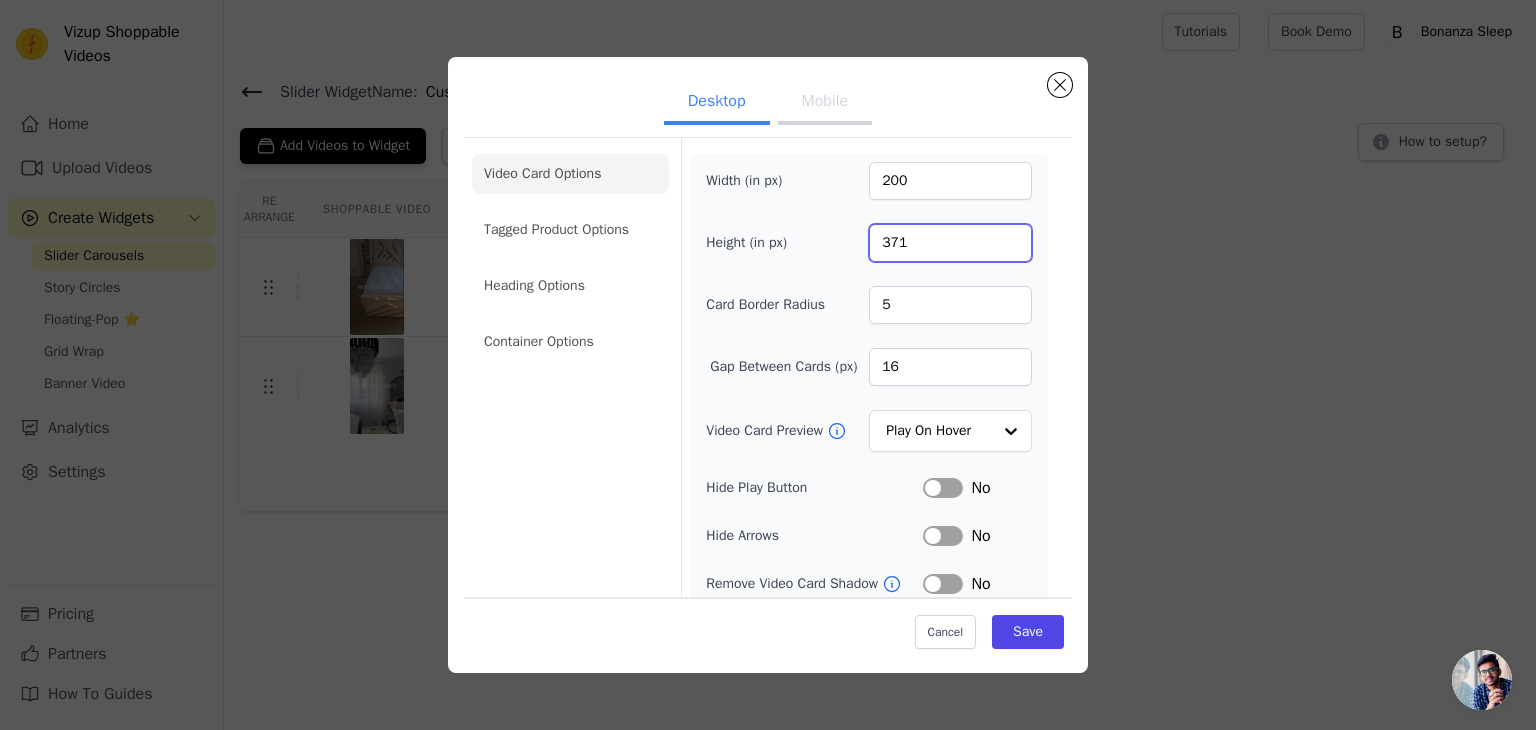 click on "371" at bounding box center [950, 243] 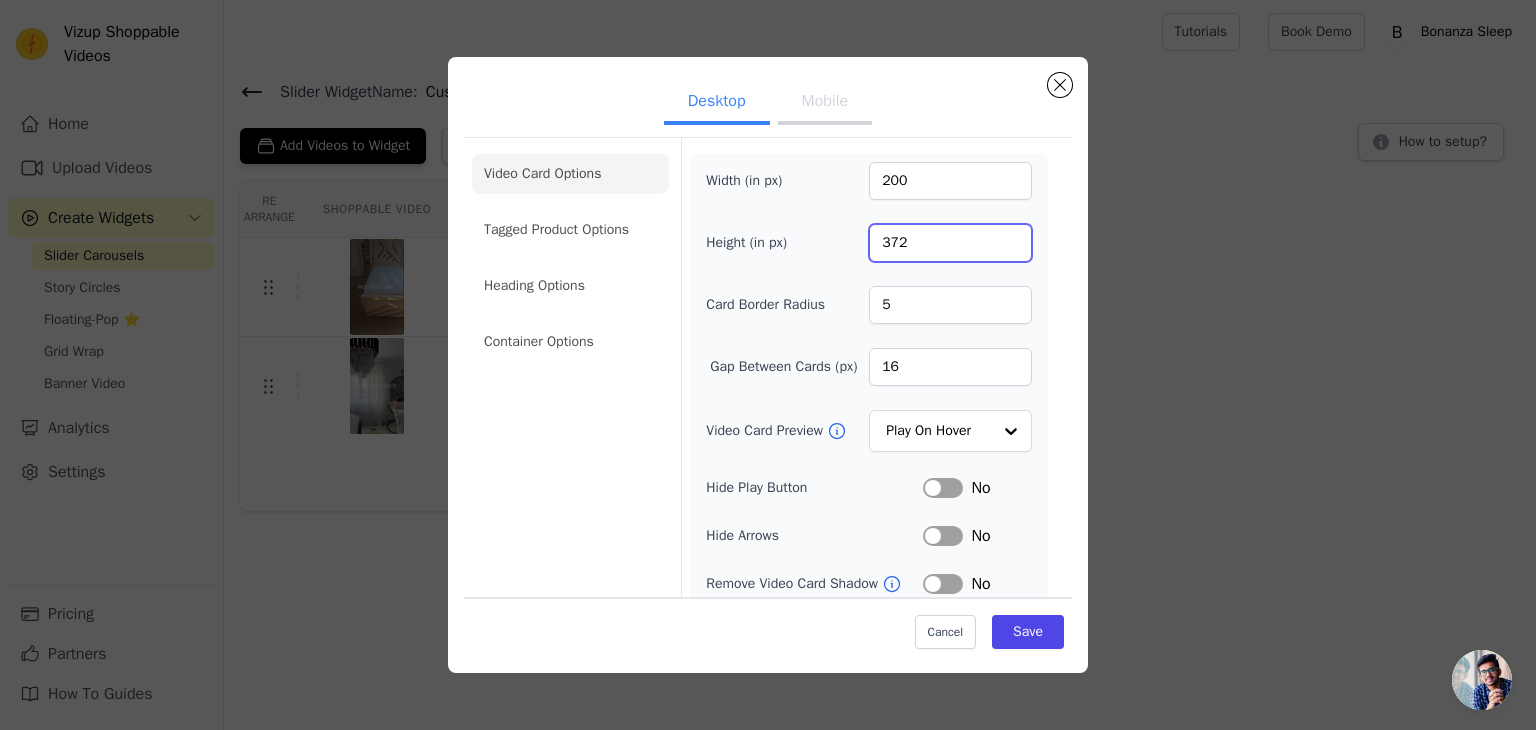 click on "372" at bounding box center [950, 243] 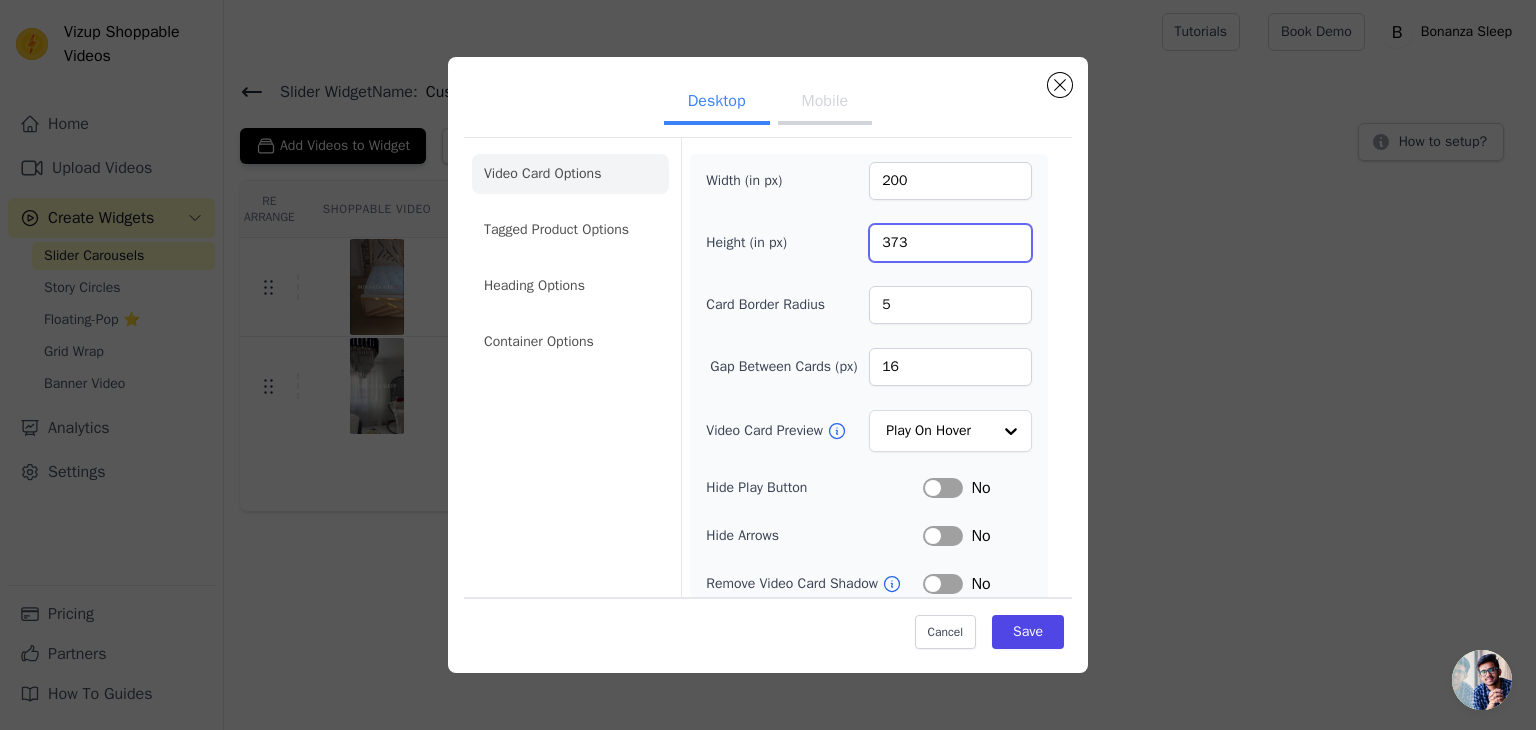 click on "373" at bounding box center (950, 243) 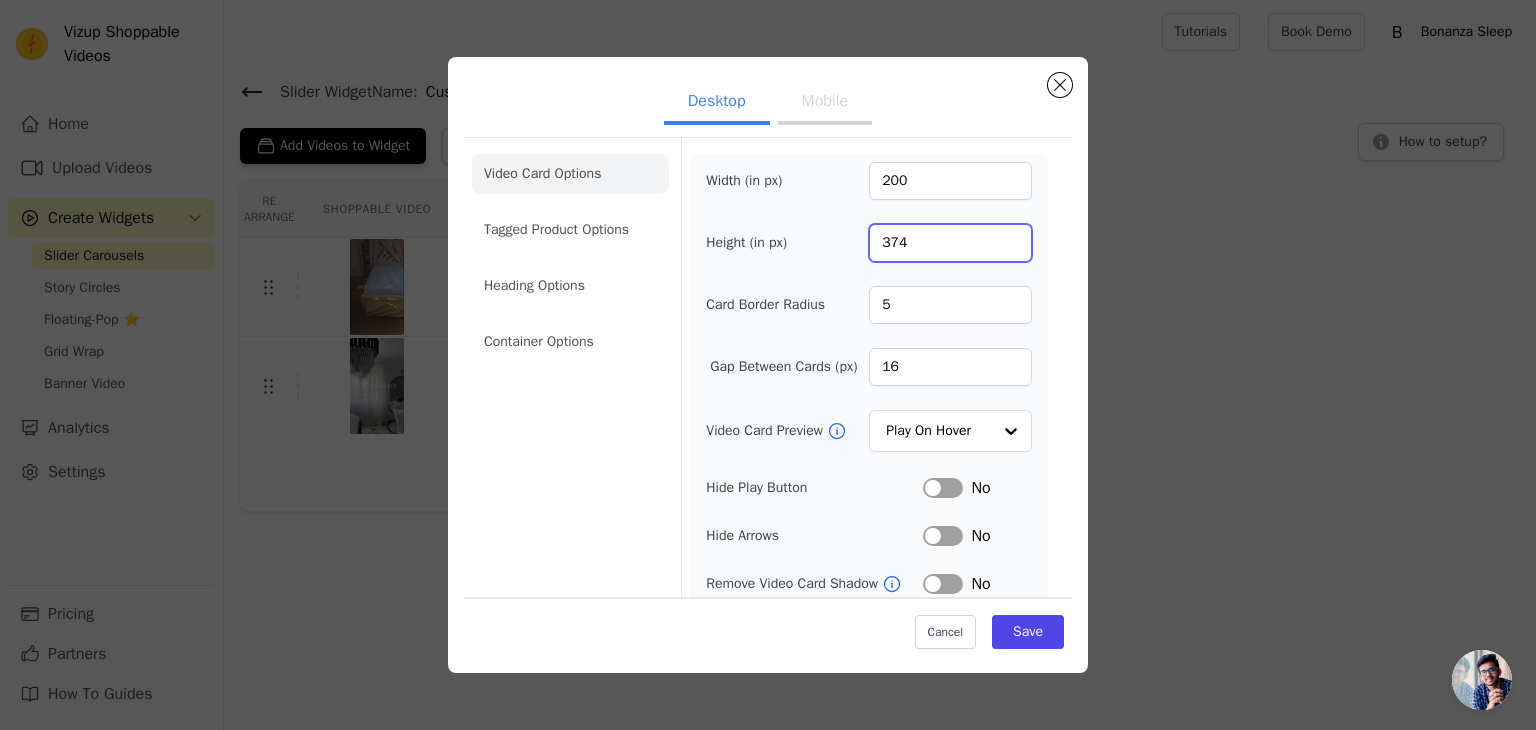 click on "374" at bounding box center (950, 243) 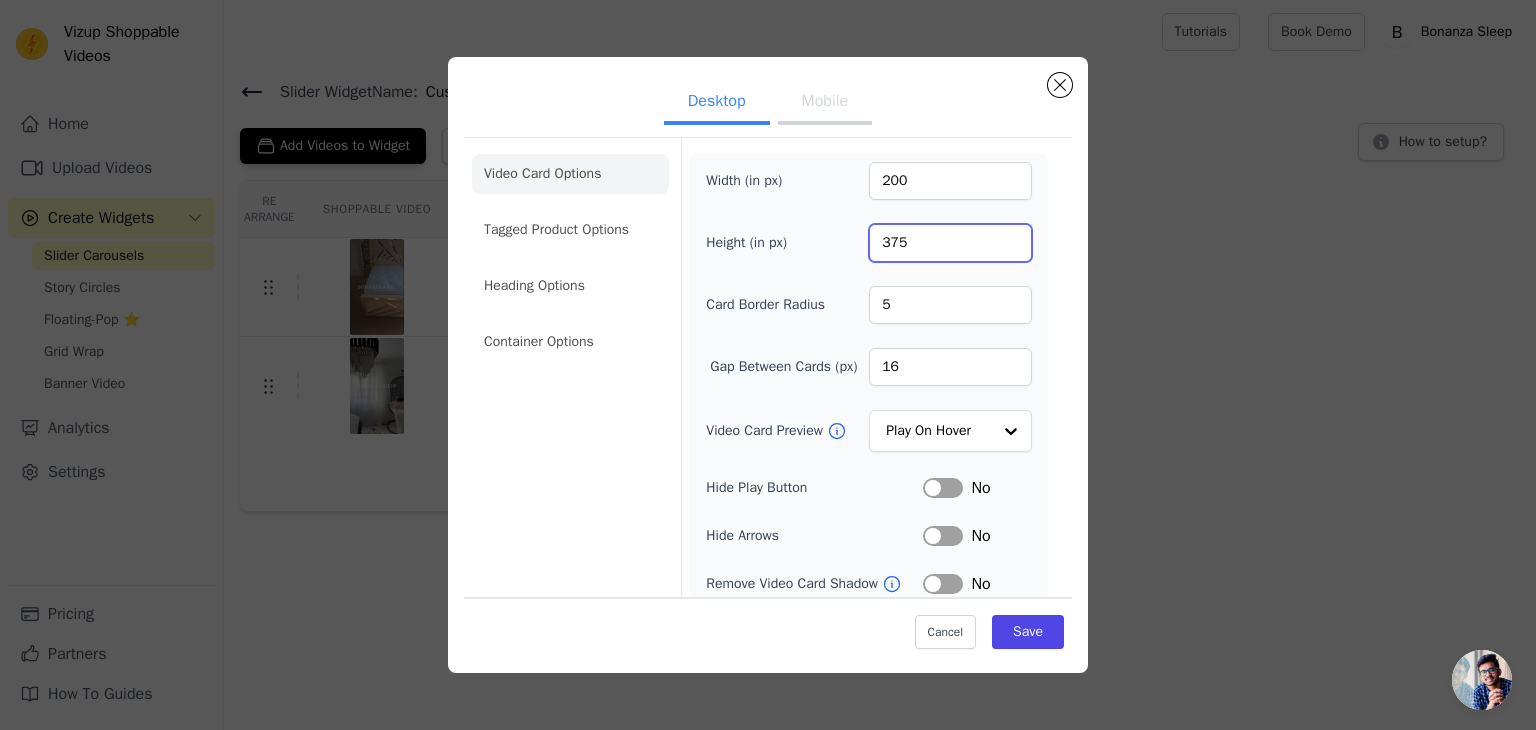click on "375" at bounding box center (950, 243) 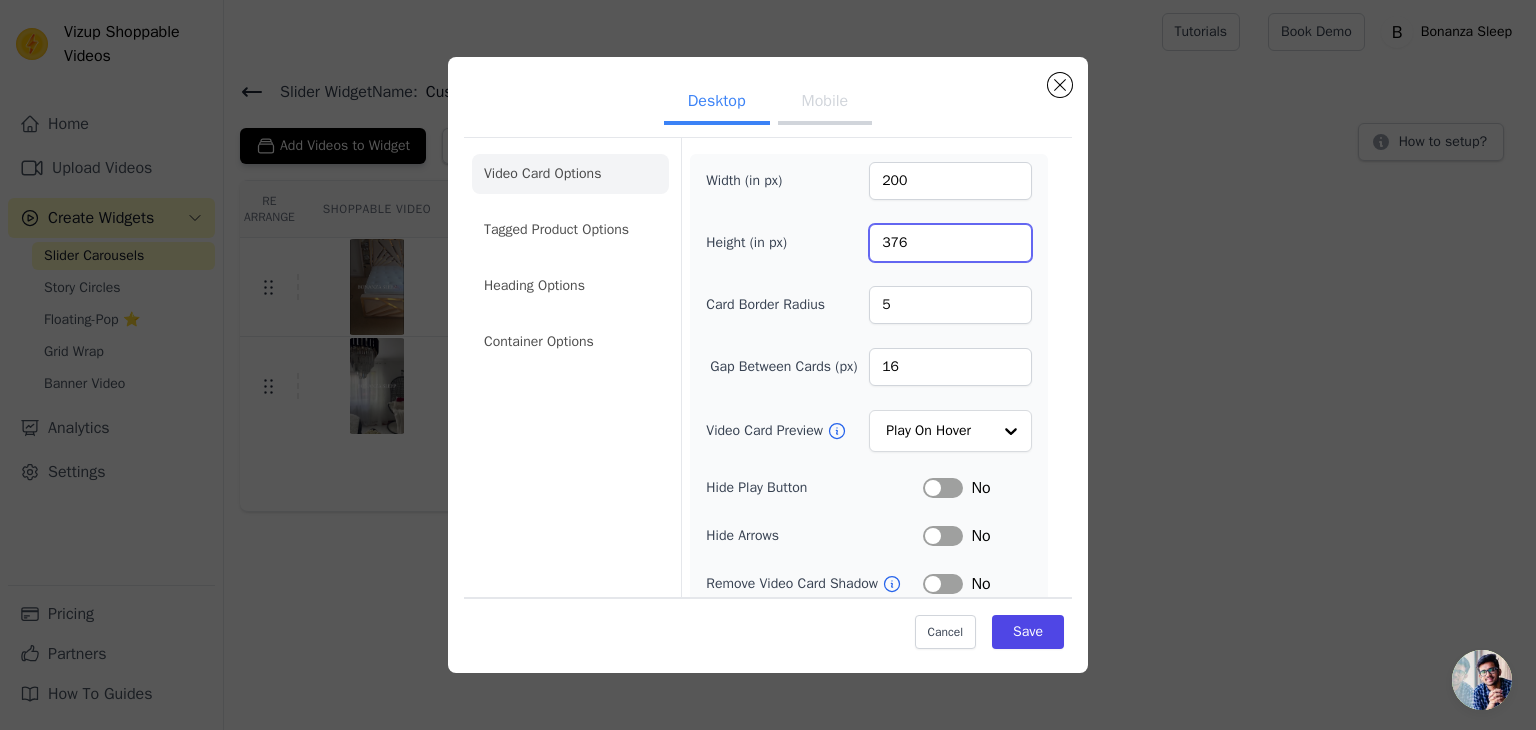 click on "376" at bounding box center [950, 243] 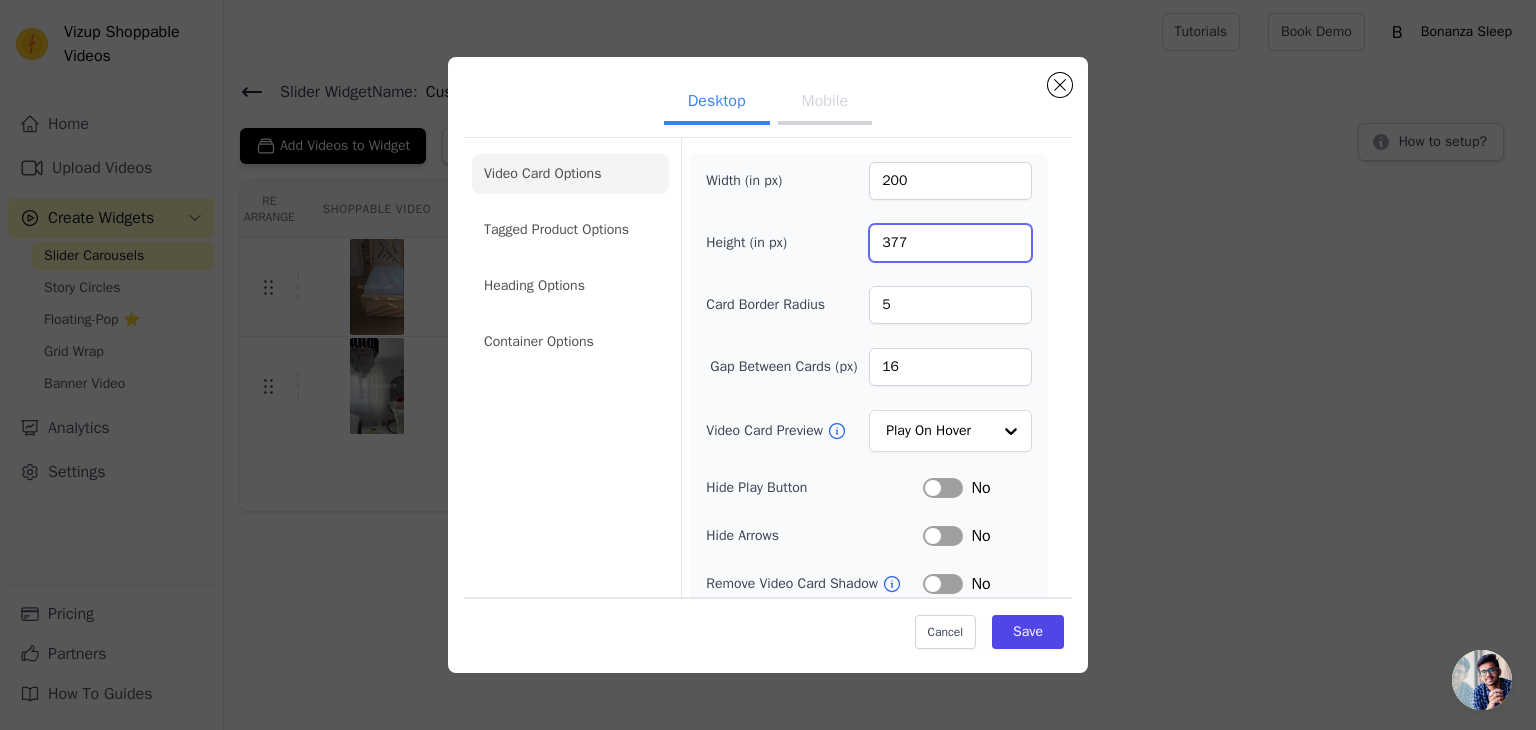 click on "377" at bounding box center [950, 243] 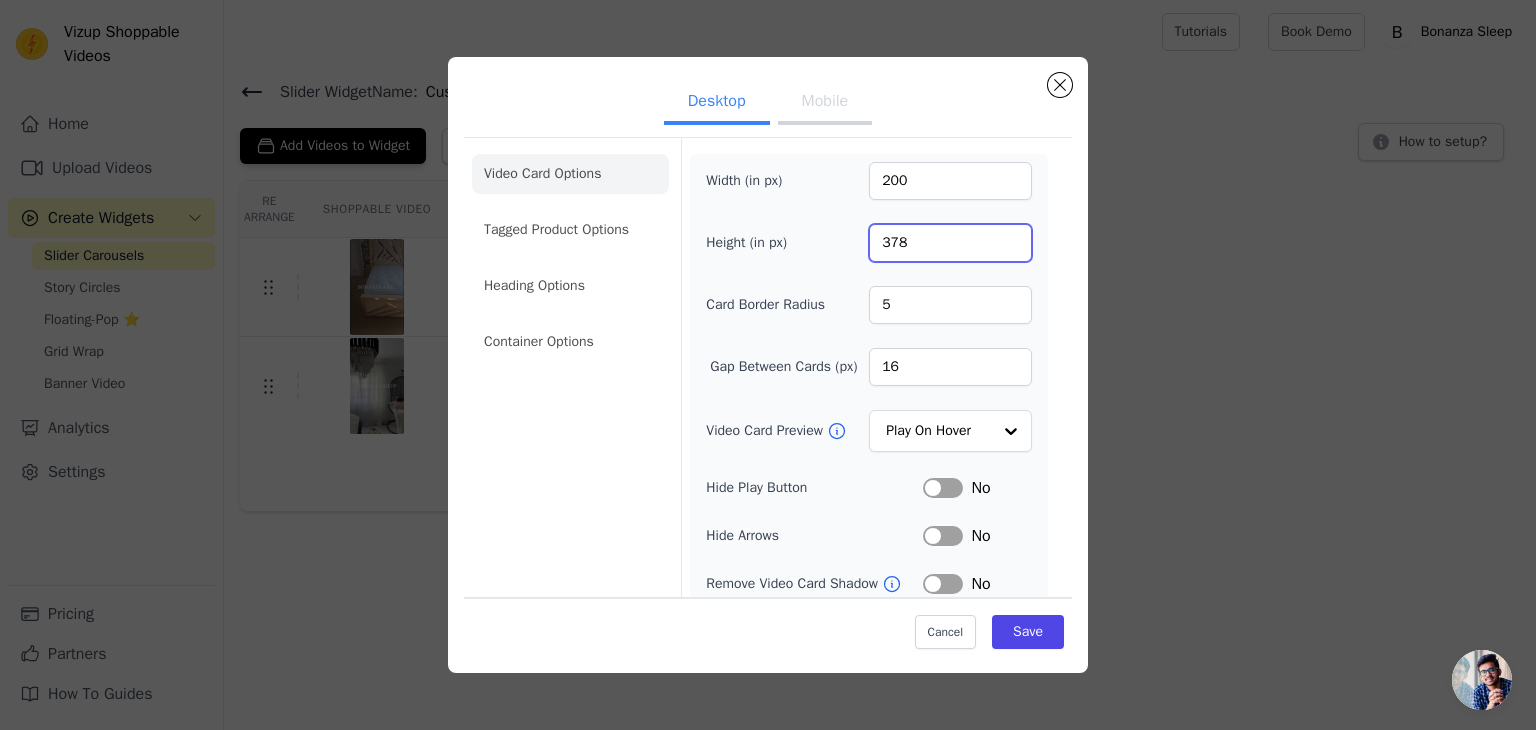 click on "378" at bounding box center (950, 243) 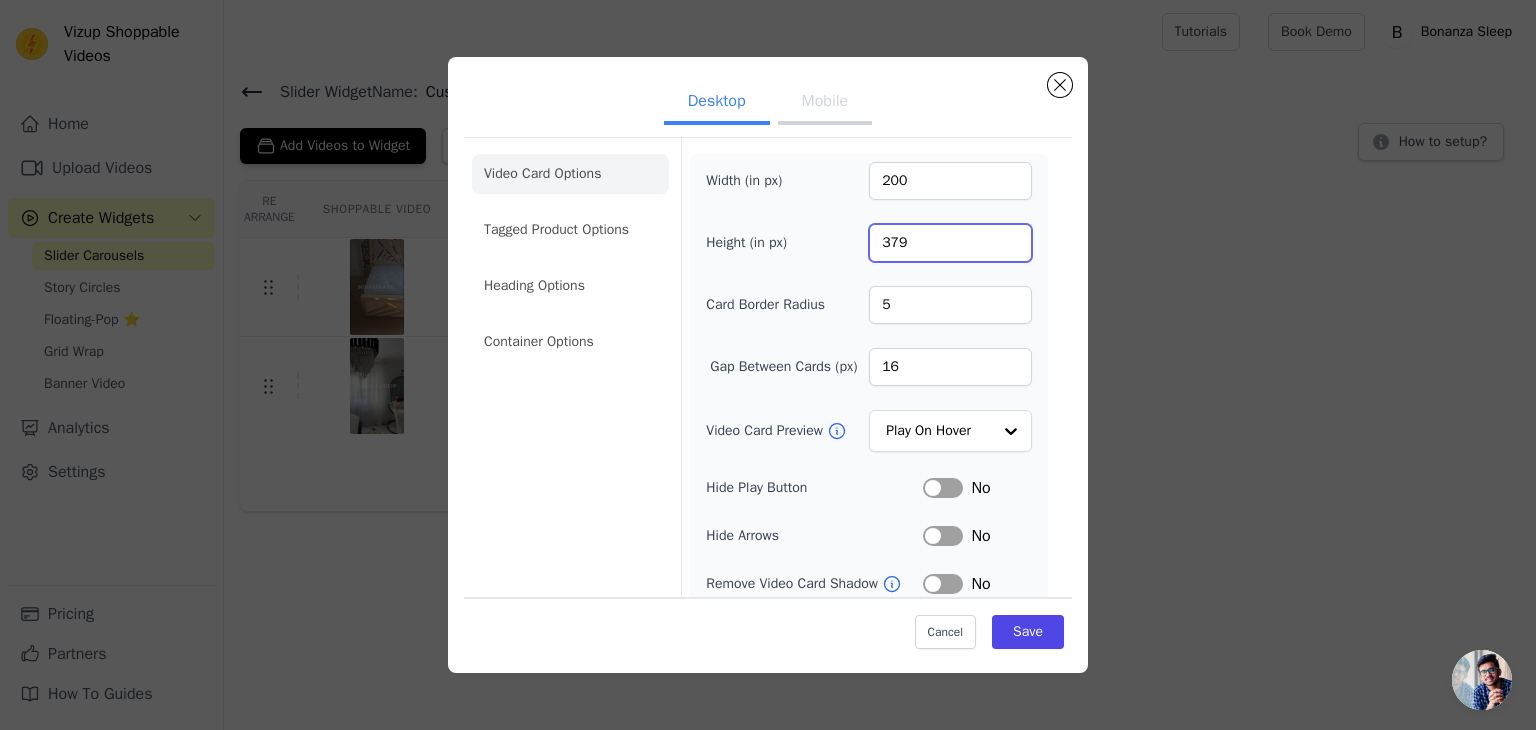 click on "379" at bounding box center [950, 243] 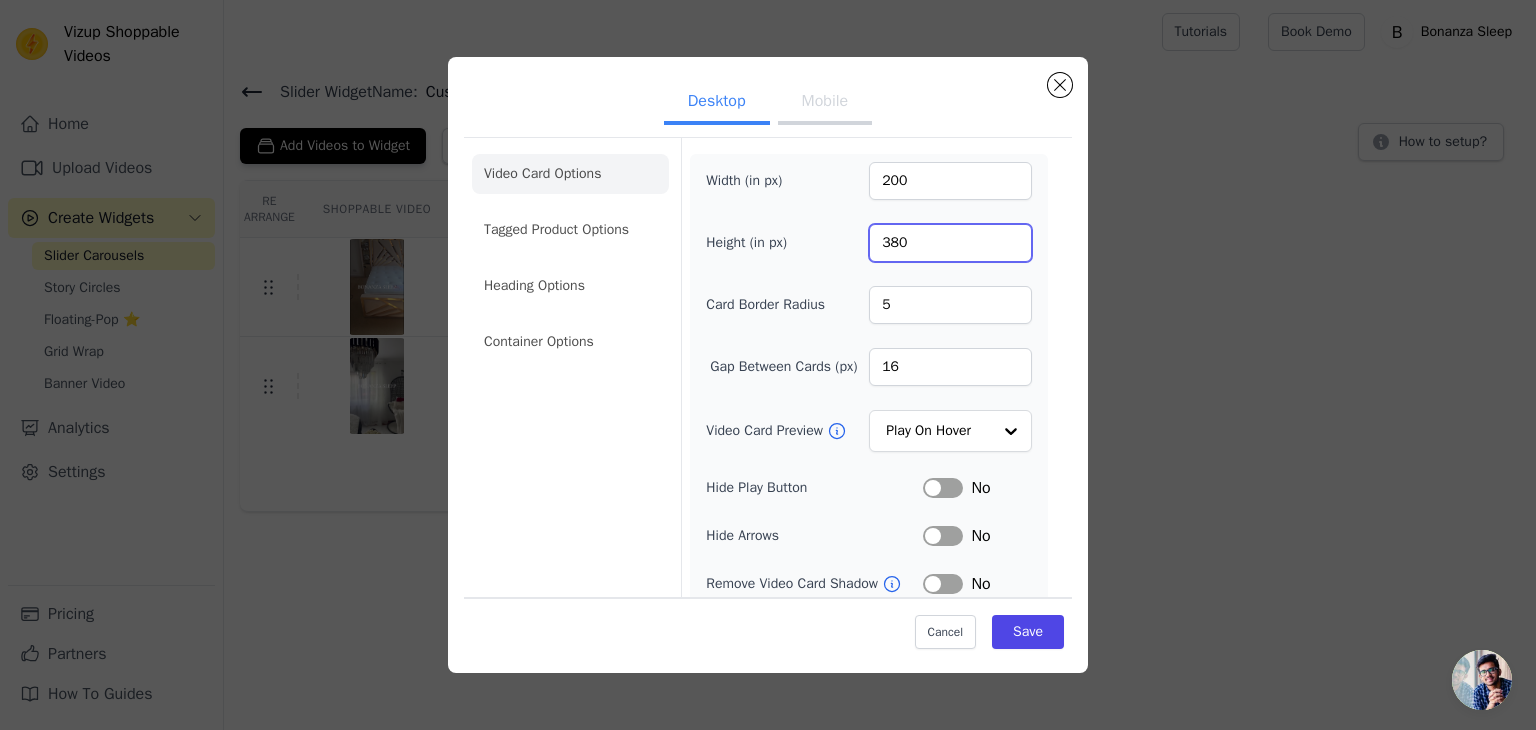 type on "380" 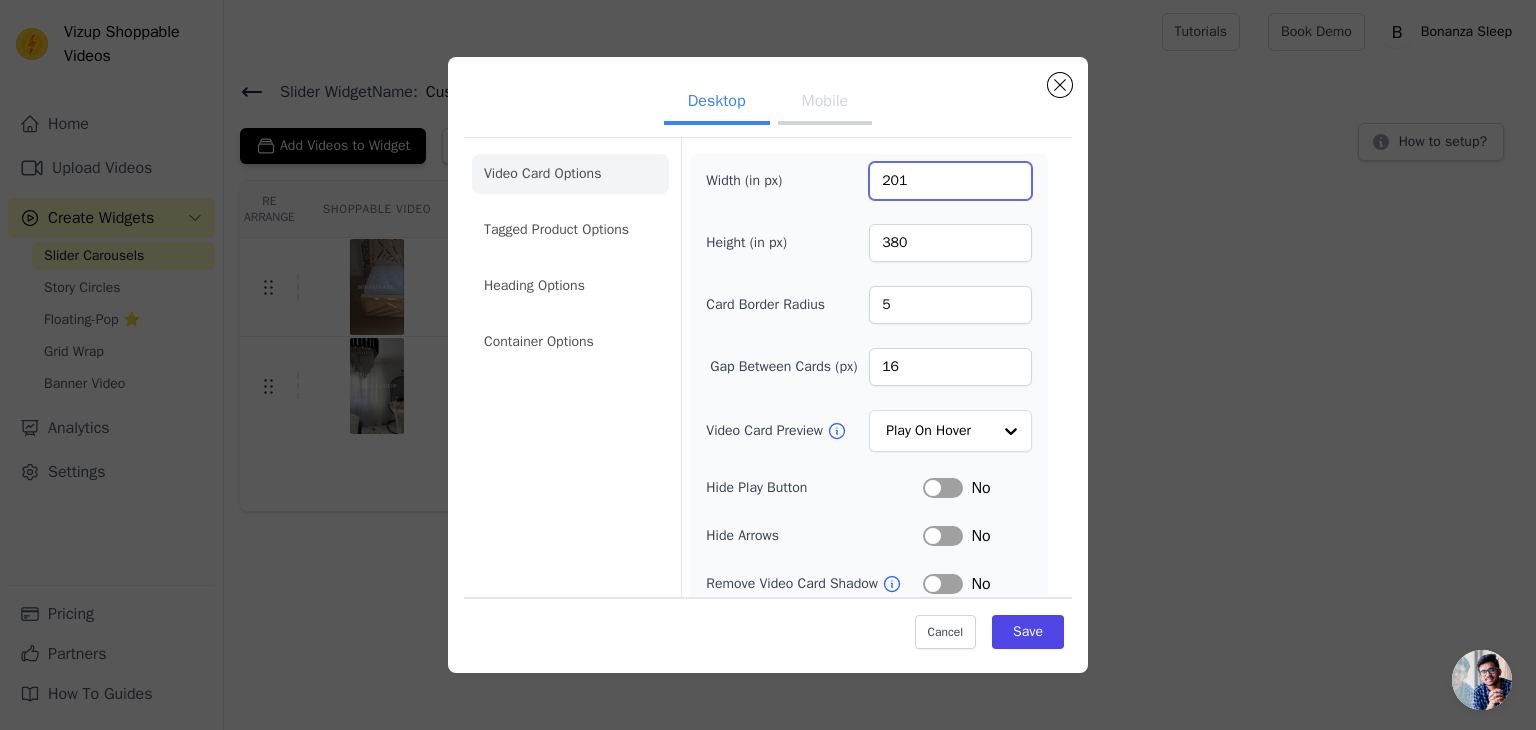 click on "201" at bounding box center (950, 181) 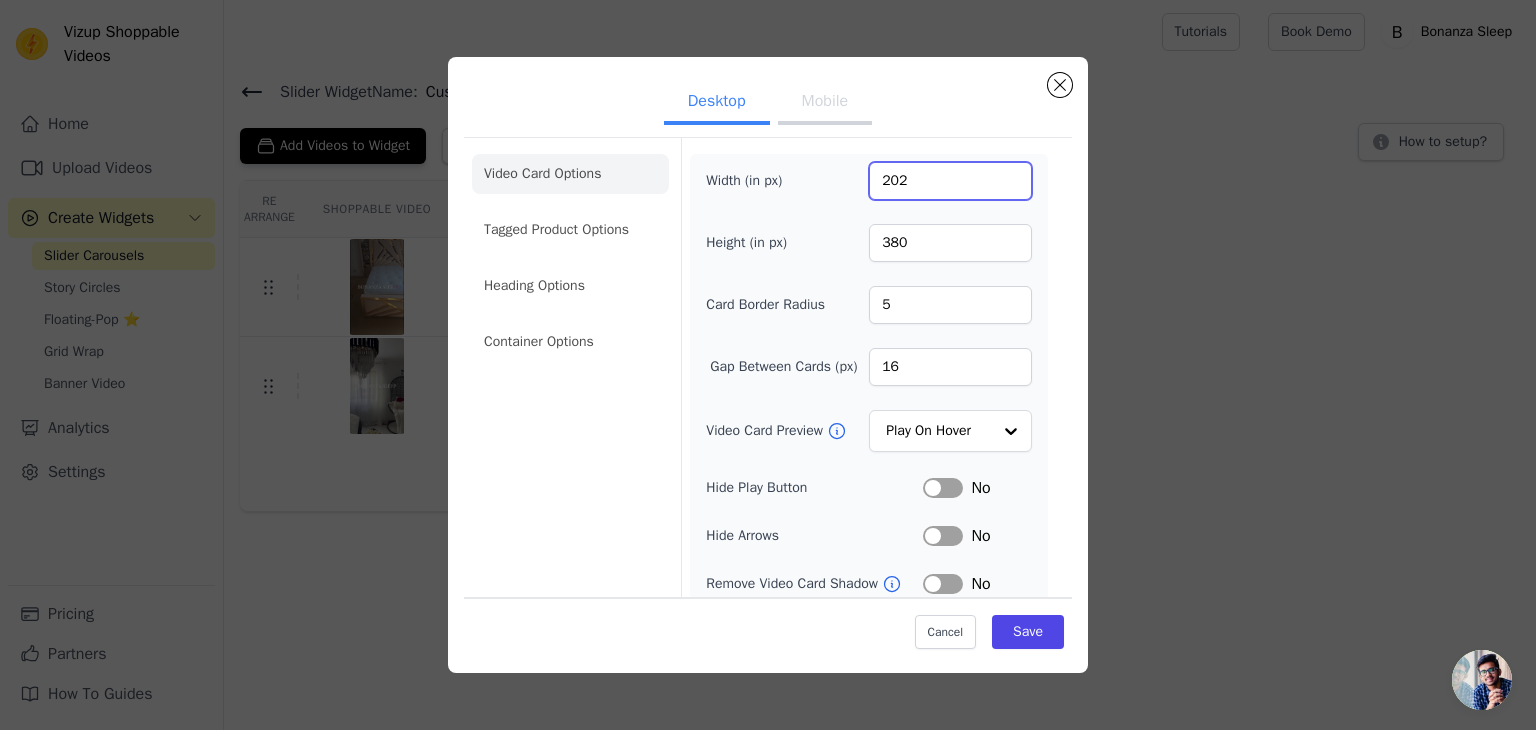 click on "202" at bounding box center (950, 181) 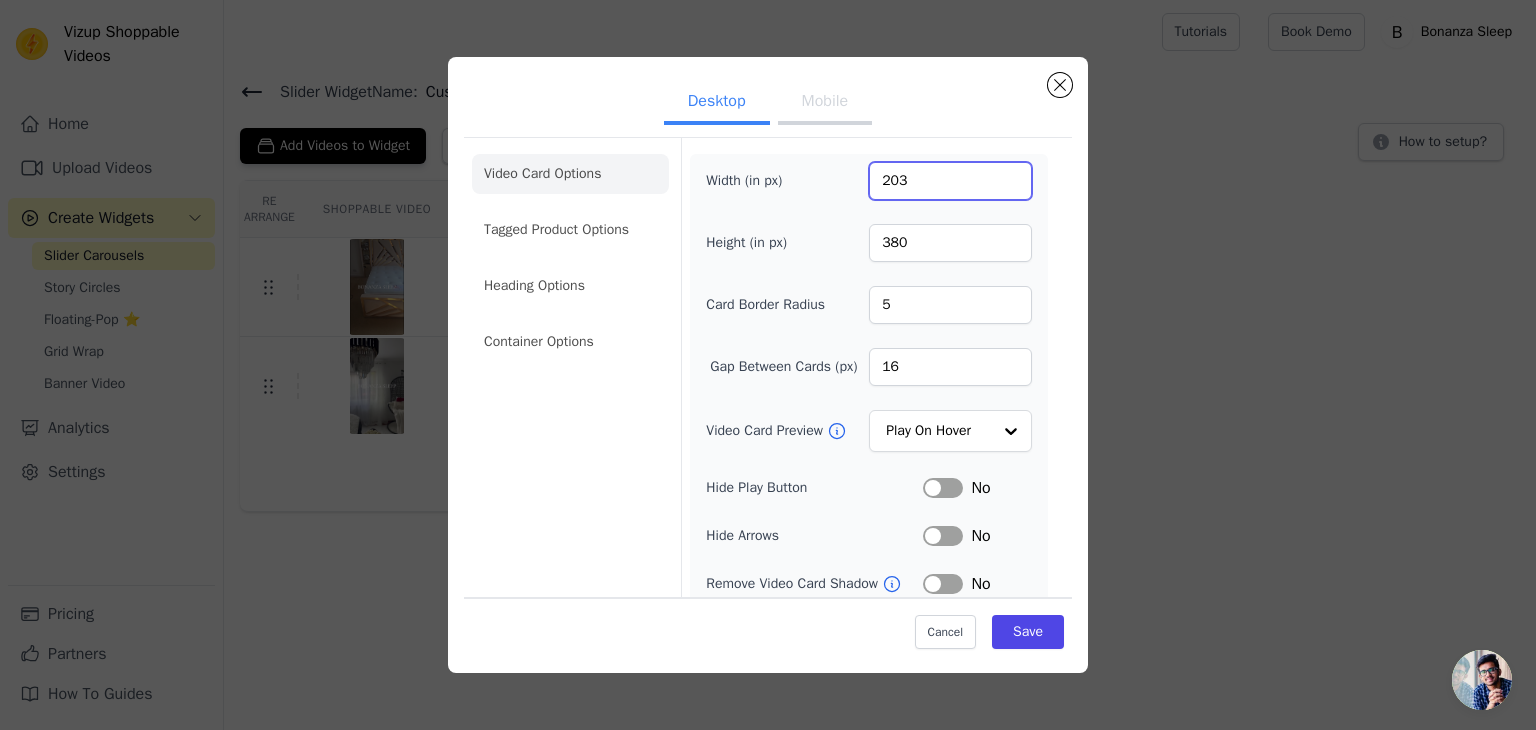 click on "203" at bounding box center [950, 181] 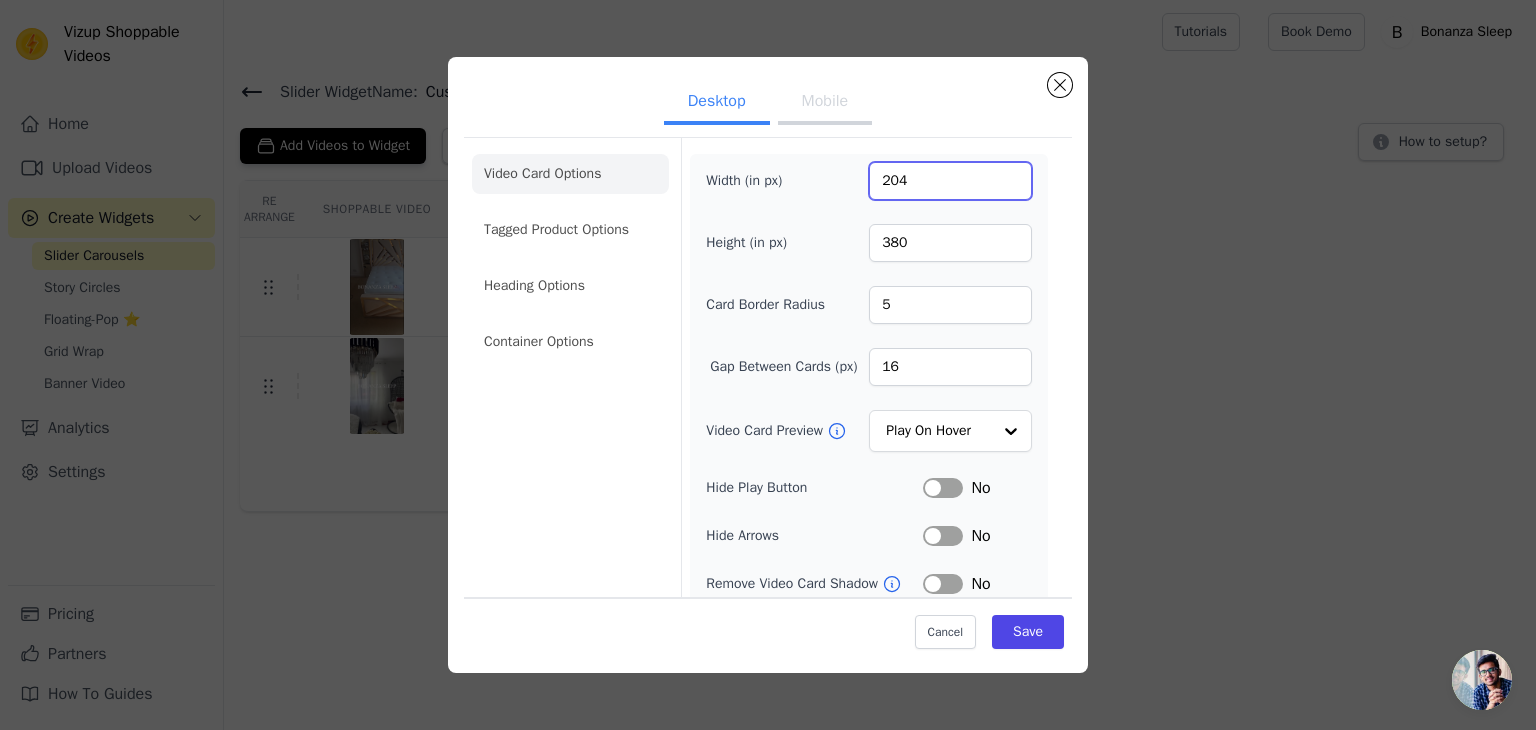 click on "204" at bounding box center (950, 181) 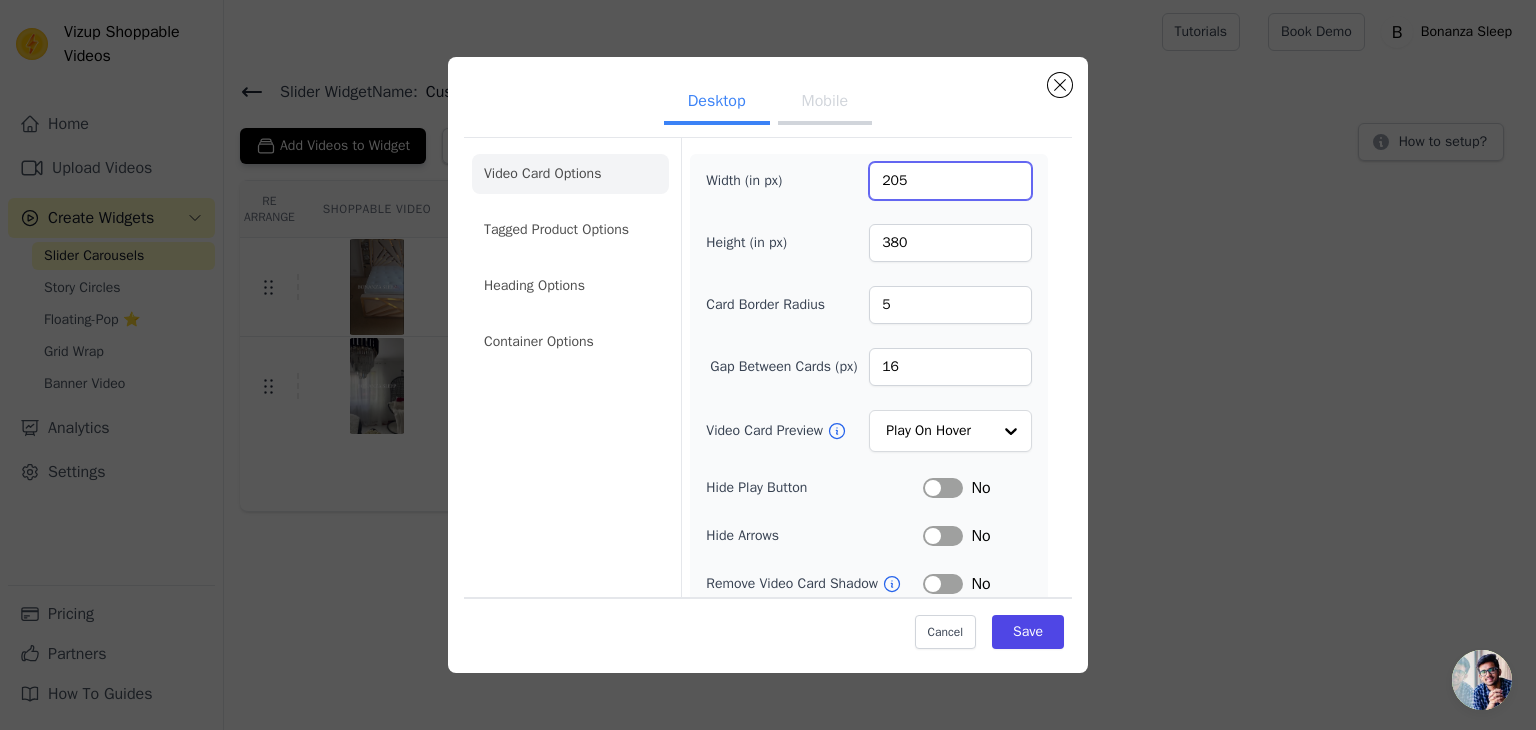 click on "205" at bounding box center [950, 181] 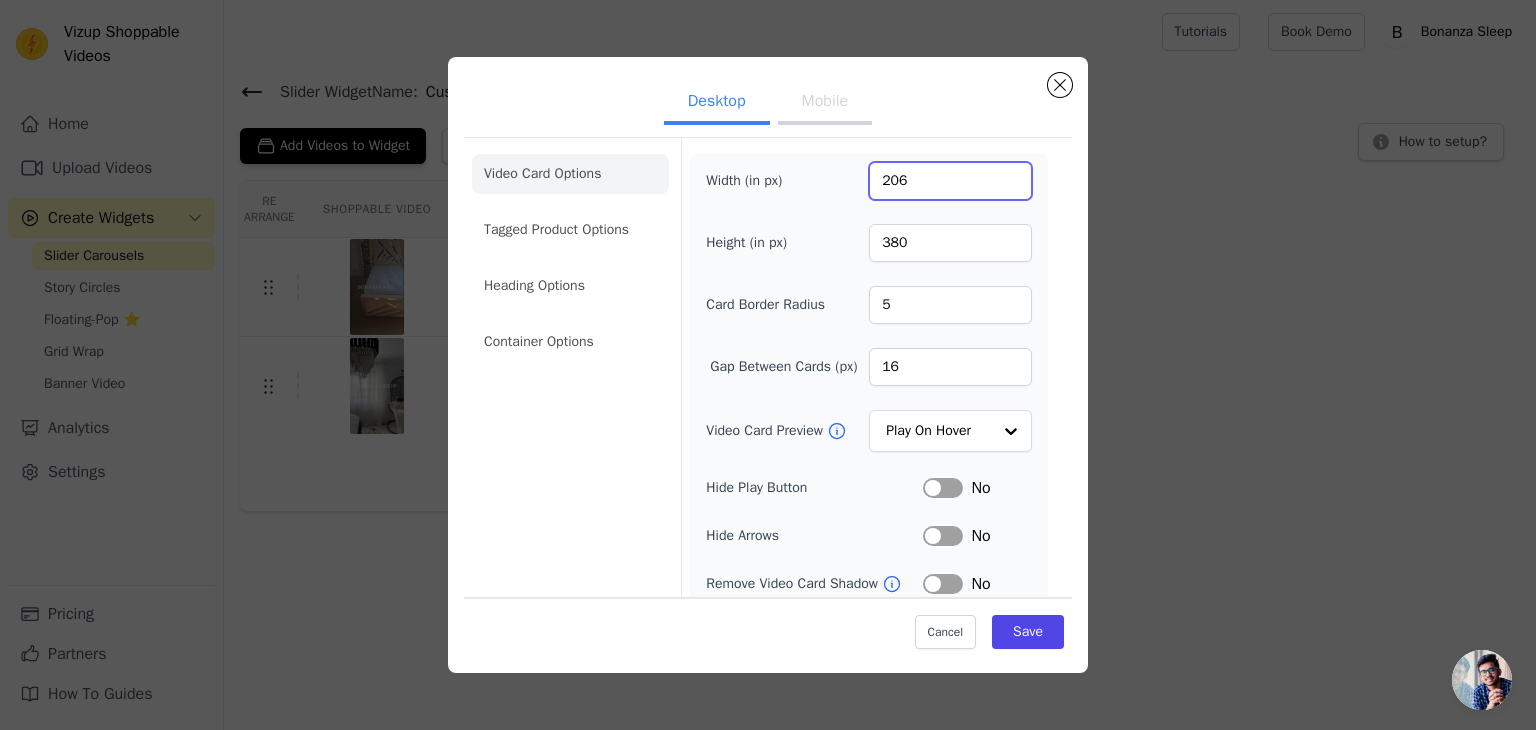 click on "206" at bounding box center [950, 181] 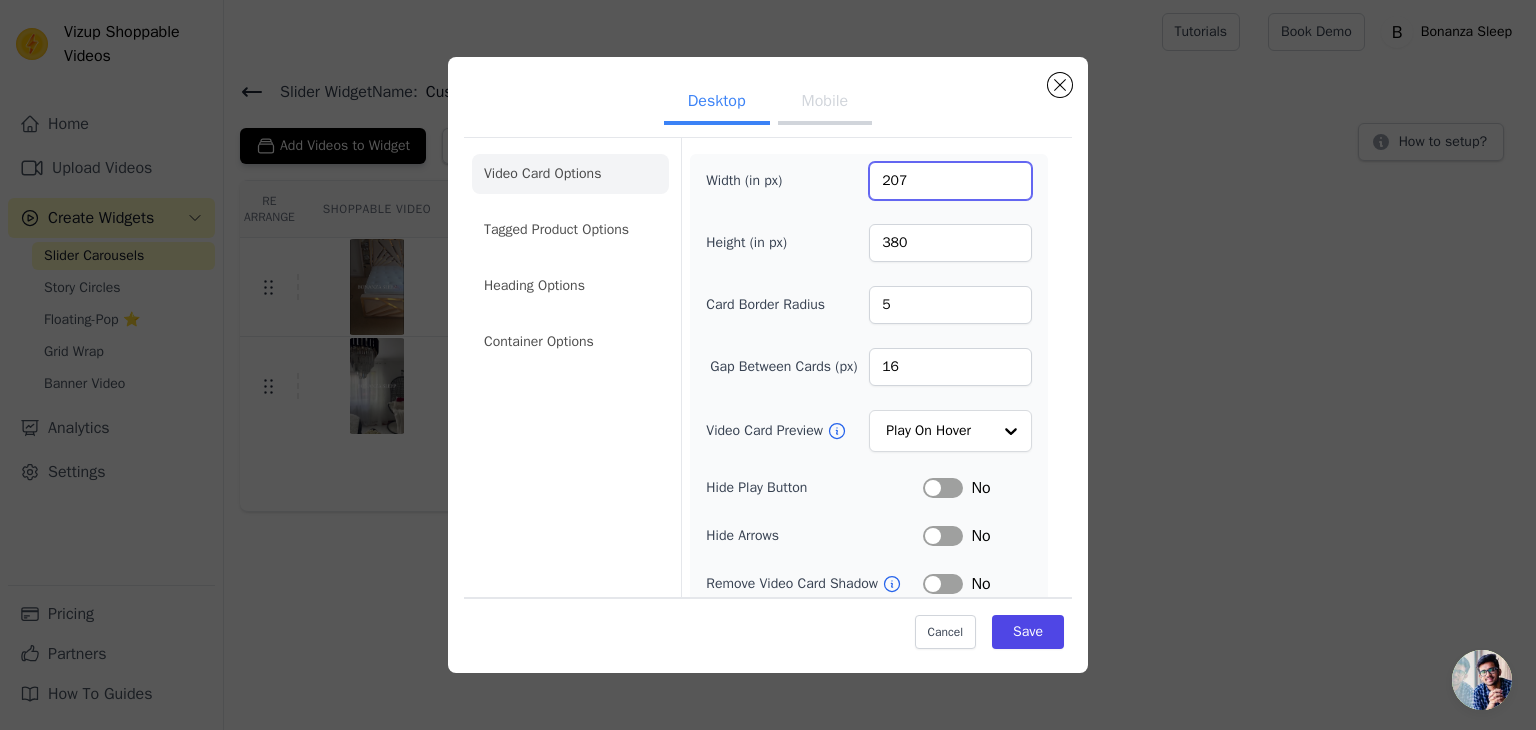 click on "207" at bounding box center [950, 181] 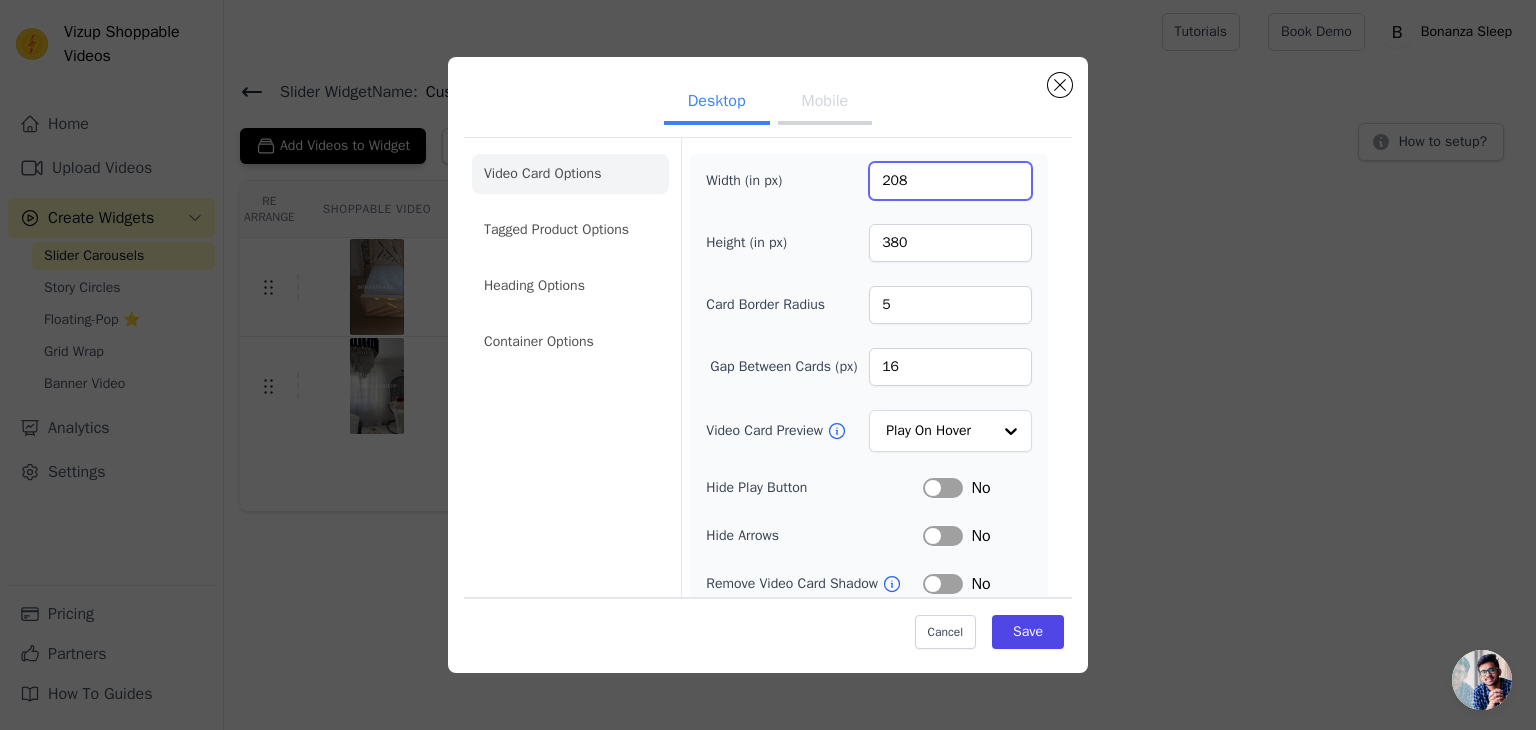 click on "208" at bounding box center [950, 181] 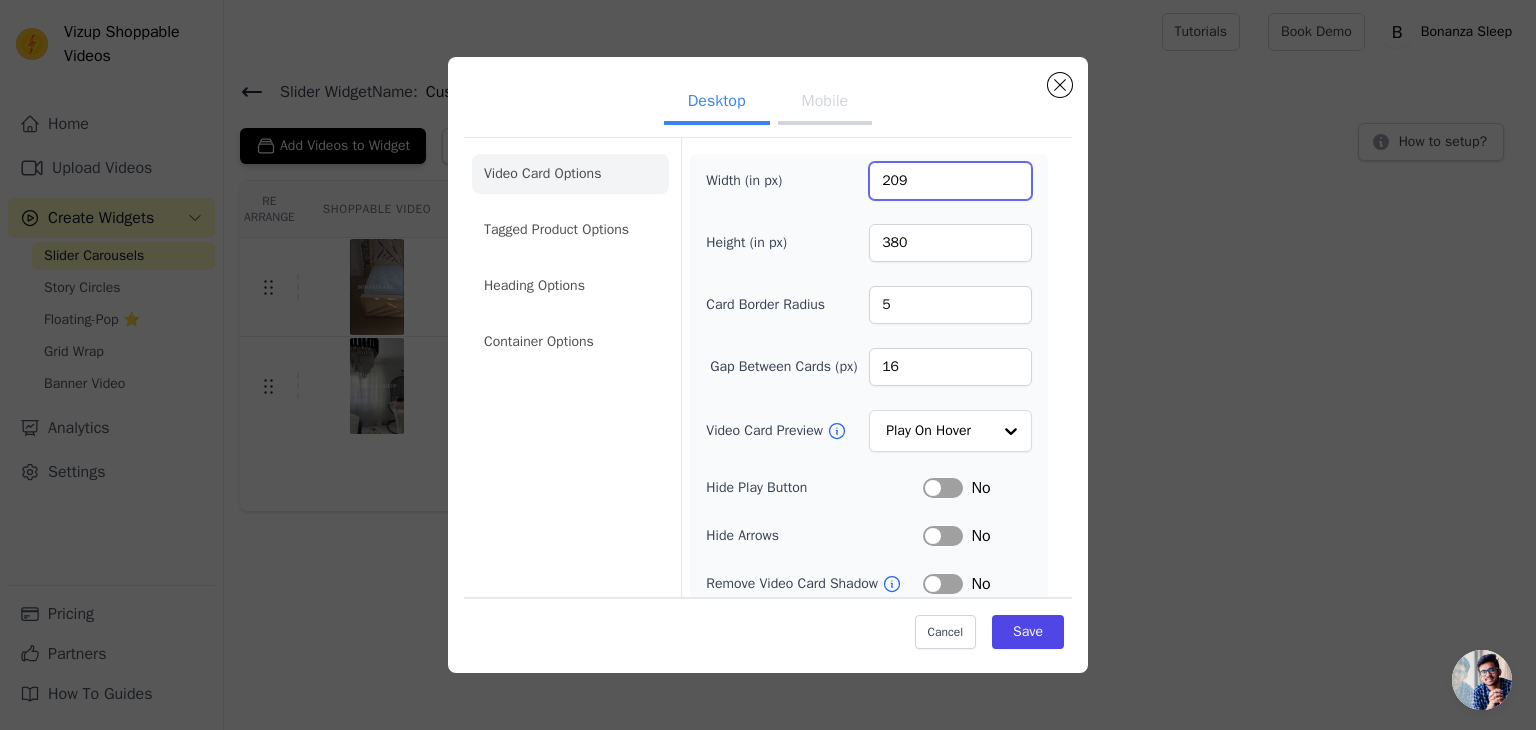 click on "209" at bounding box center (950, 181) 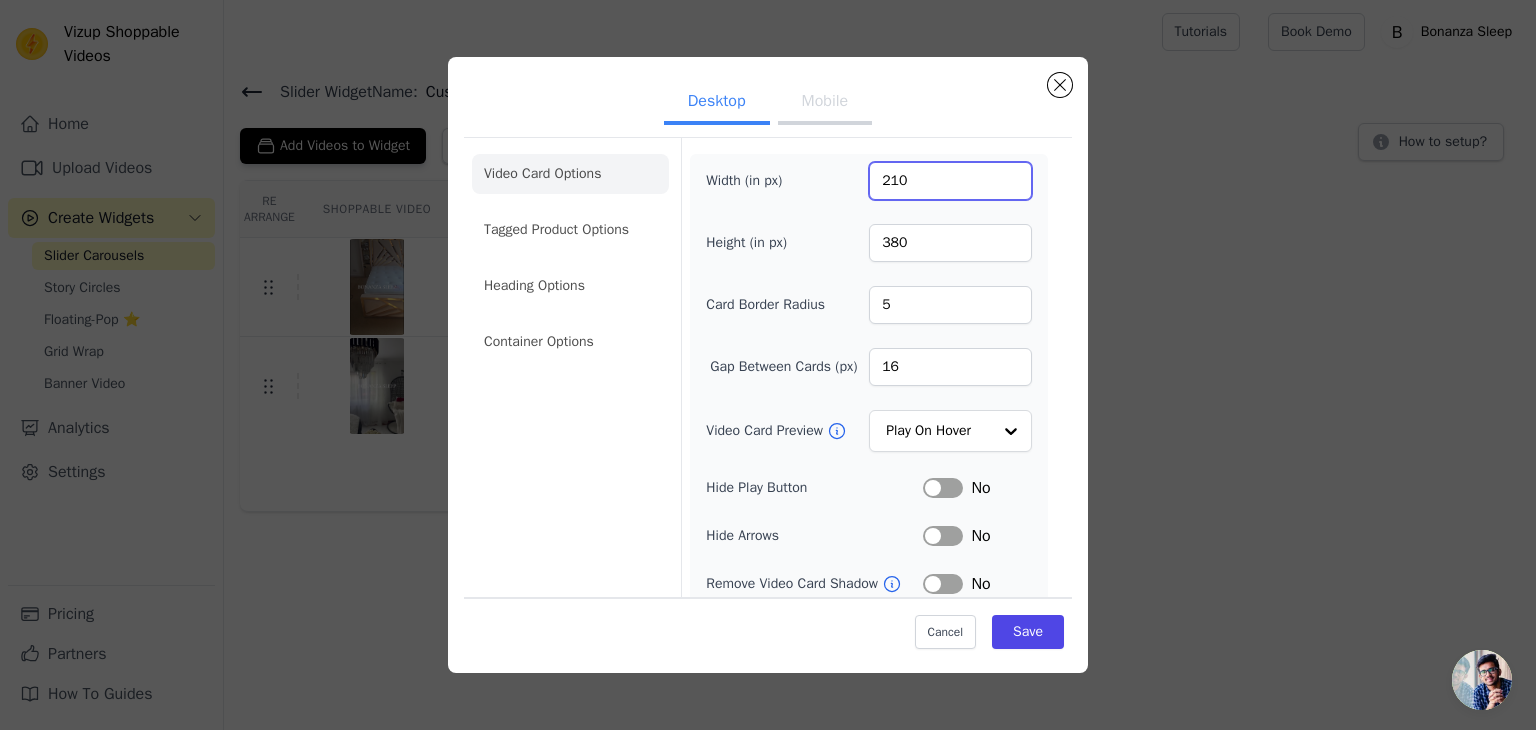 click on "210" at bounding box center [950, 181] 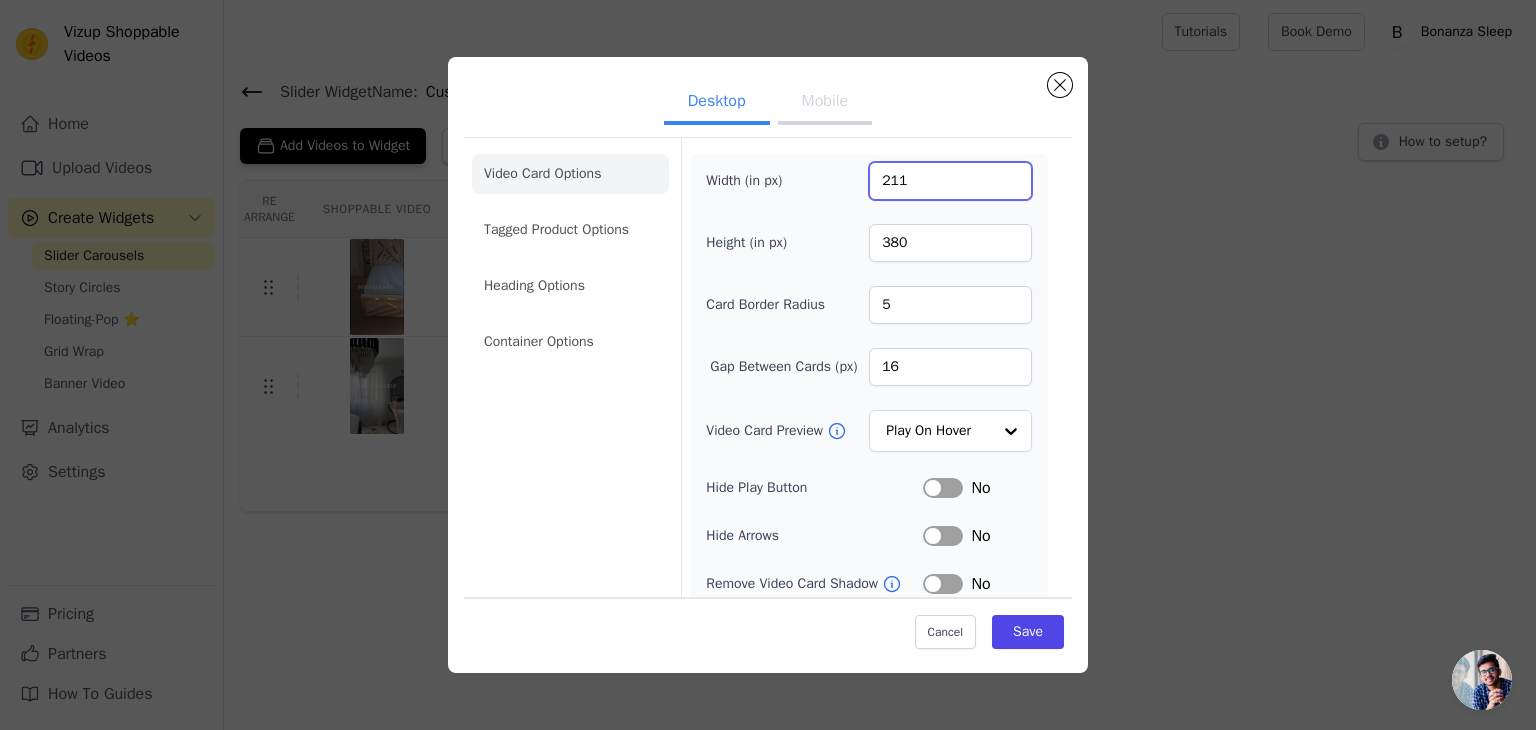 click on "211" at bounding box center [950, 181] 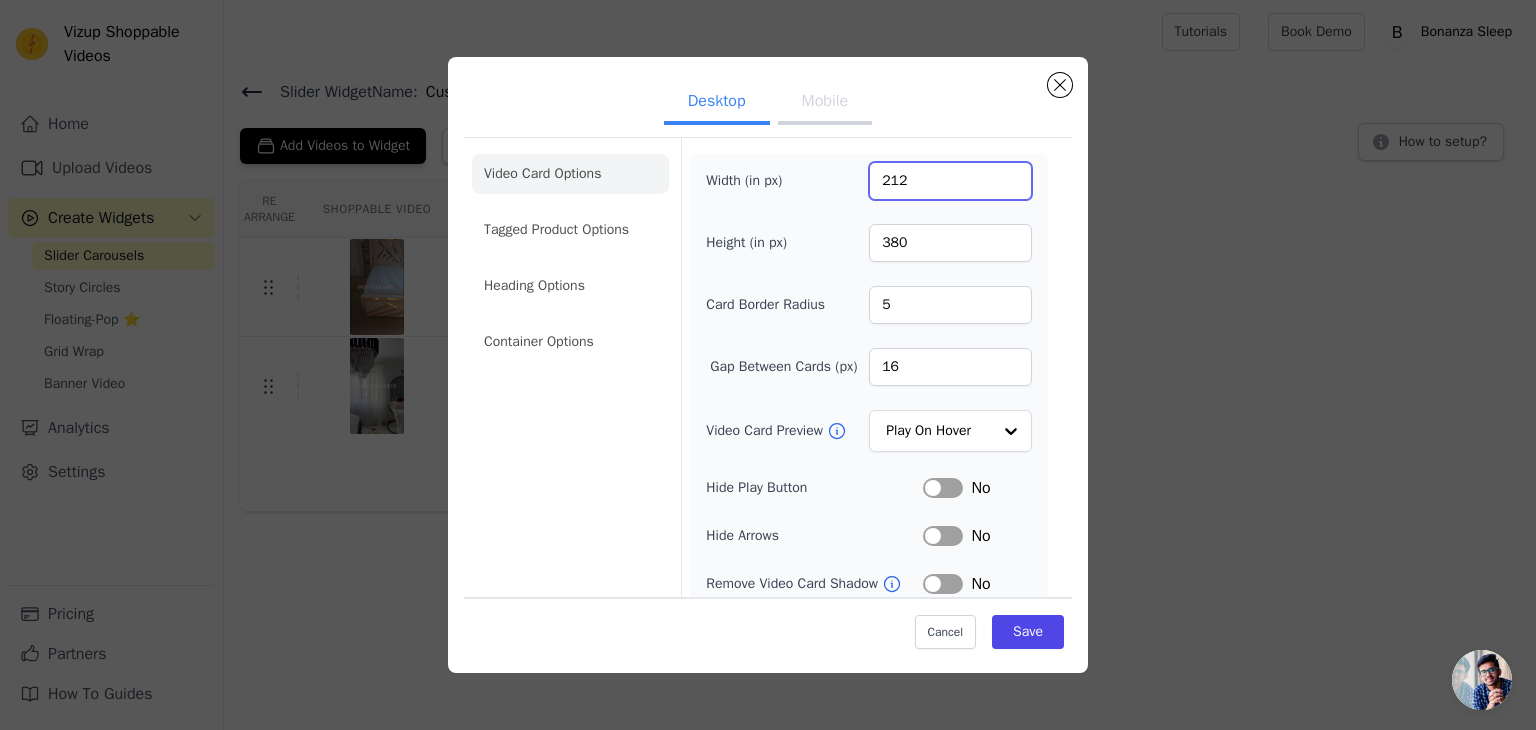 click on "212" at bounding box center (950, 181) 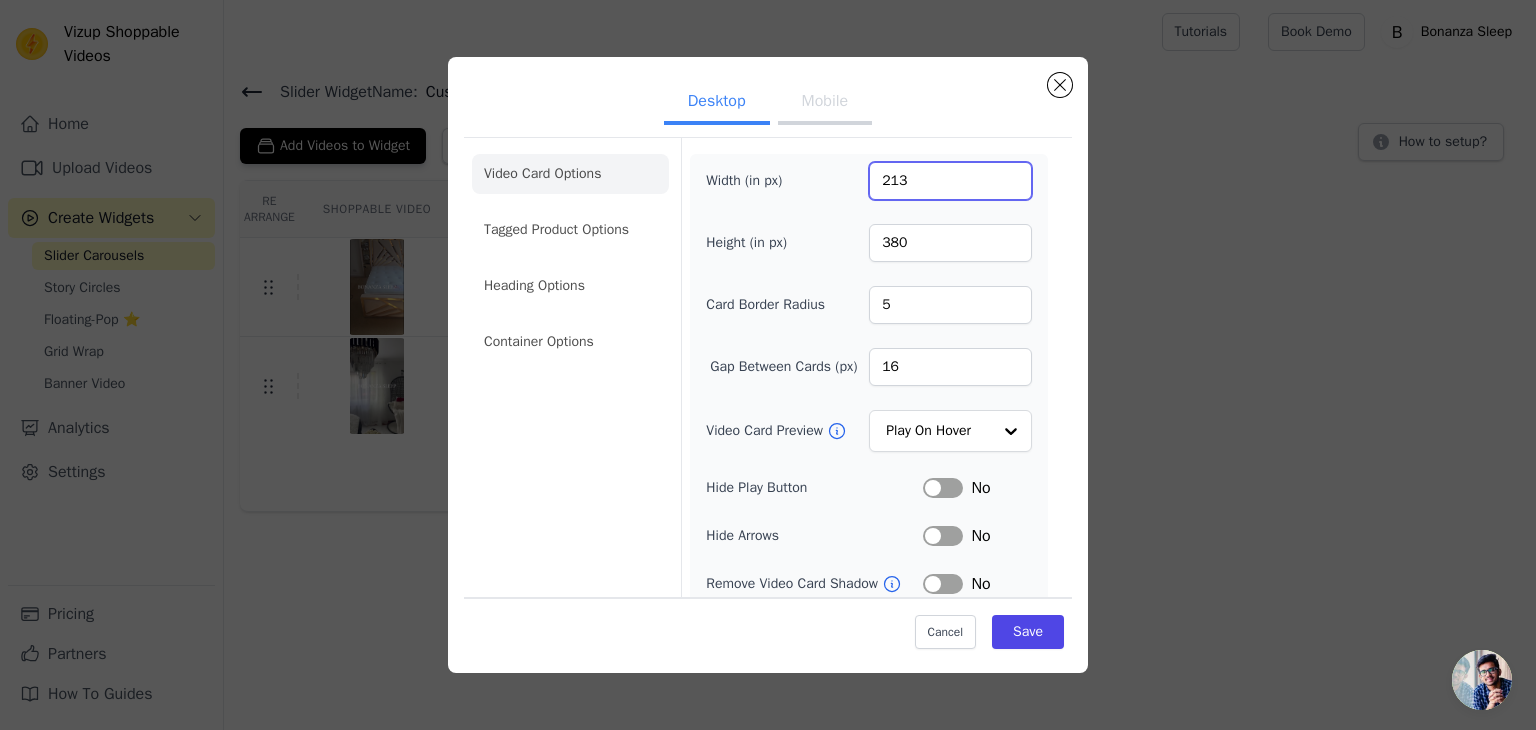 click on "213" at bounding box center [950, 181] 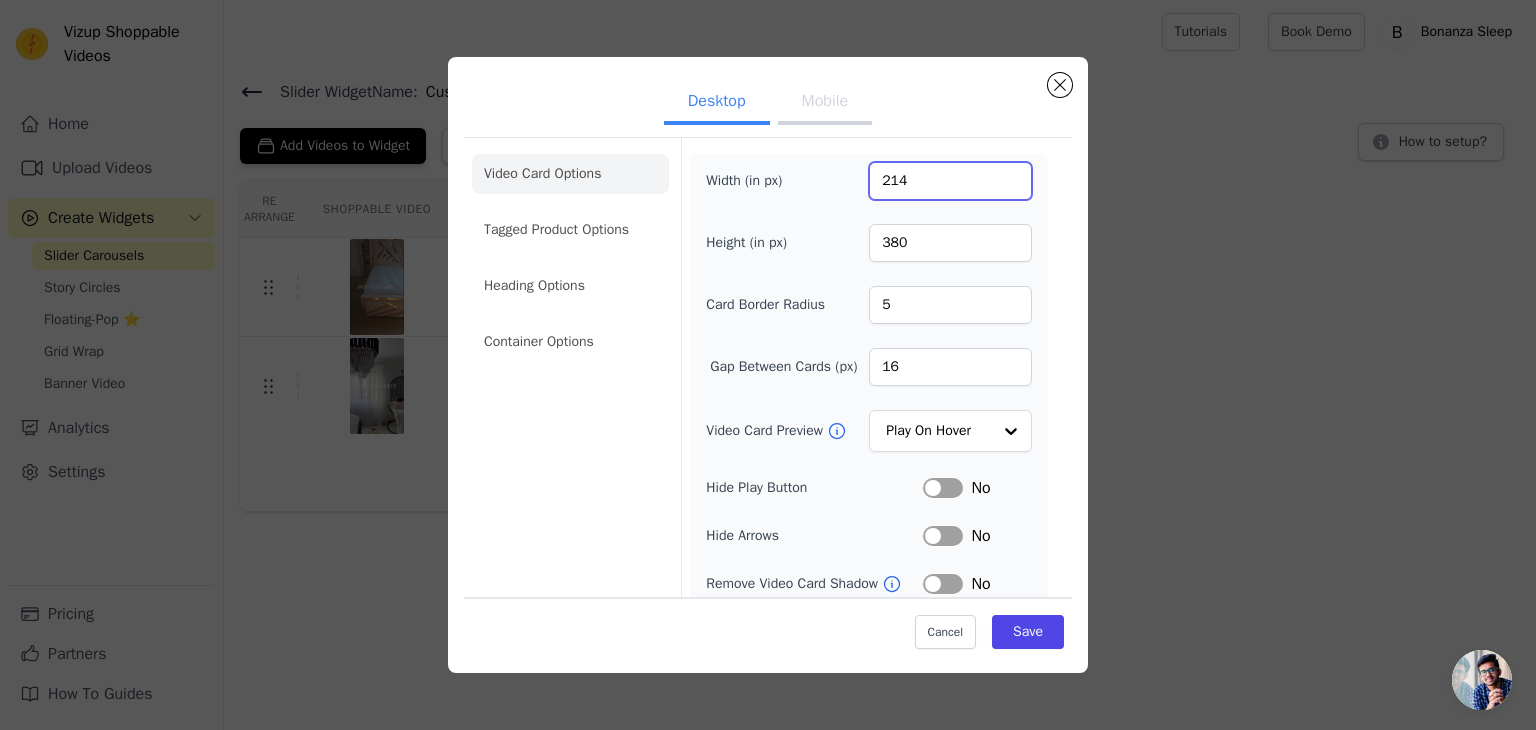 click on "214" at bounding box center [950, 181] 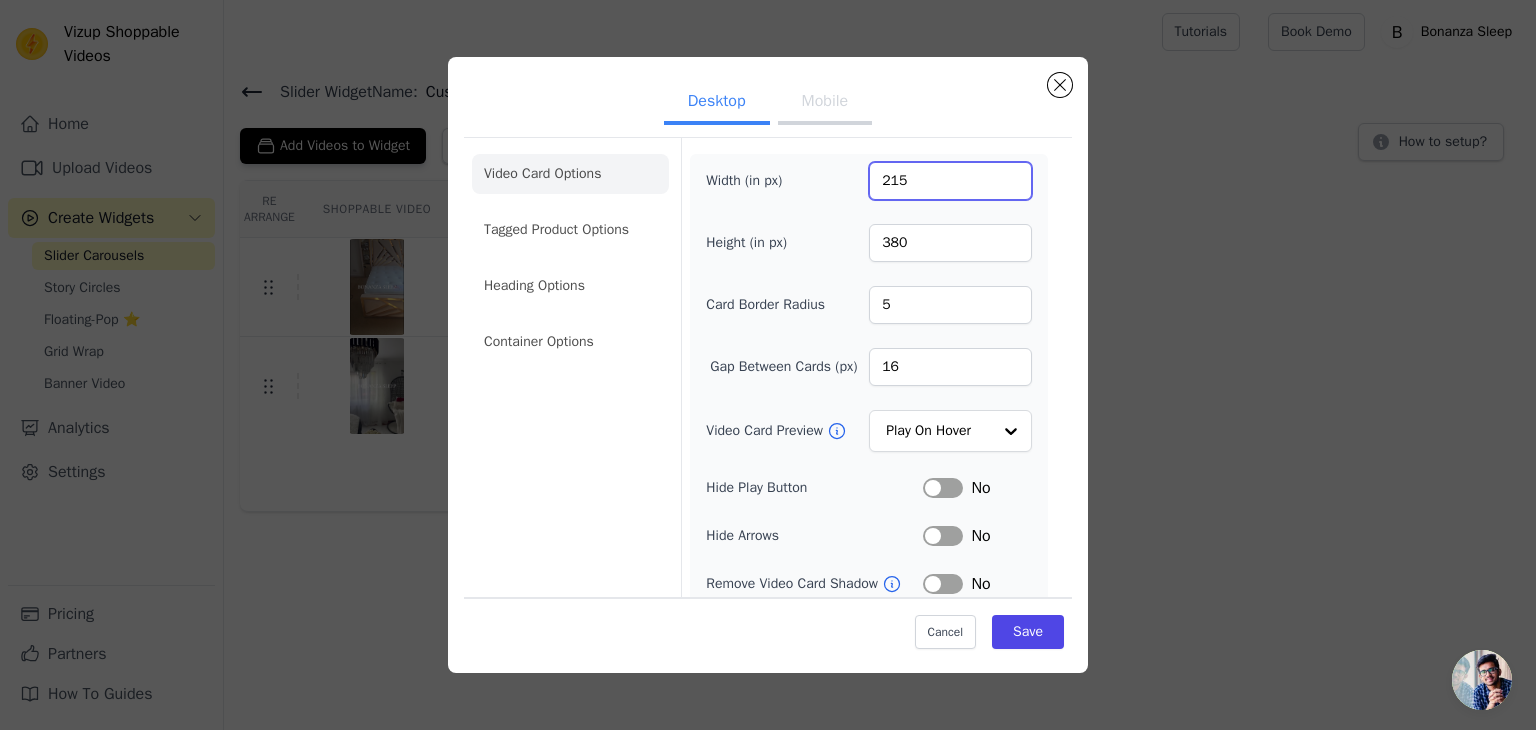 click on "215" at bounding box center [950, 181] 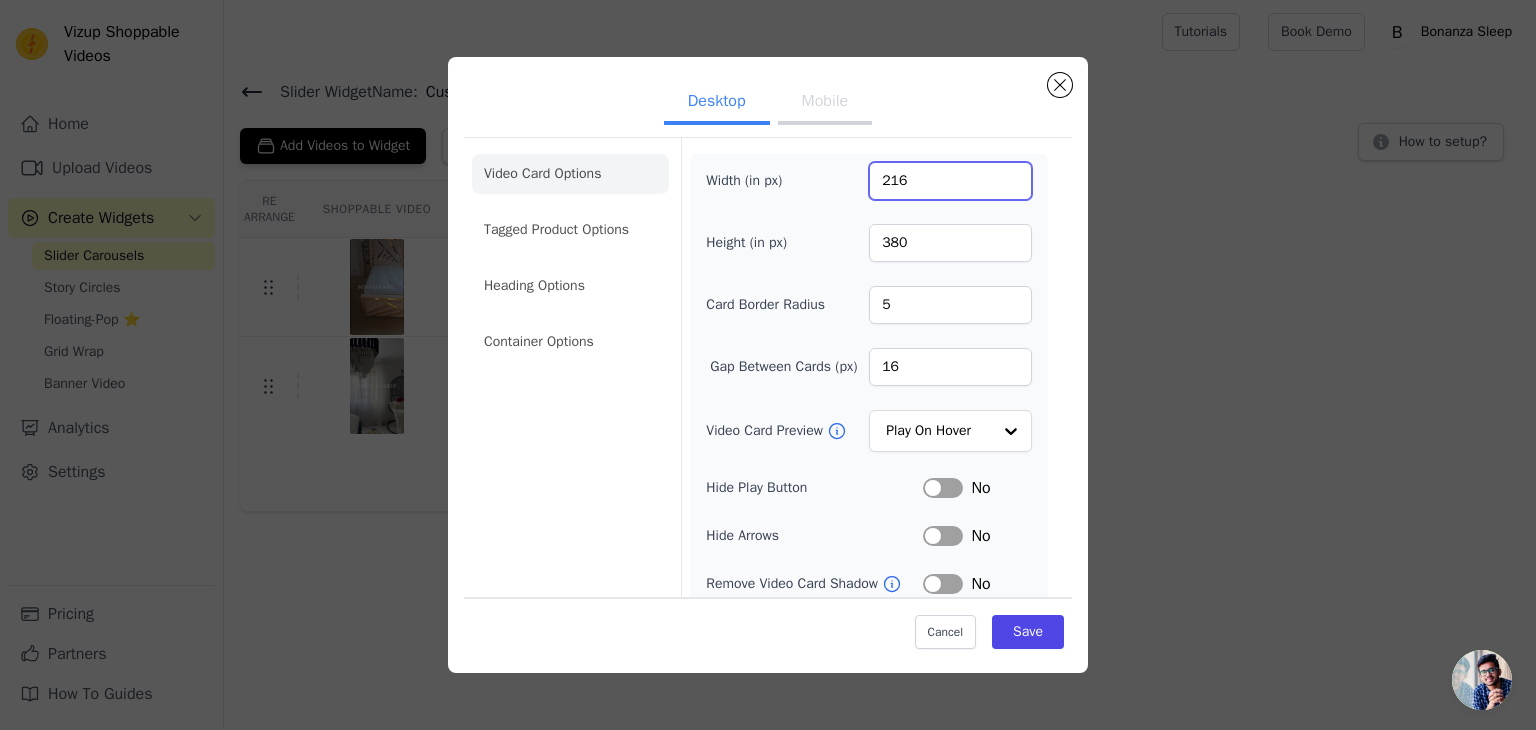 click on "216" at bounding box center (950, 181) 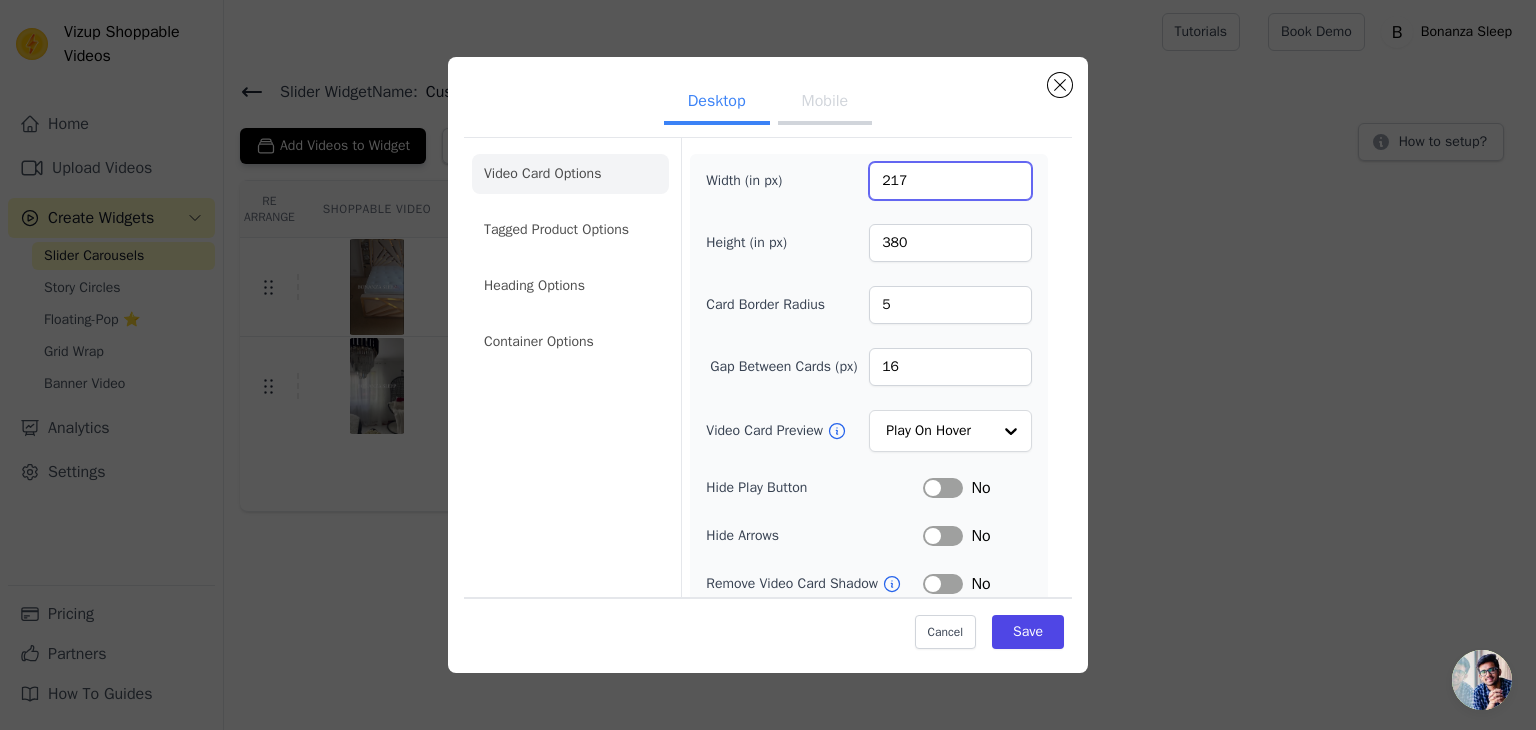 click on "217" at bounding box center (950, 181) 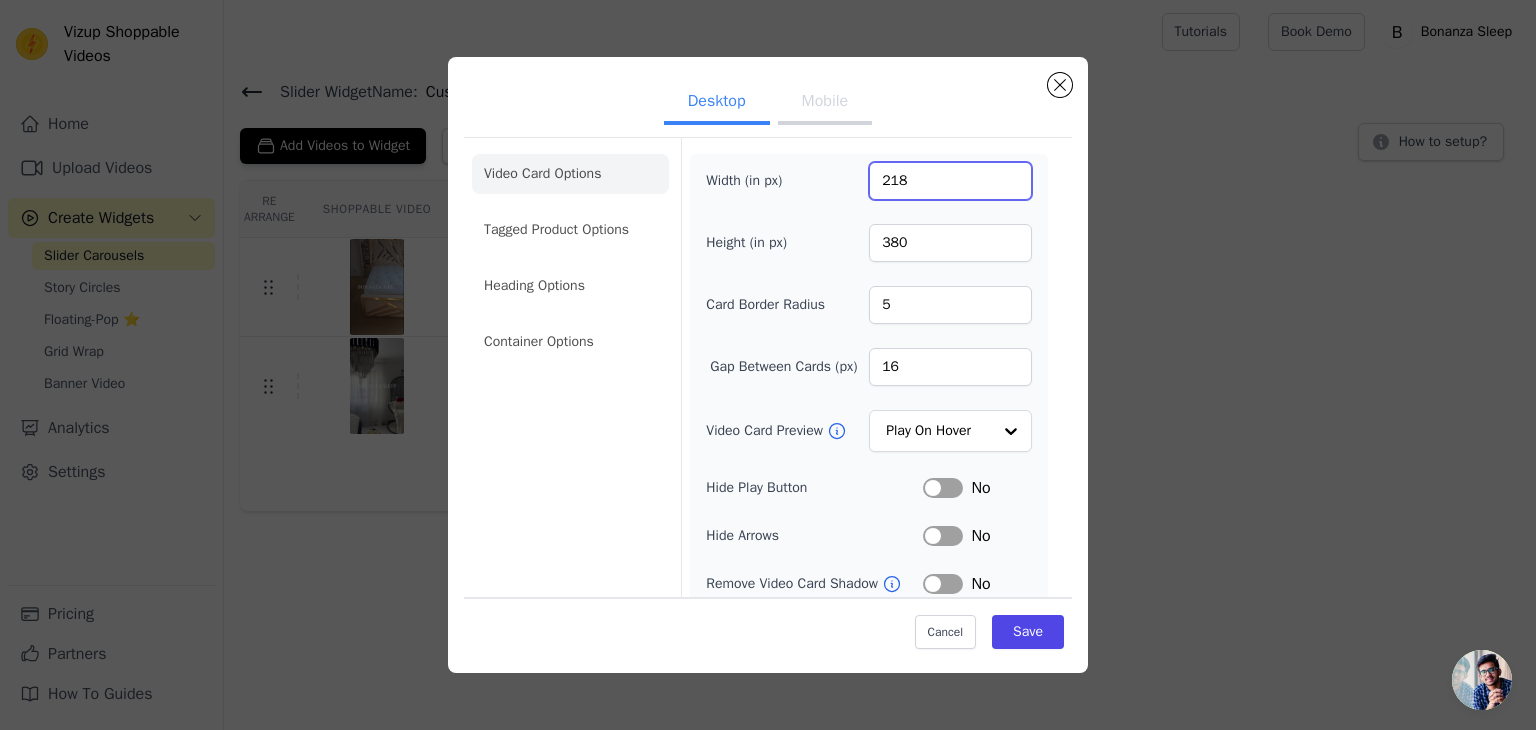 click on "218" at bounding box center (950, 181) 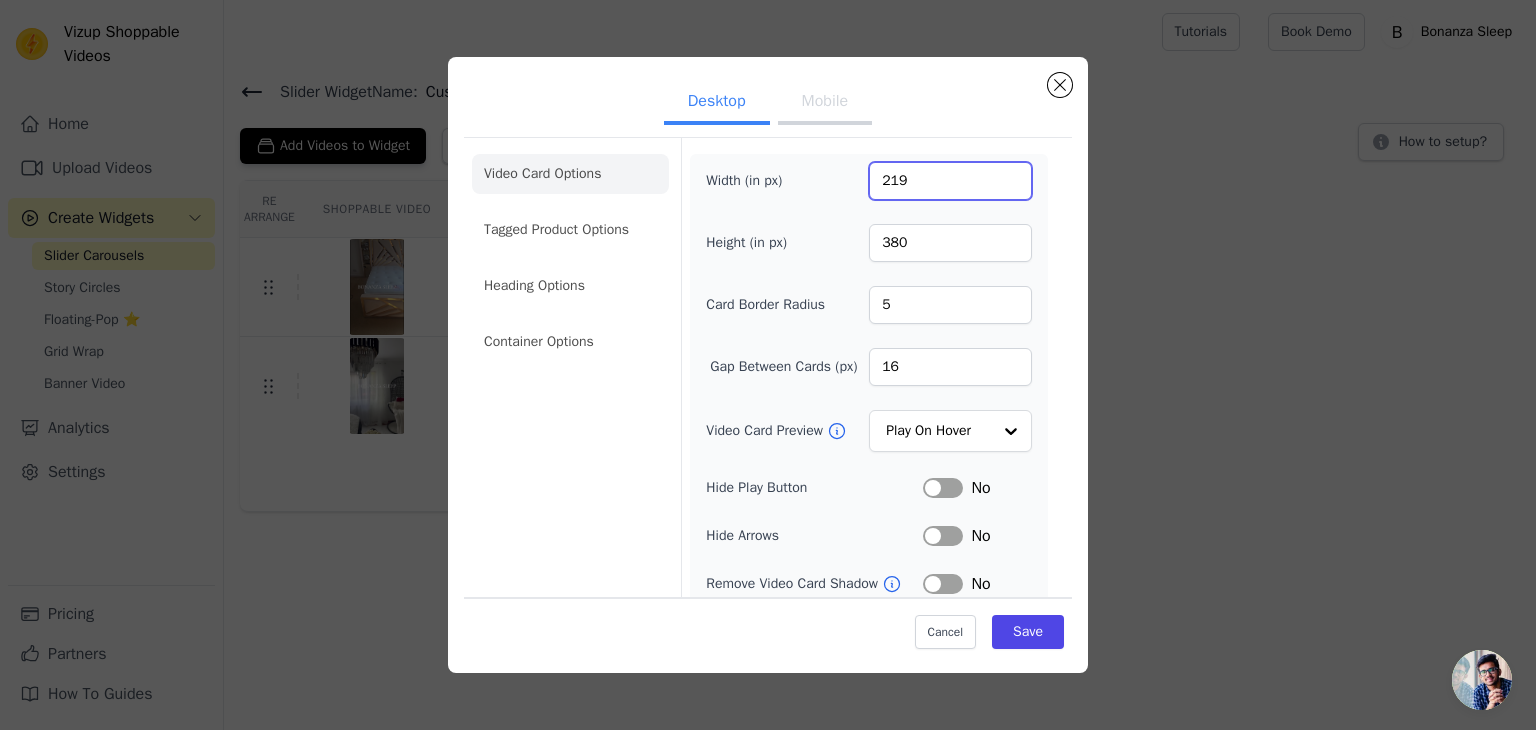 click on "219" at bounding box center [950, 181] 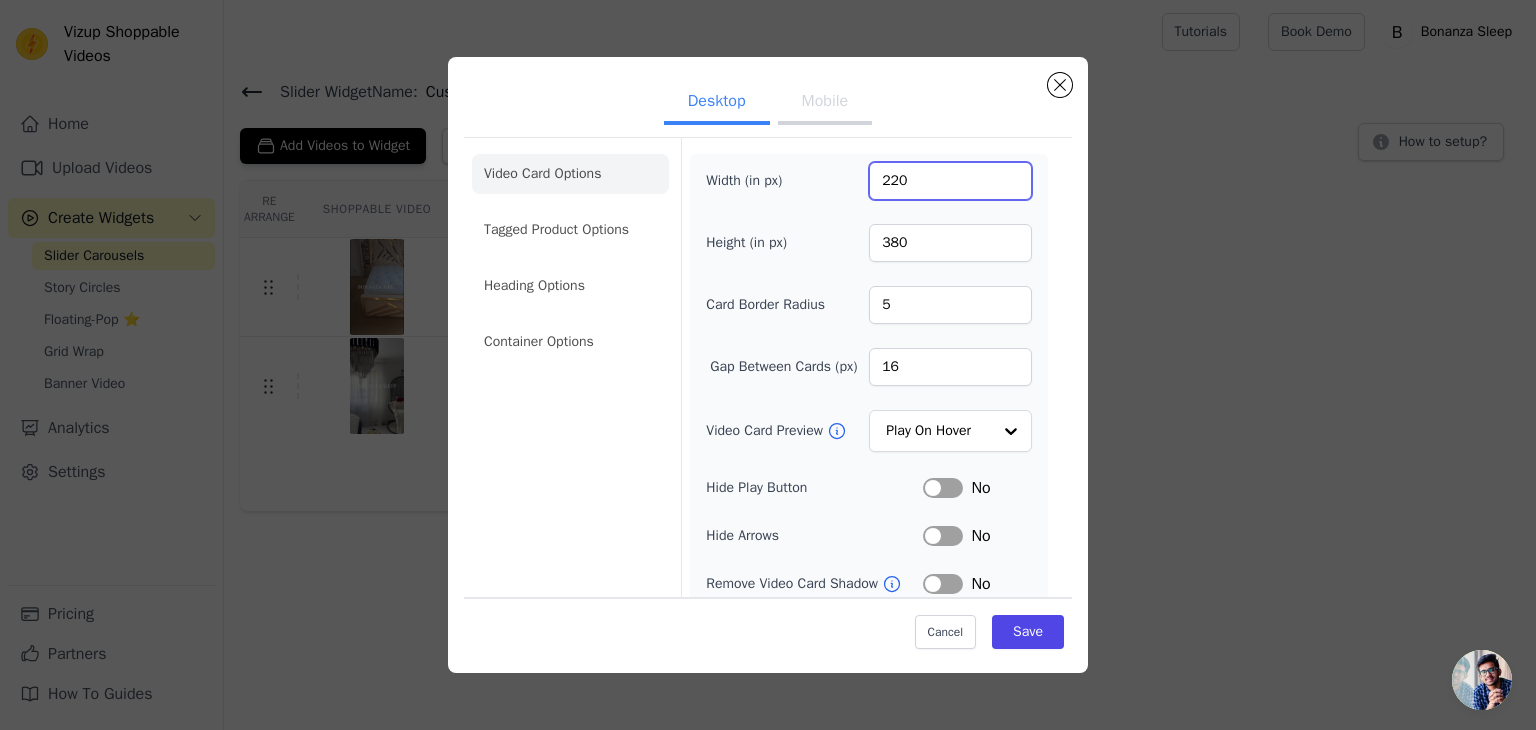 type on "220" 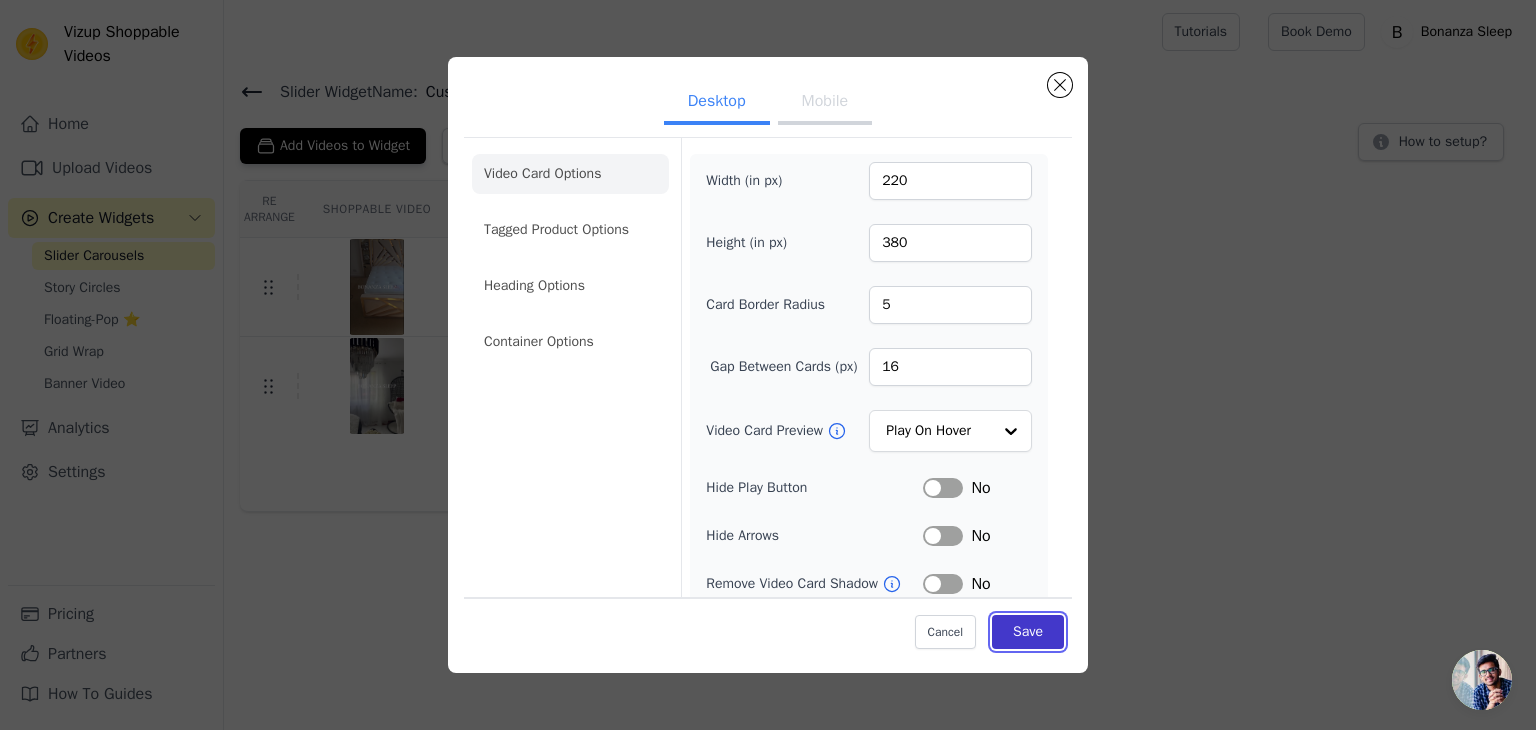 click on "Save" at bounding box center (1028, 632) 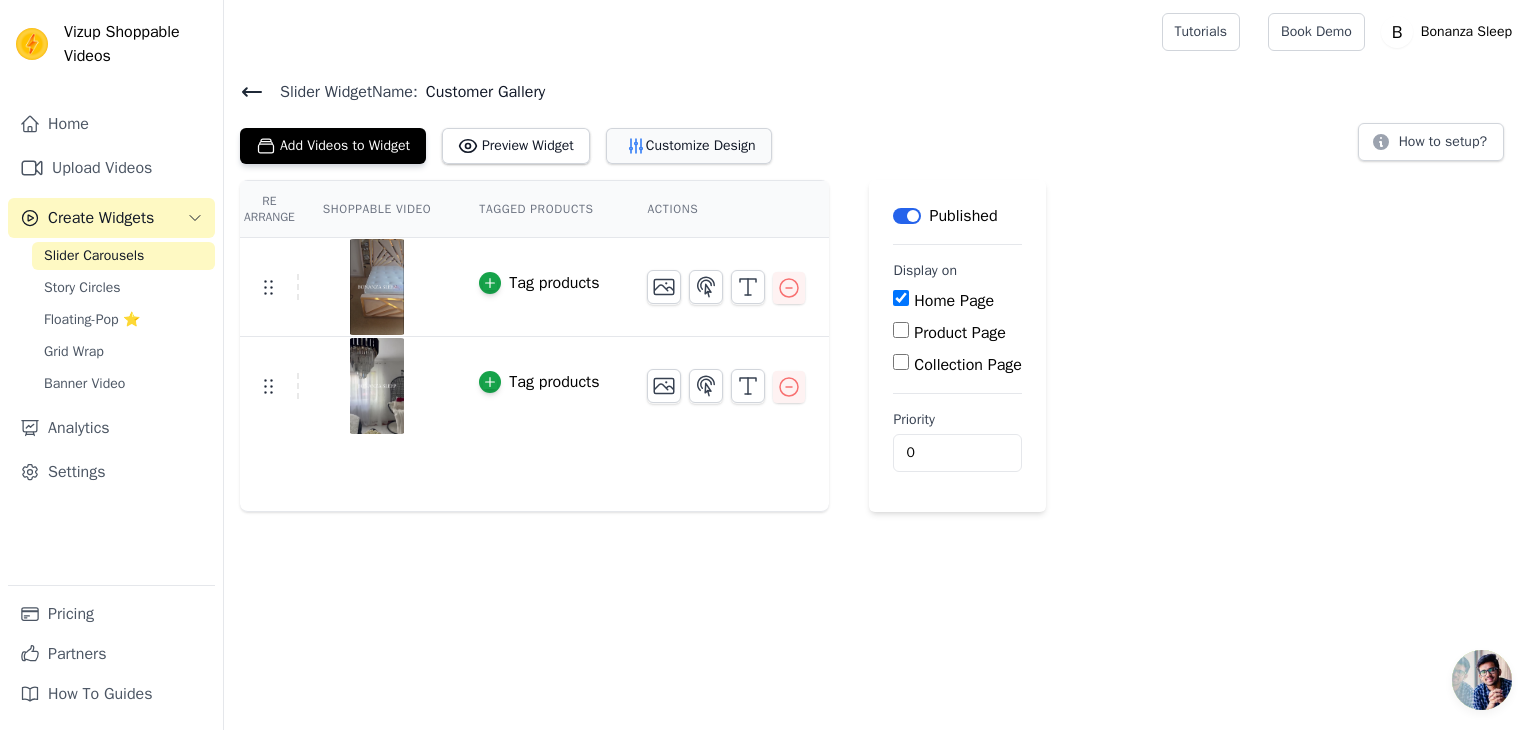 click on "Customize Design" at bounding box center (689, 146) 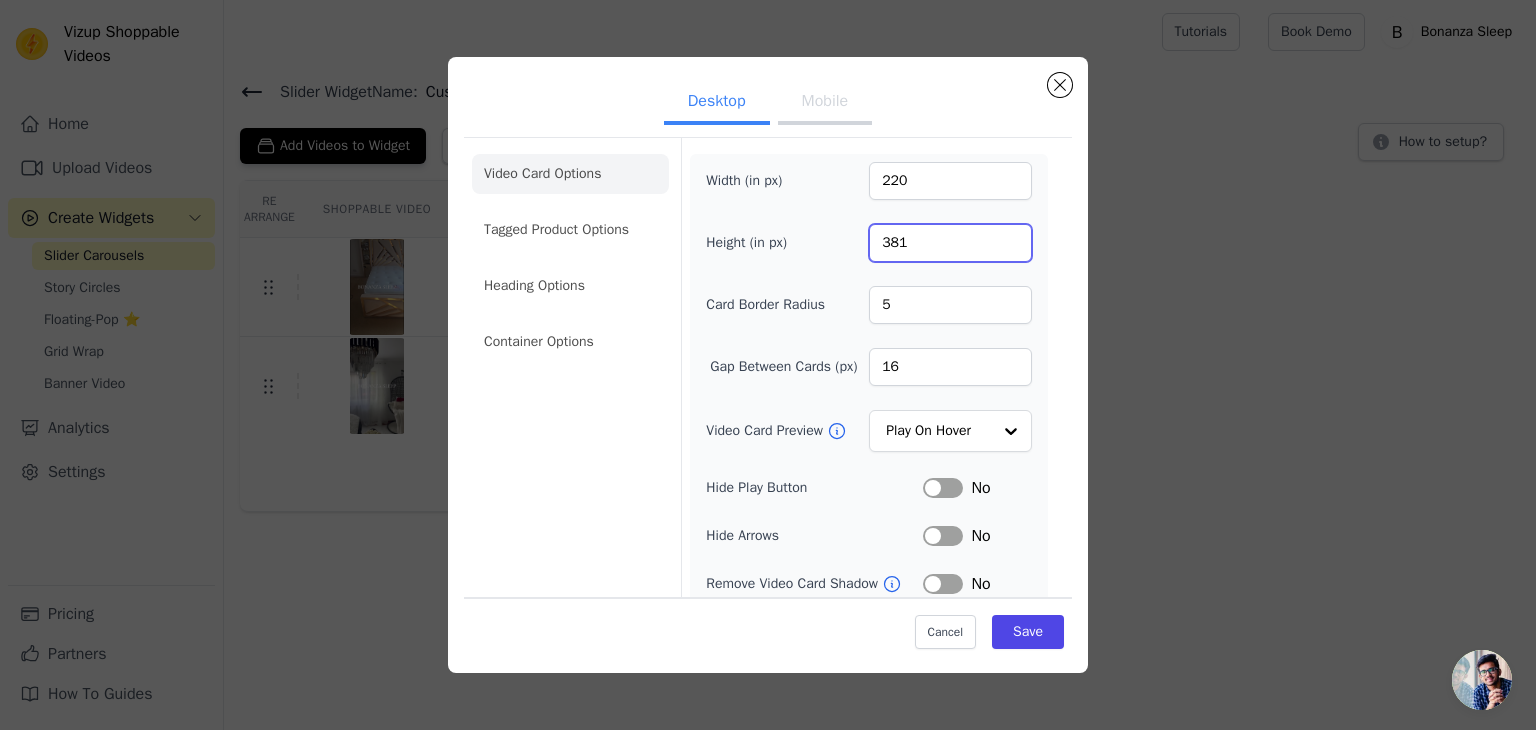 click on "381" at bounding box center [950, 243] 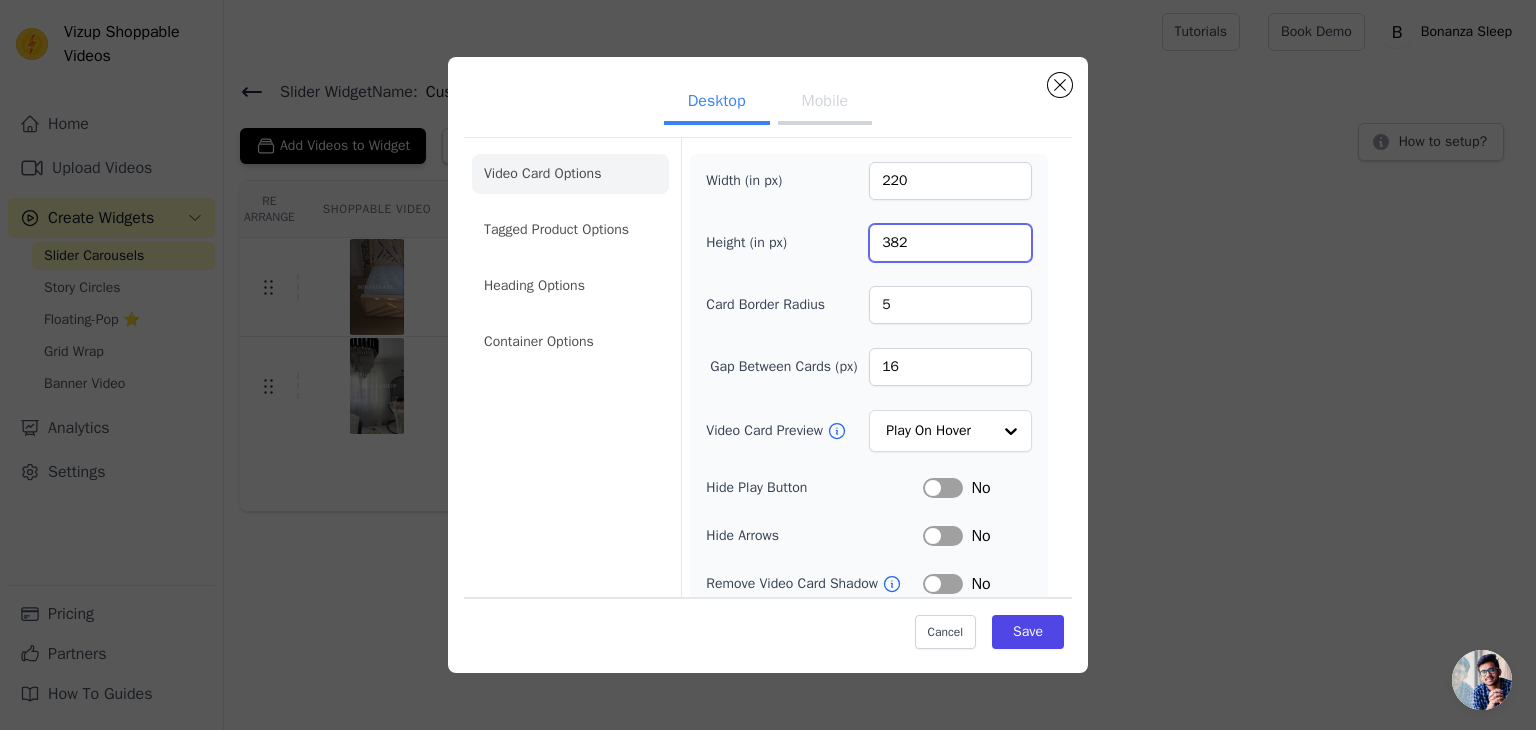 click on "382" at bounding box center [950, 243] 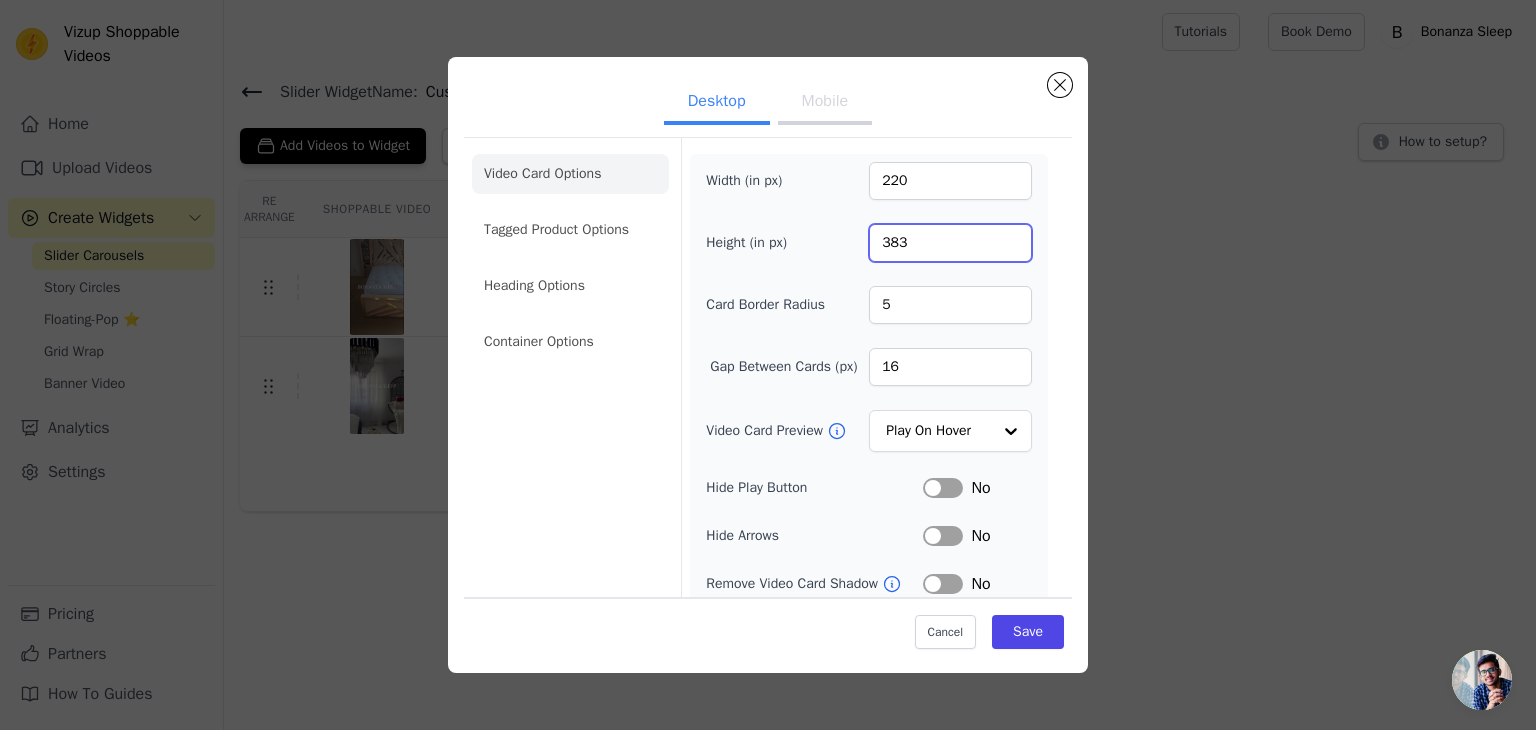 click on "383" at bounding box center [950, 243] 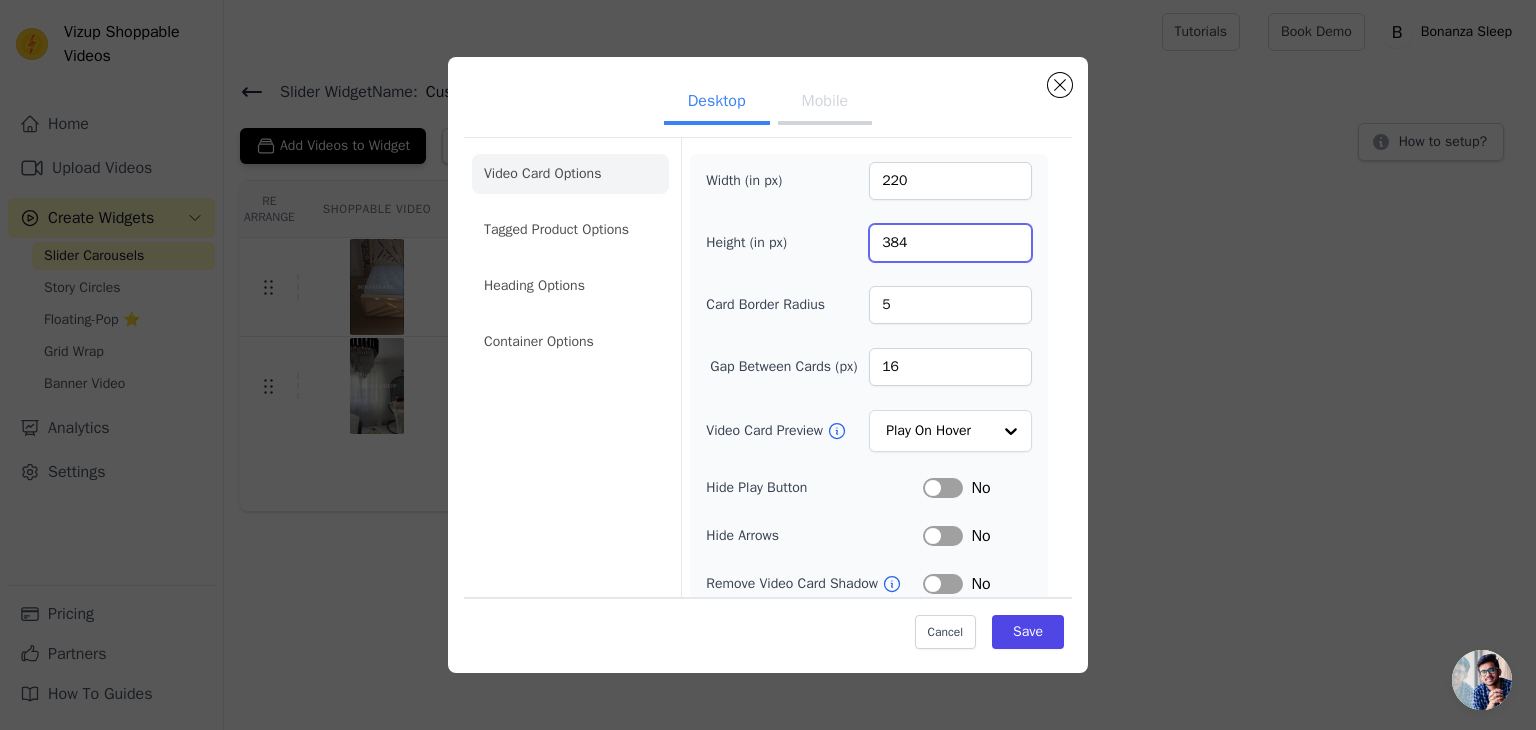 click on "384" at bounding box center (950, 243) 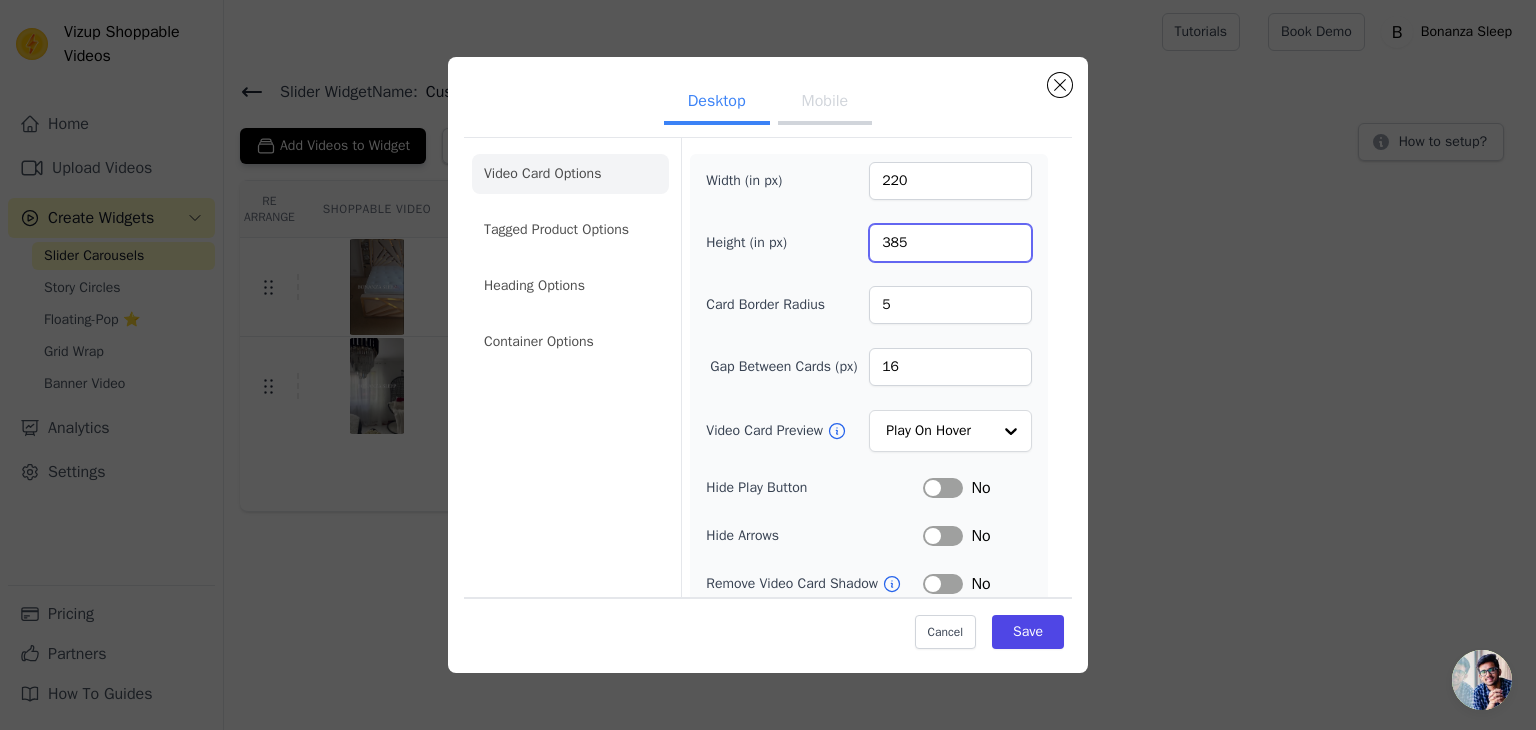 click on "385" at bounding box center [950, 243] 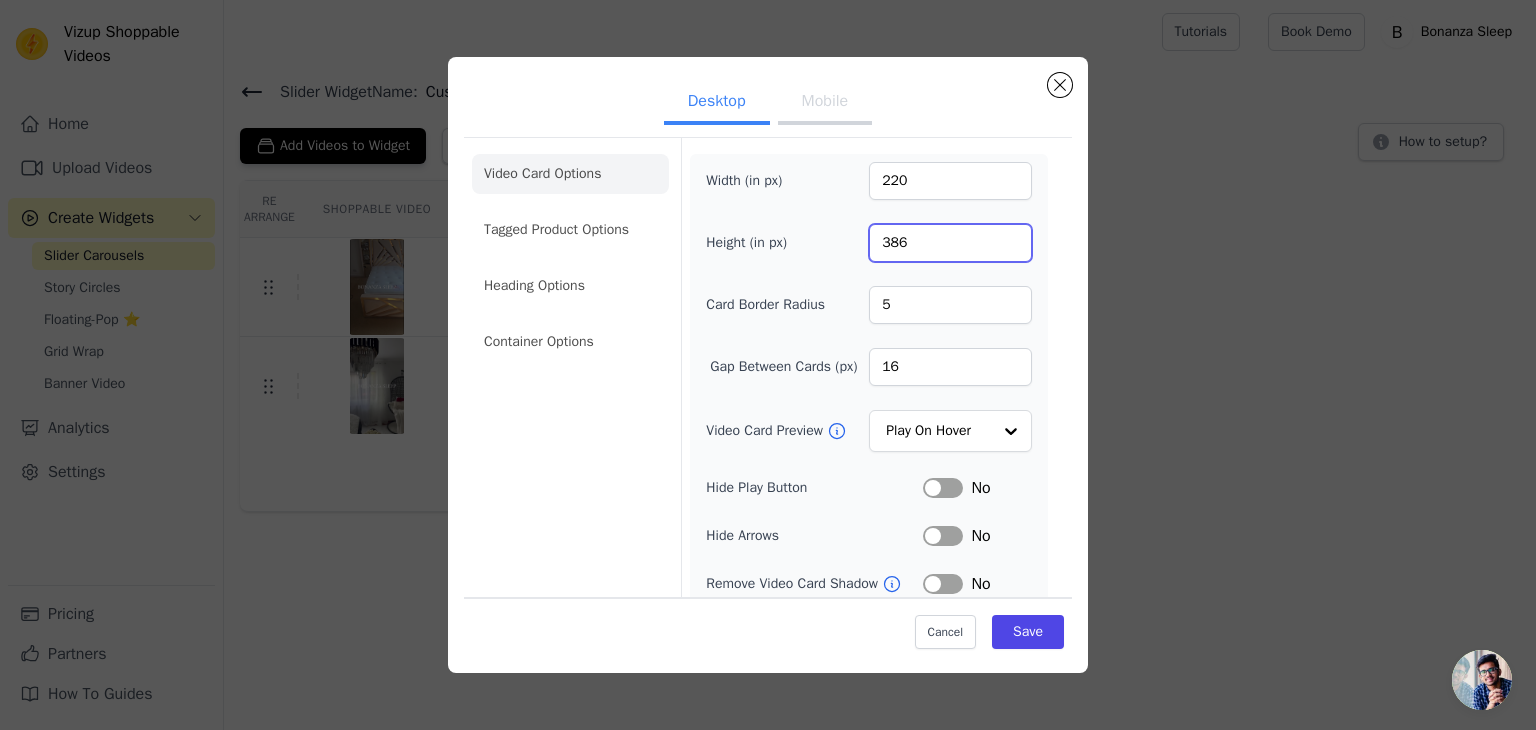 click on "386" at bounding box center (950, 243) 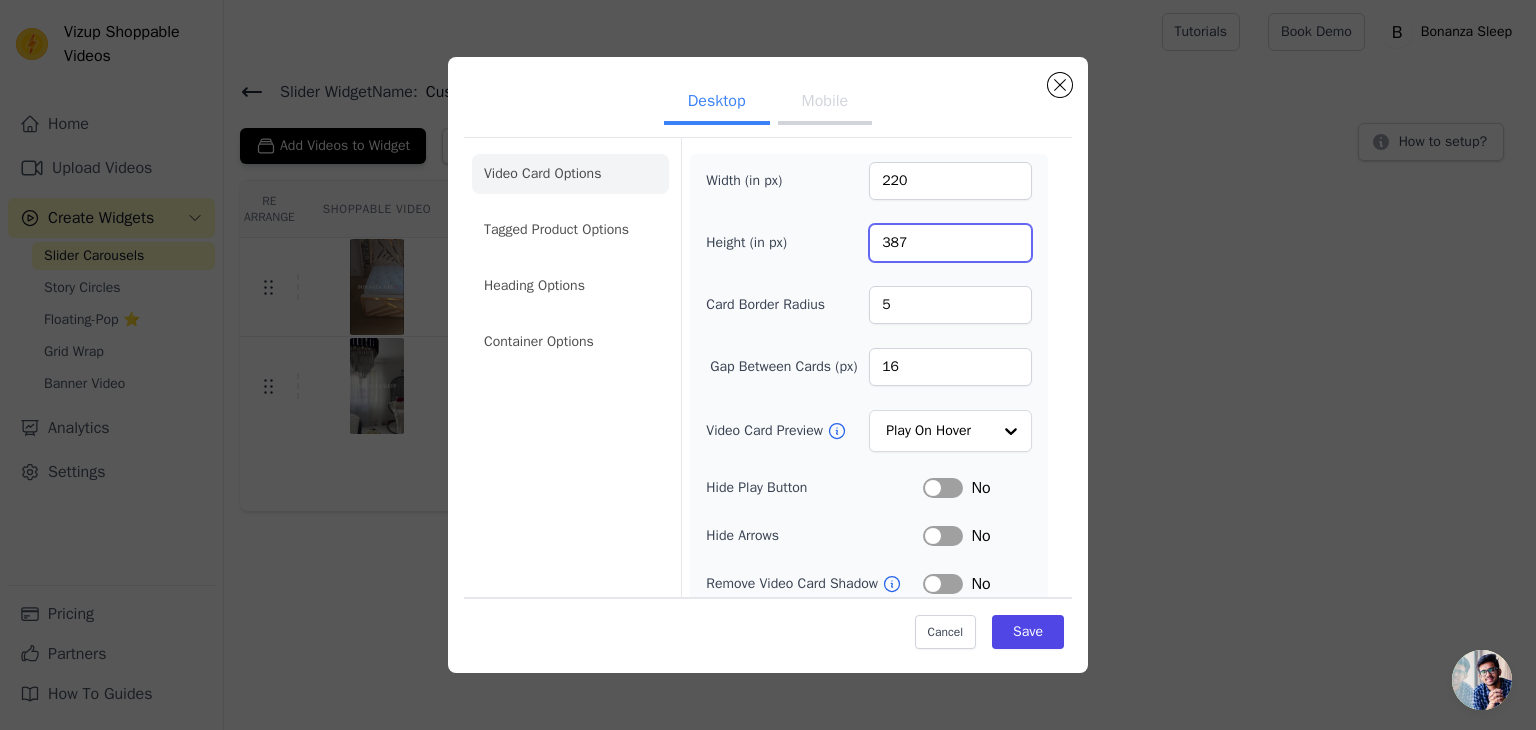 click on "387" at bounding box center [950, 243] 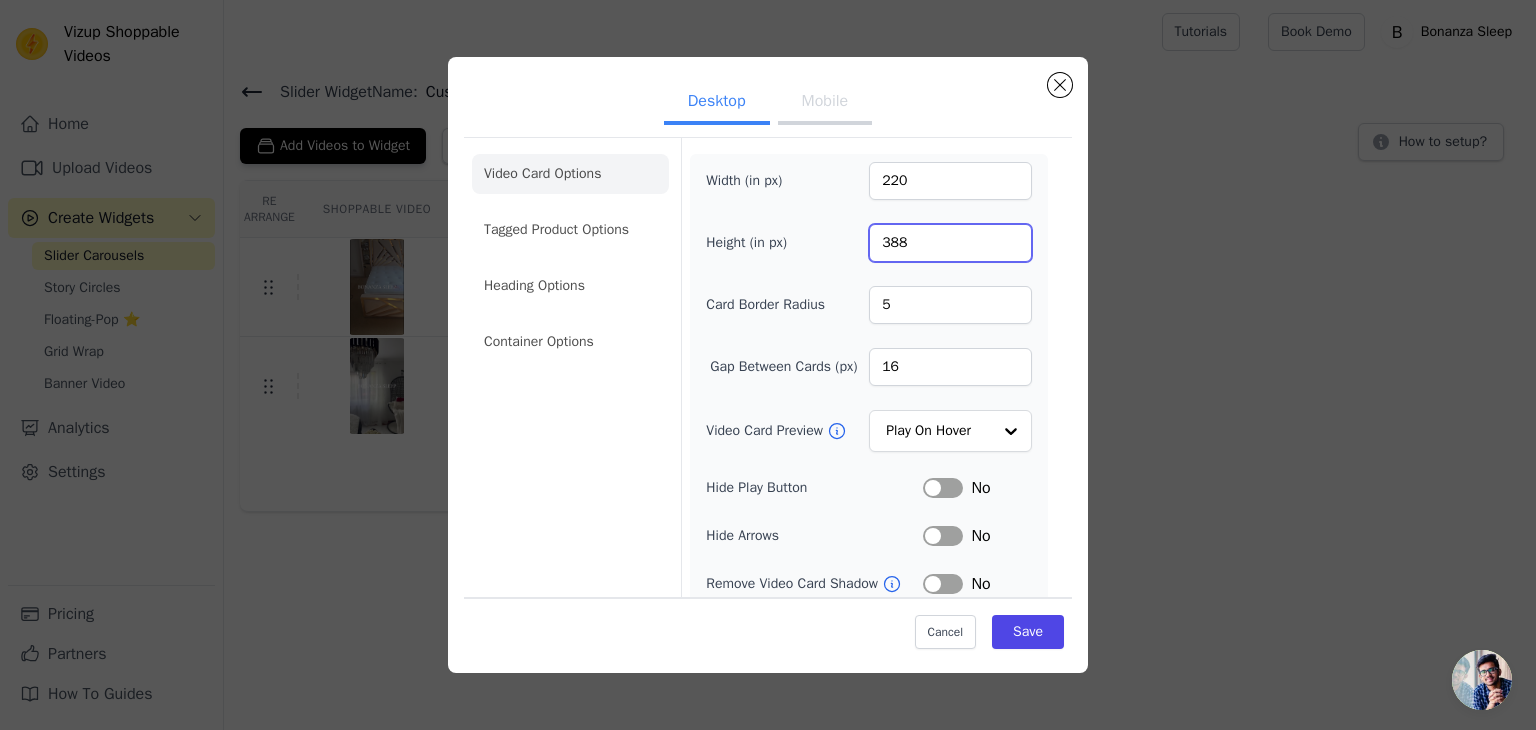 click on "388" at bounding box center [950, 243] 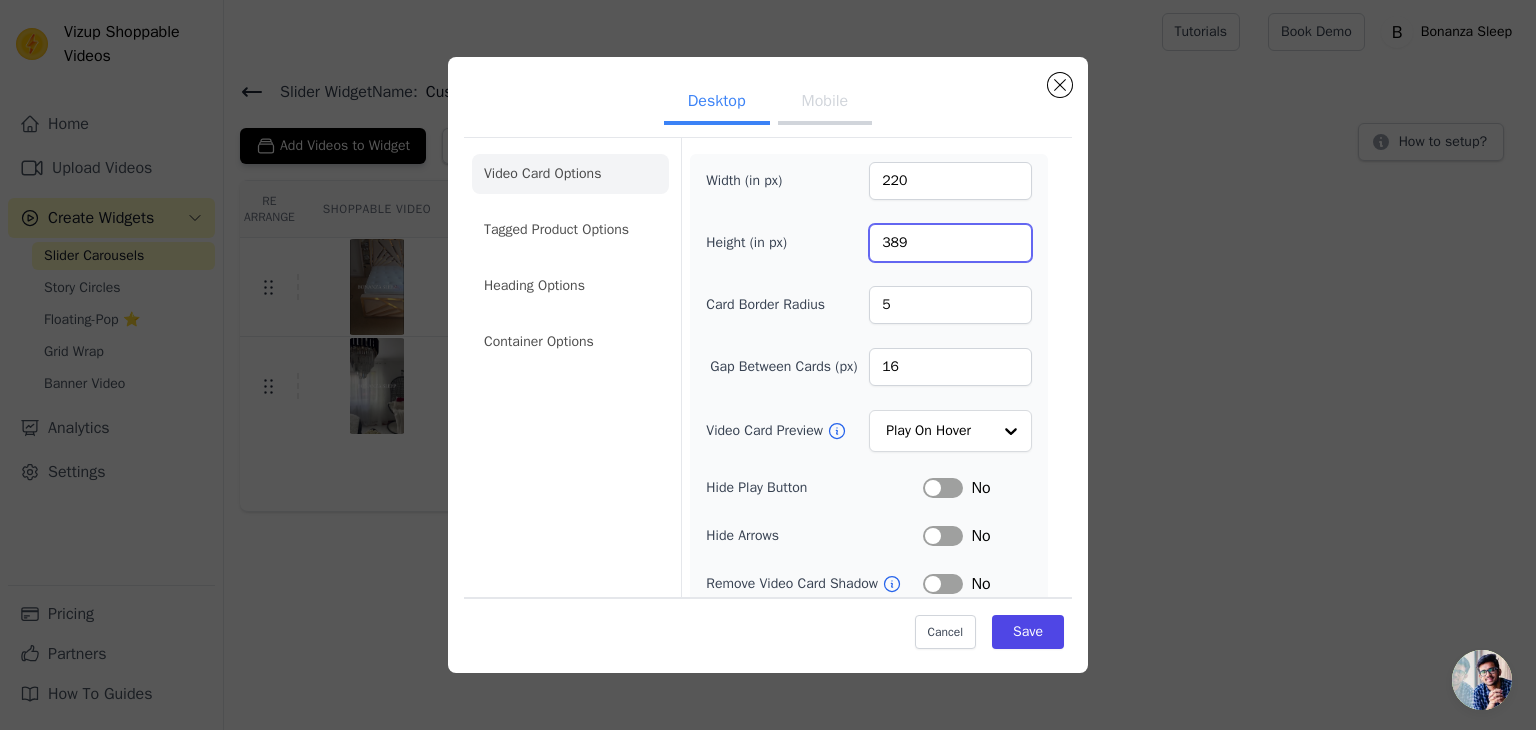 click on "389" at bounding box center [950, 243] 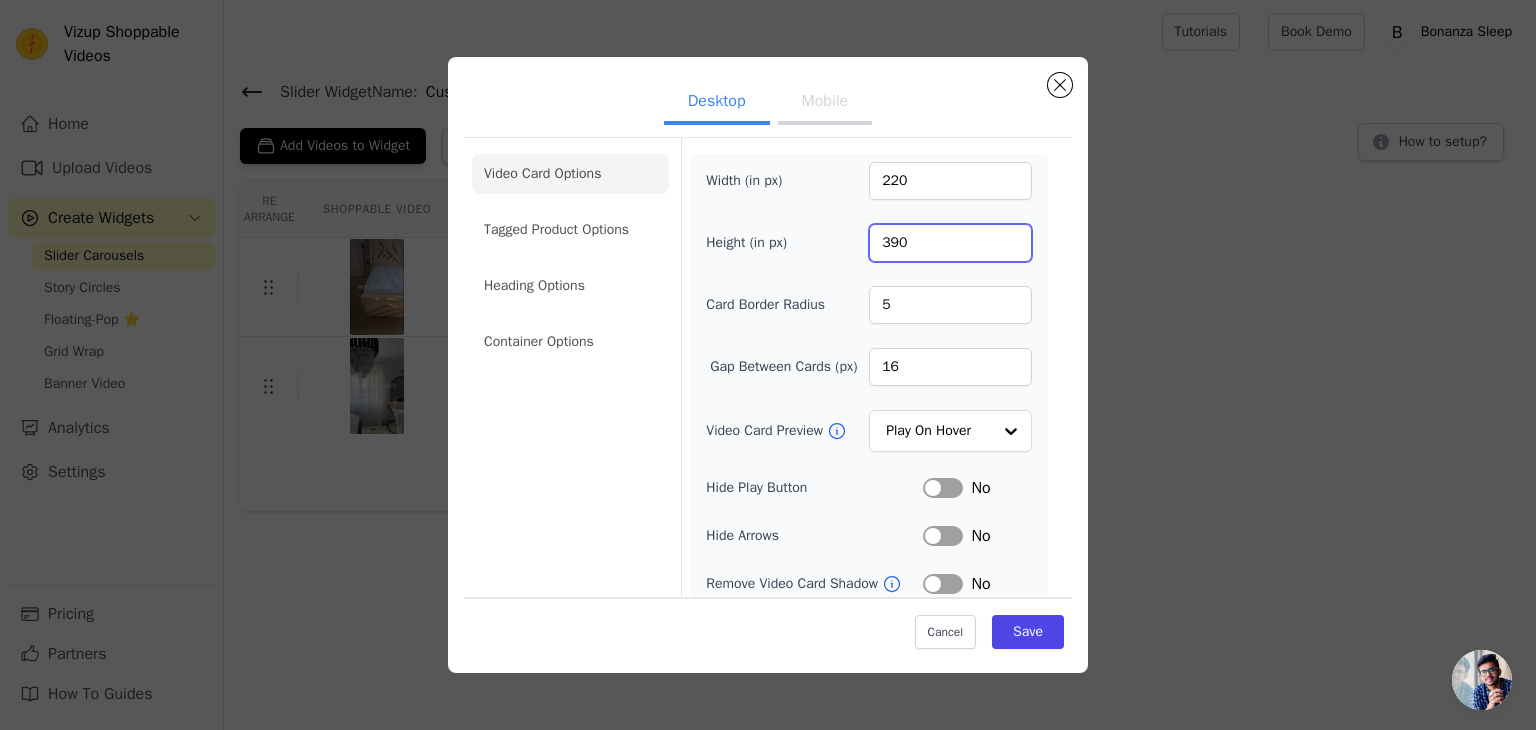 click on "390" at bounding box center (950, 243) 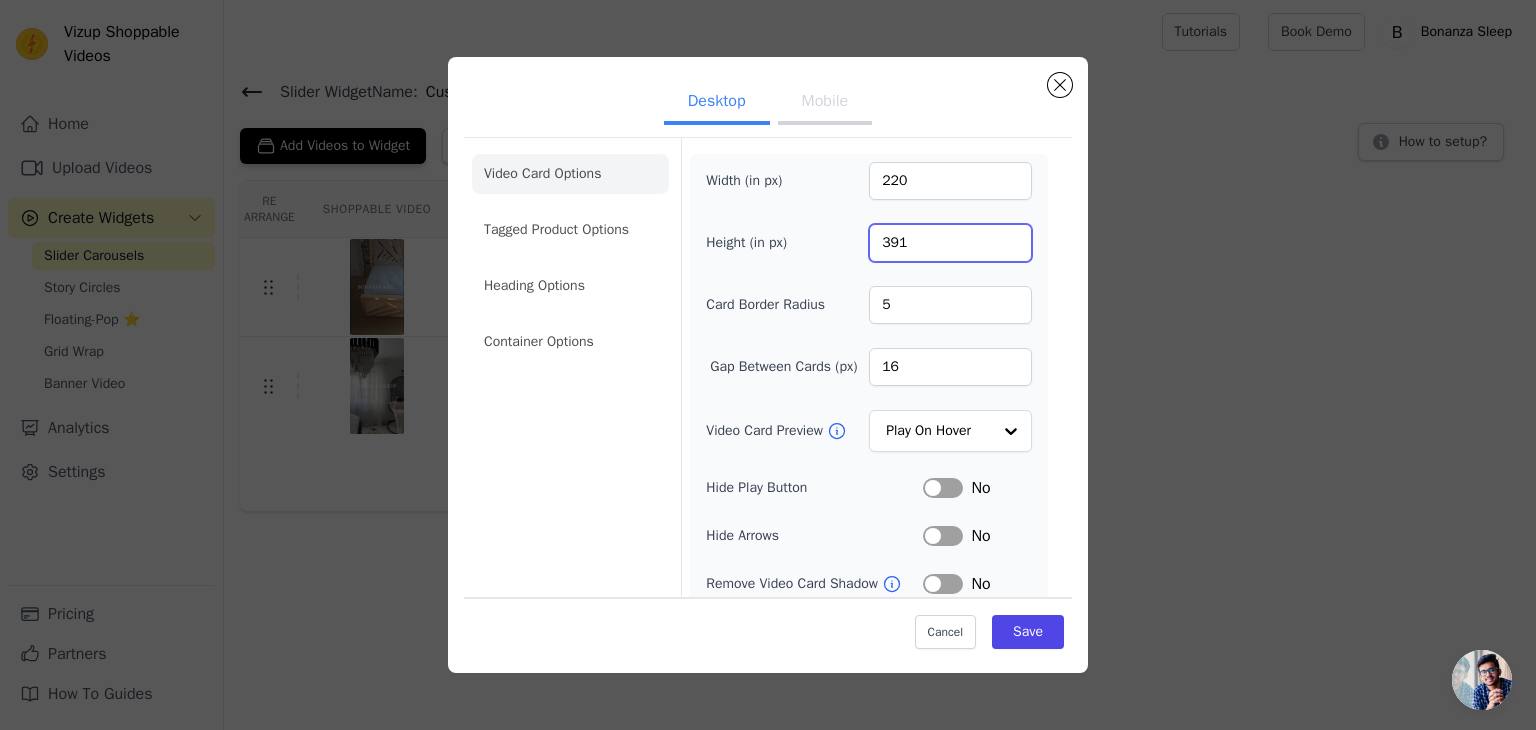 click on "391" at bounding box center [950, 243] 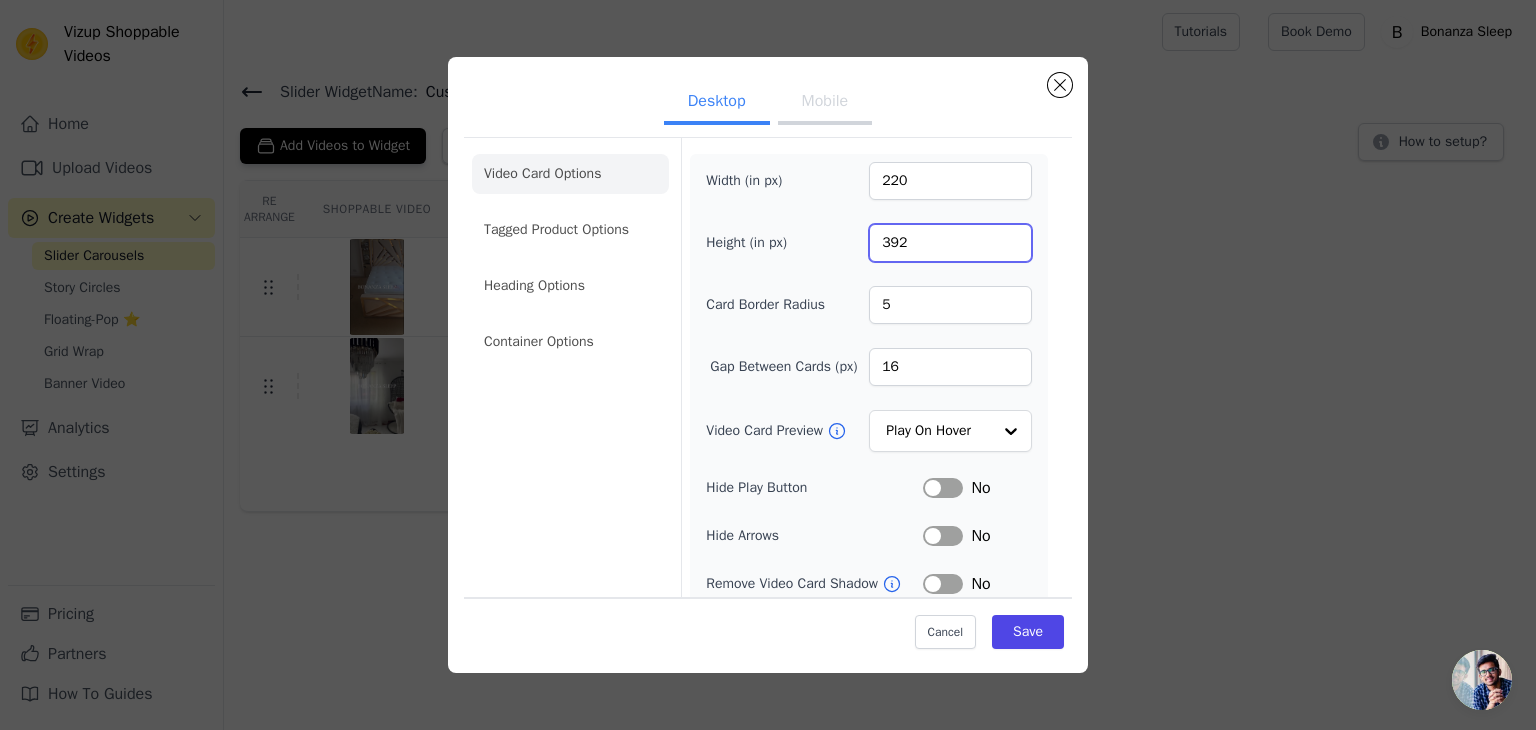 click on "392" at bounding box center [950, 243] 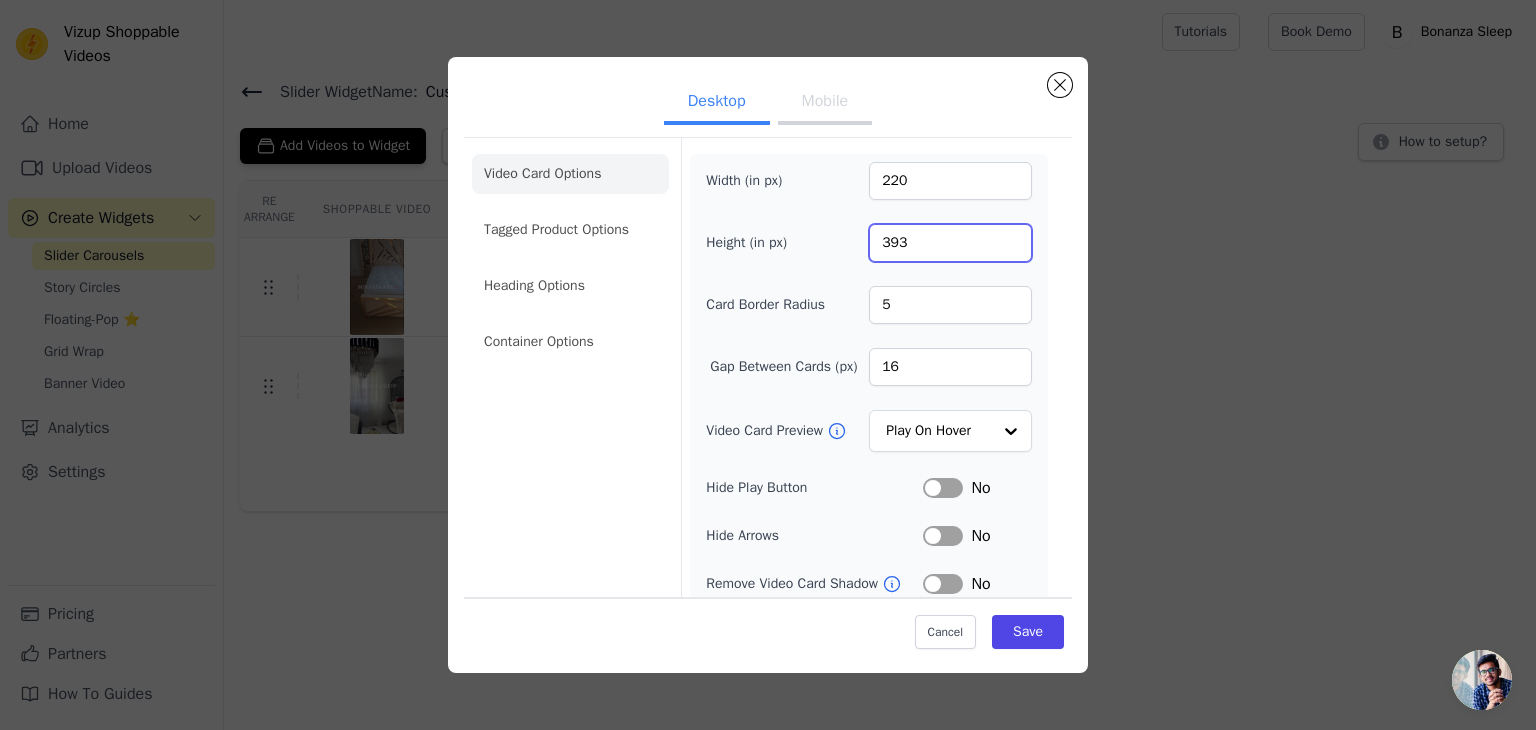 click on "393" at bounding box center [950, 243] 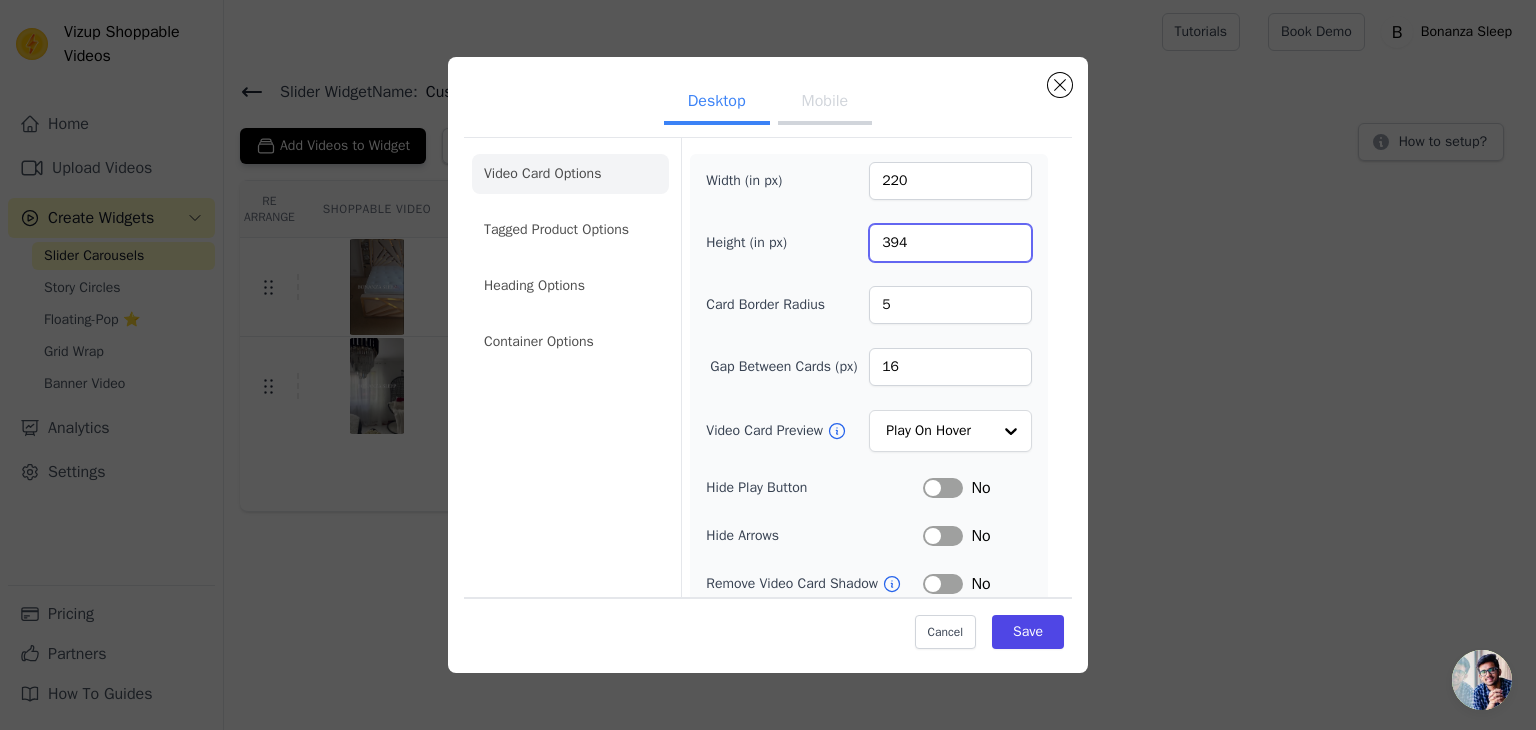 click on "394" at bounding box center (950, 243) 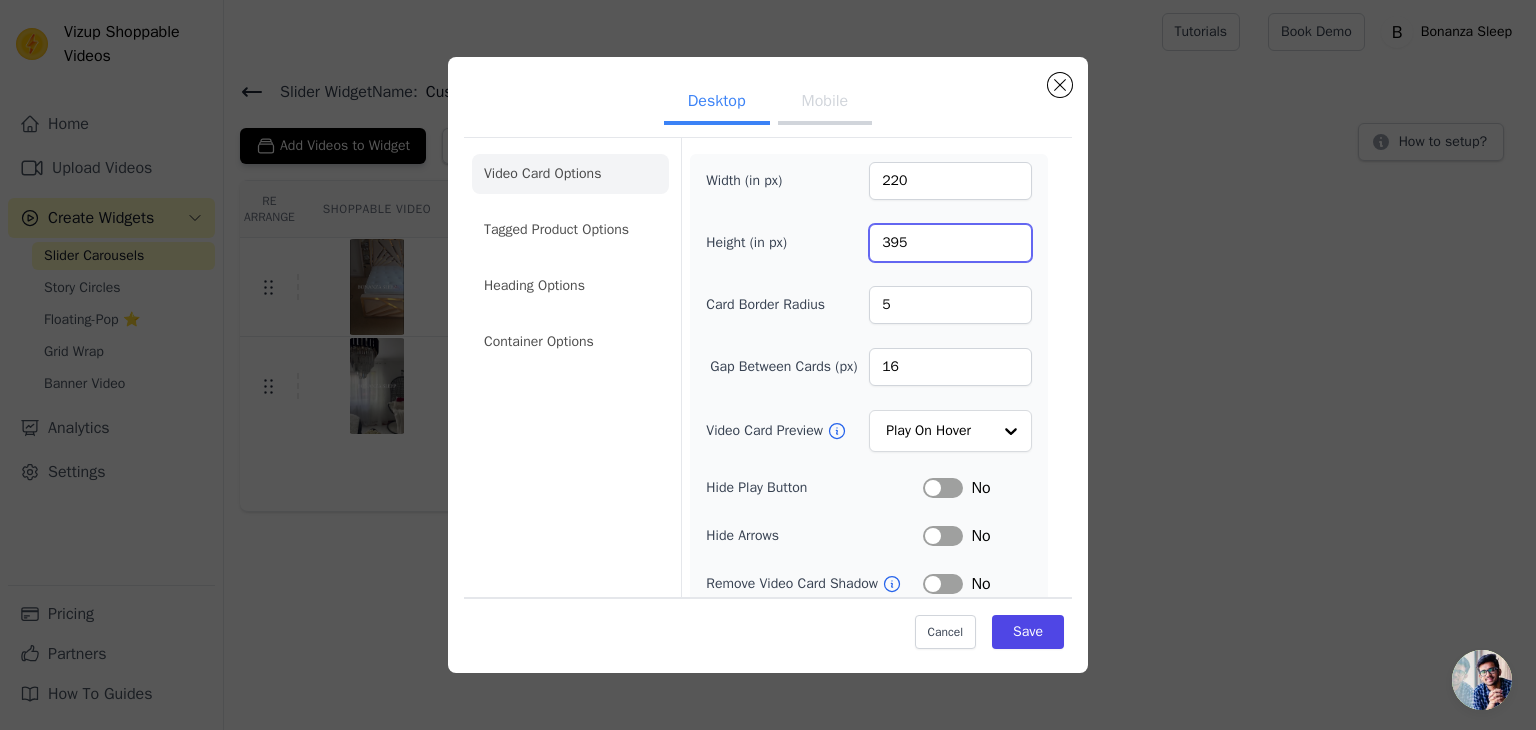 click on "395" at bounding box center (950, 243) 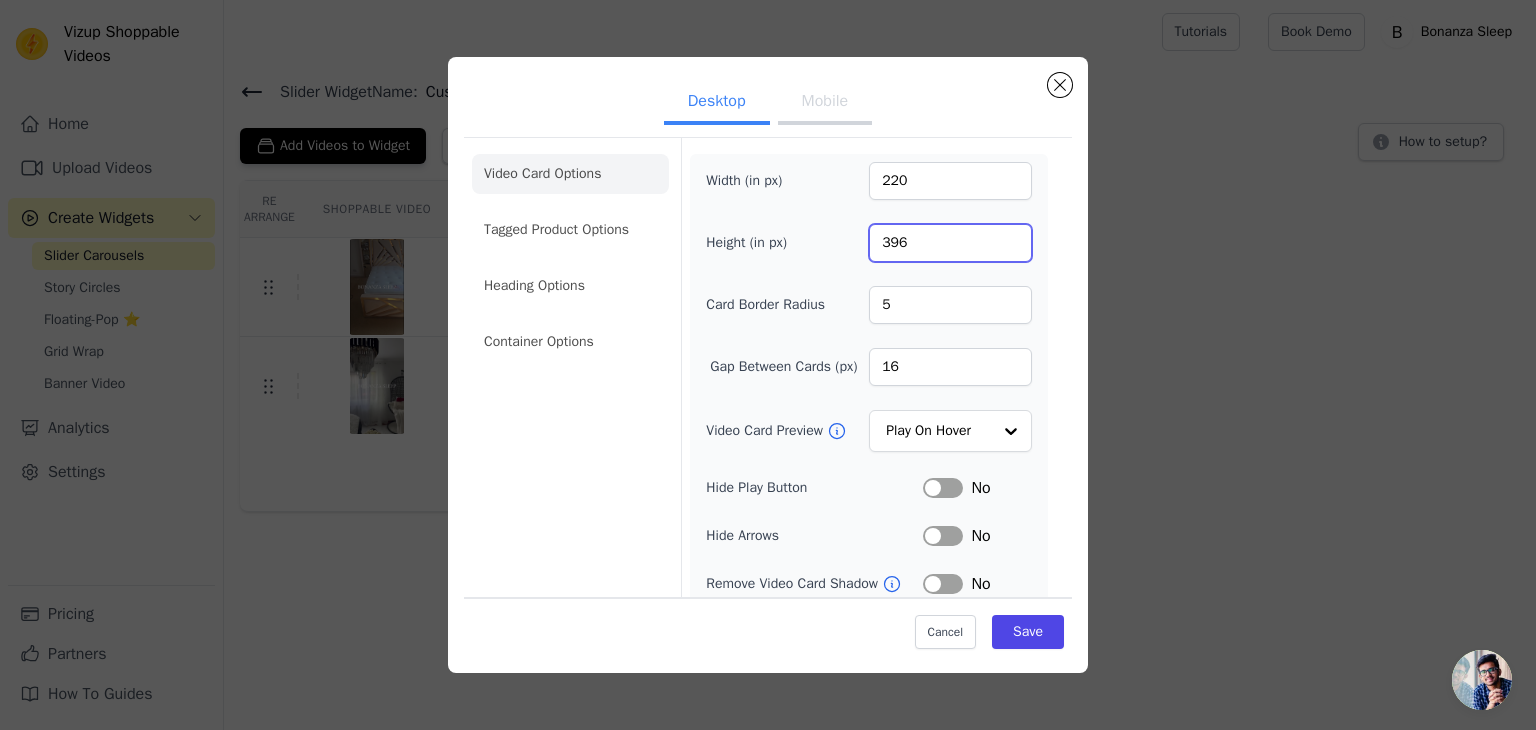 click on "396" at bounding box center (950, 243) 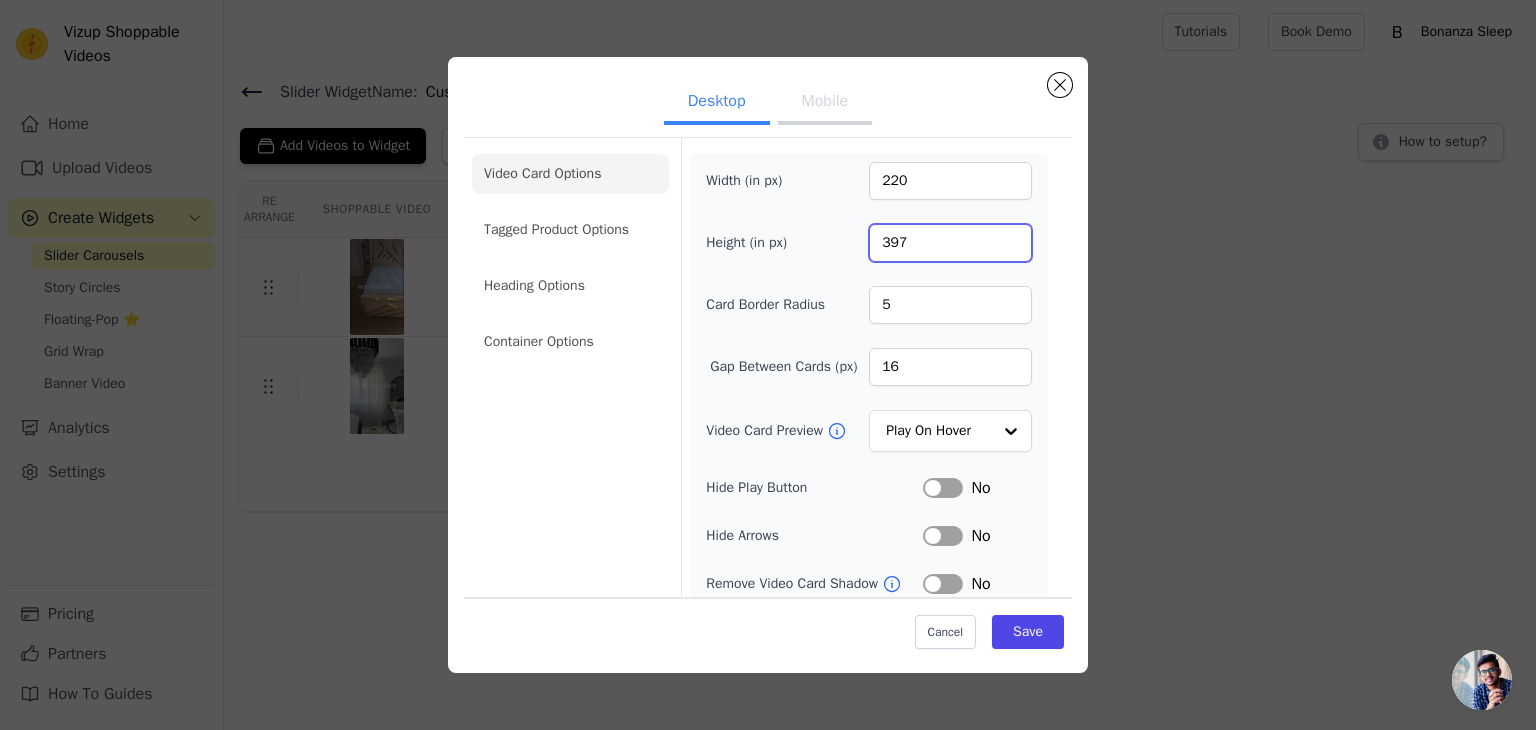 click on "397" at bounding box center [950, 243] 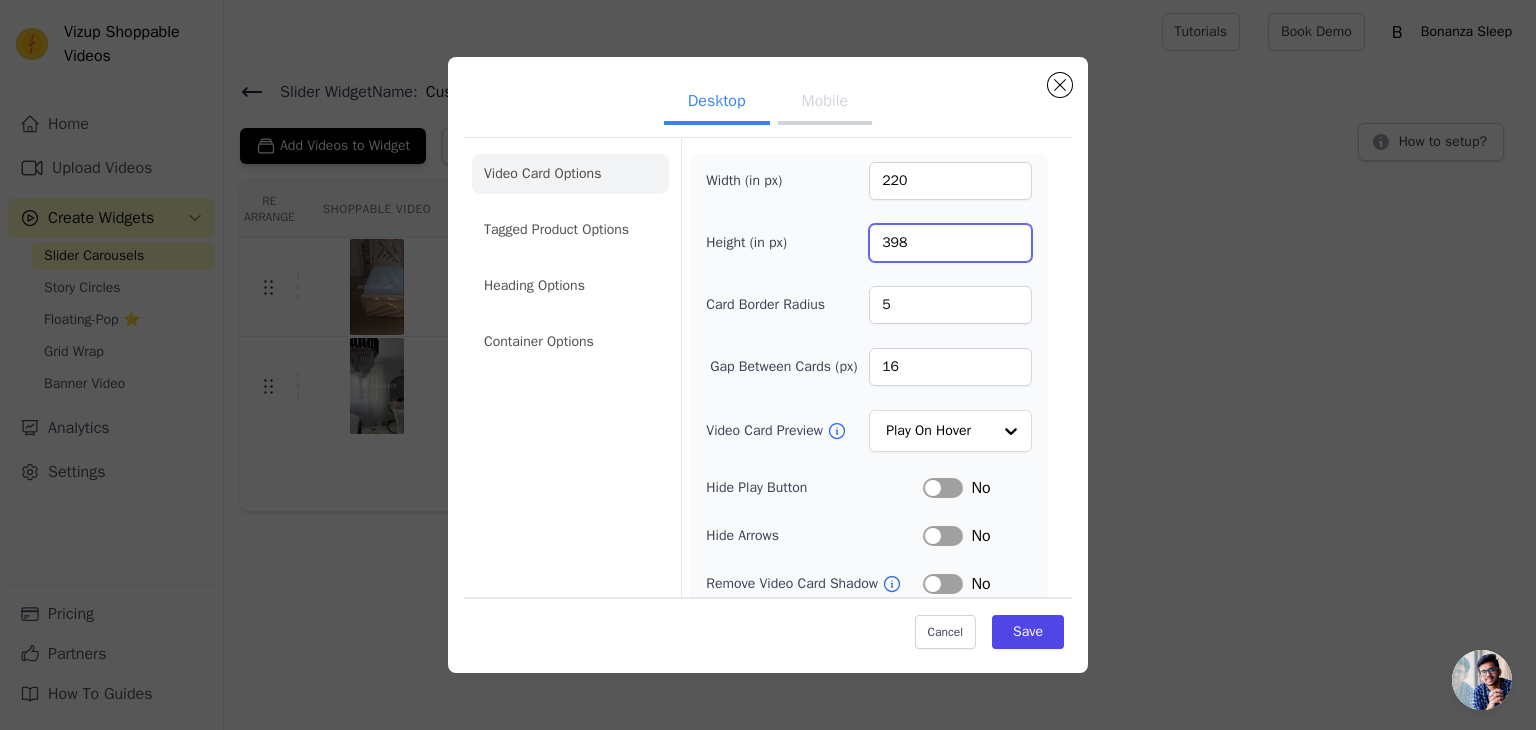 click on "398" at bounding box center (950, 243) 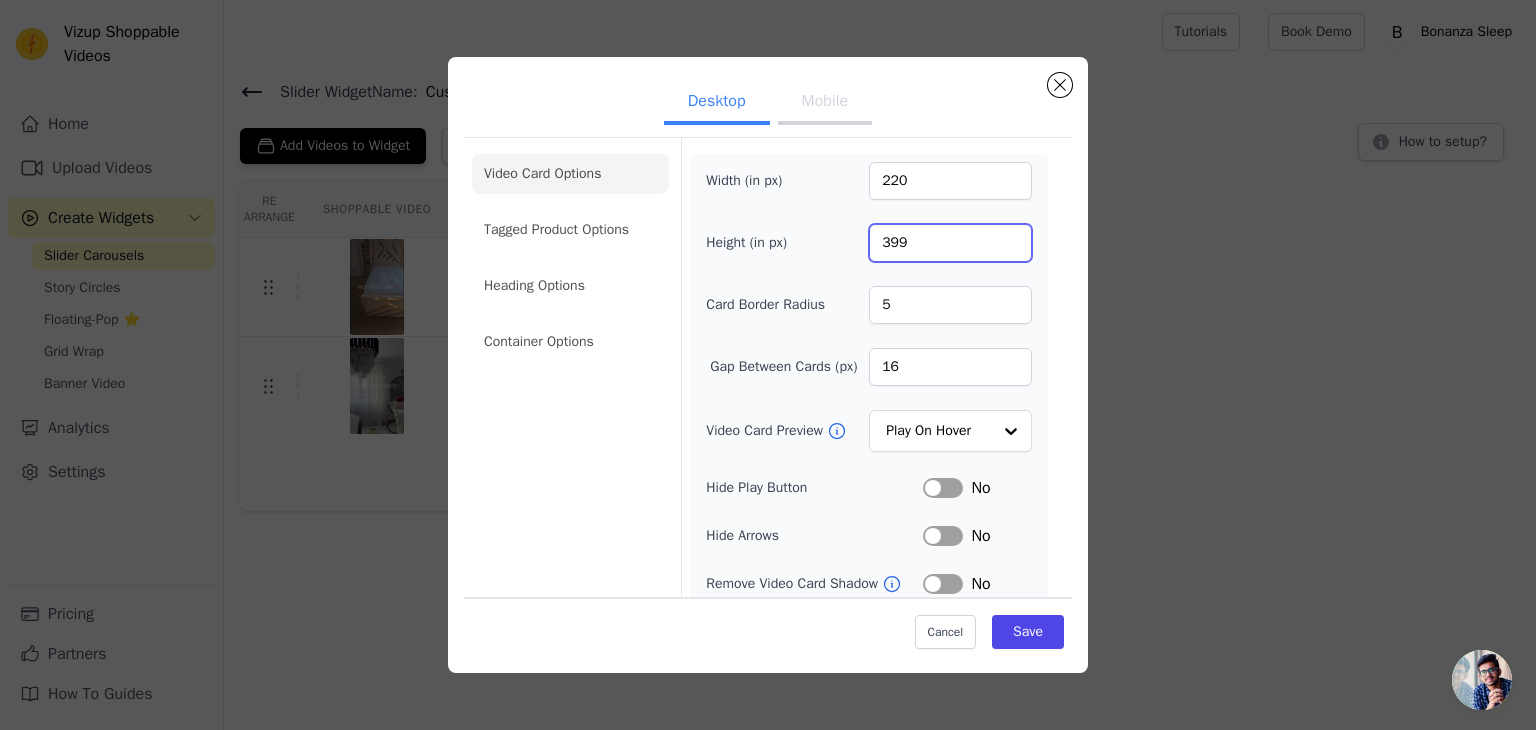 click on "399" at bounding box center (950, 243) 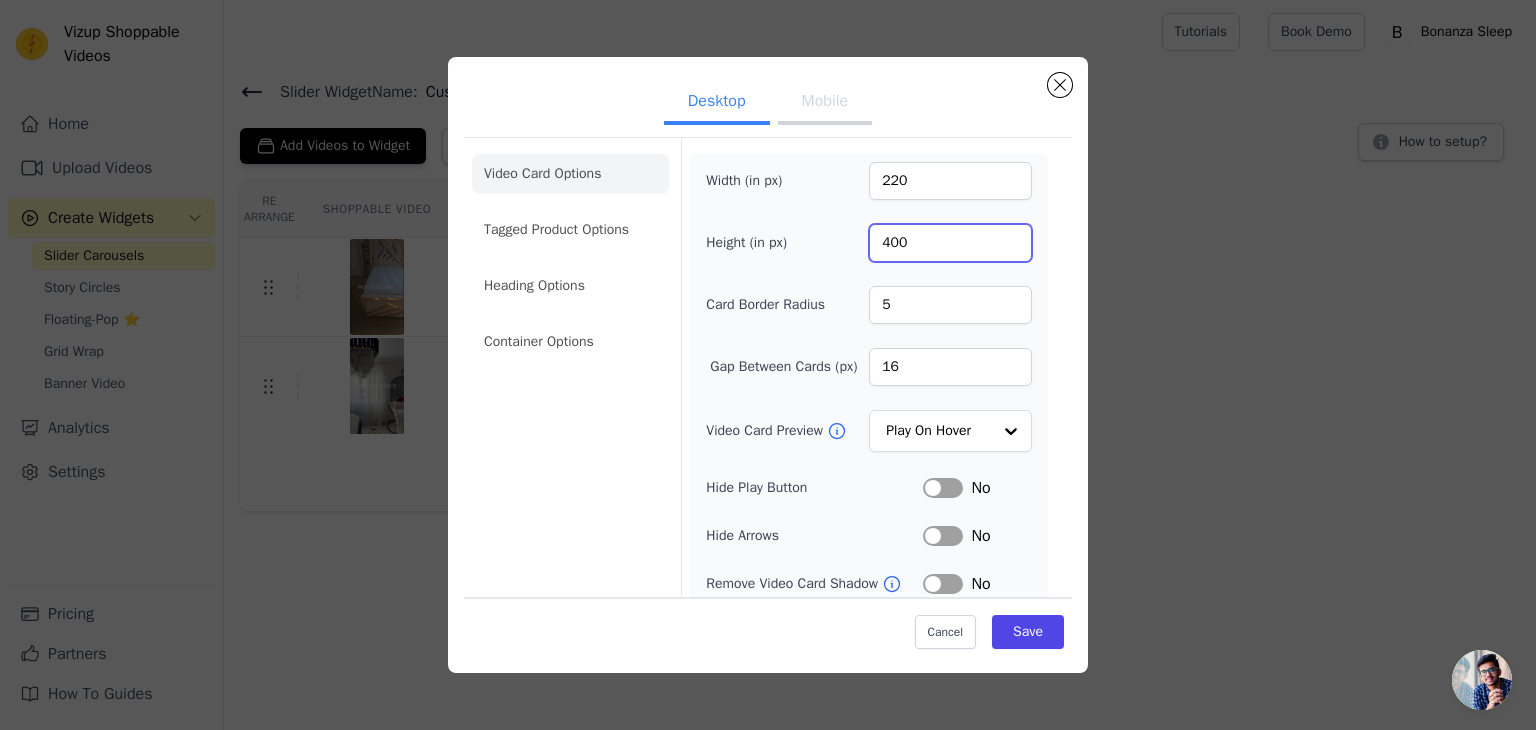 type on "400" 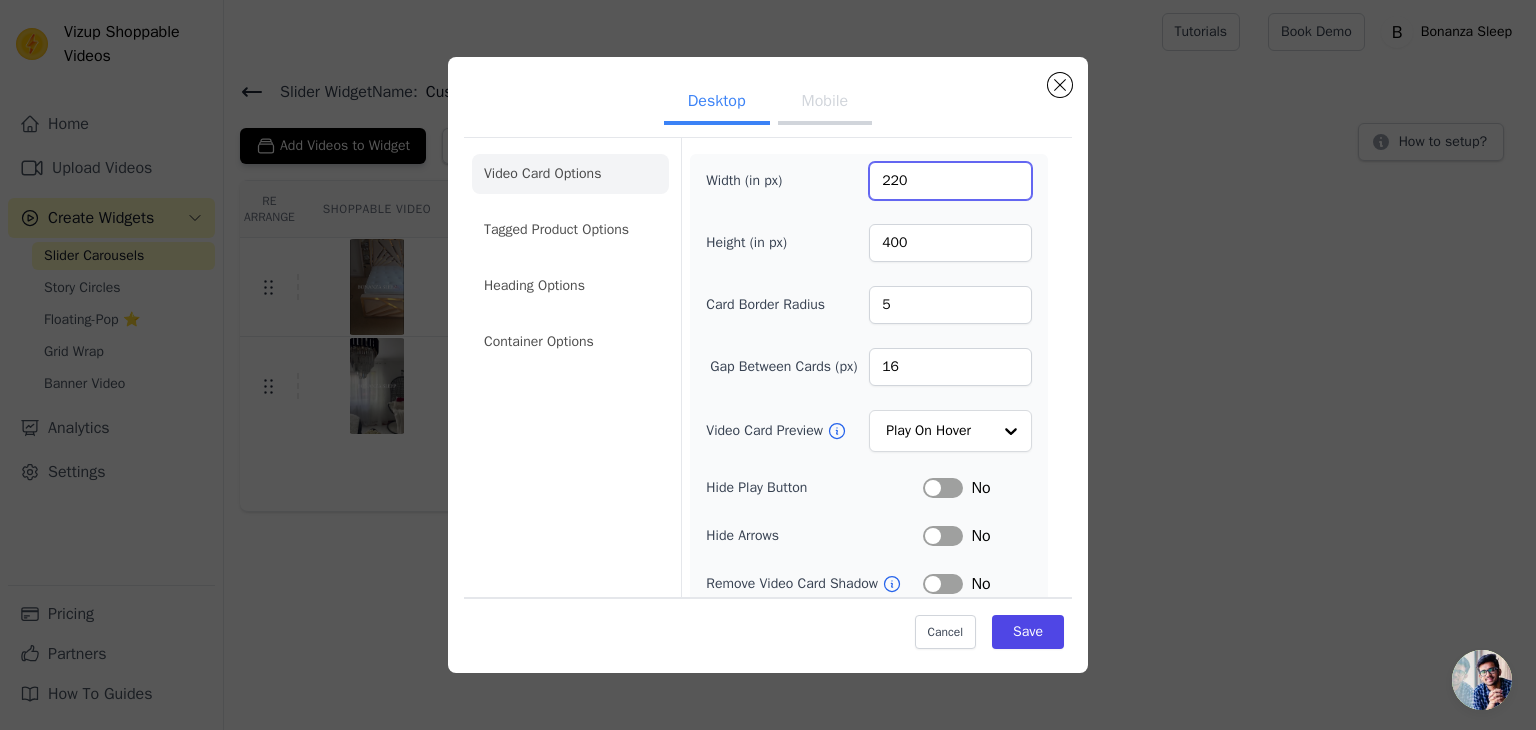 click on "220" at bounding box center [950, 181] 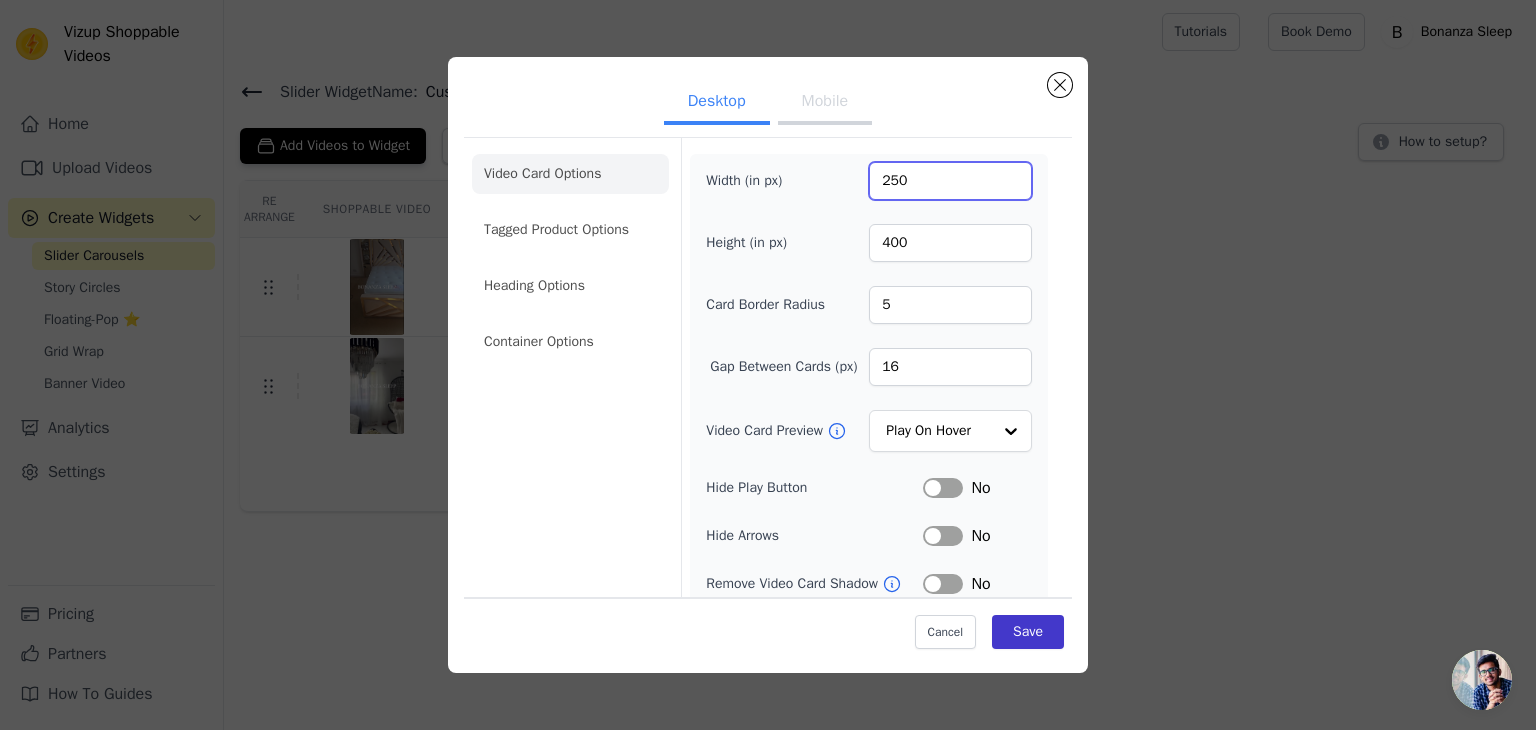type on "250" 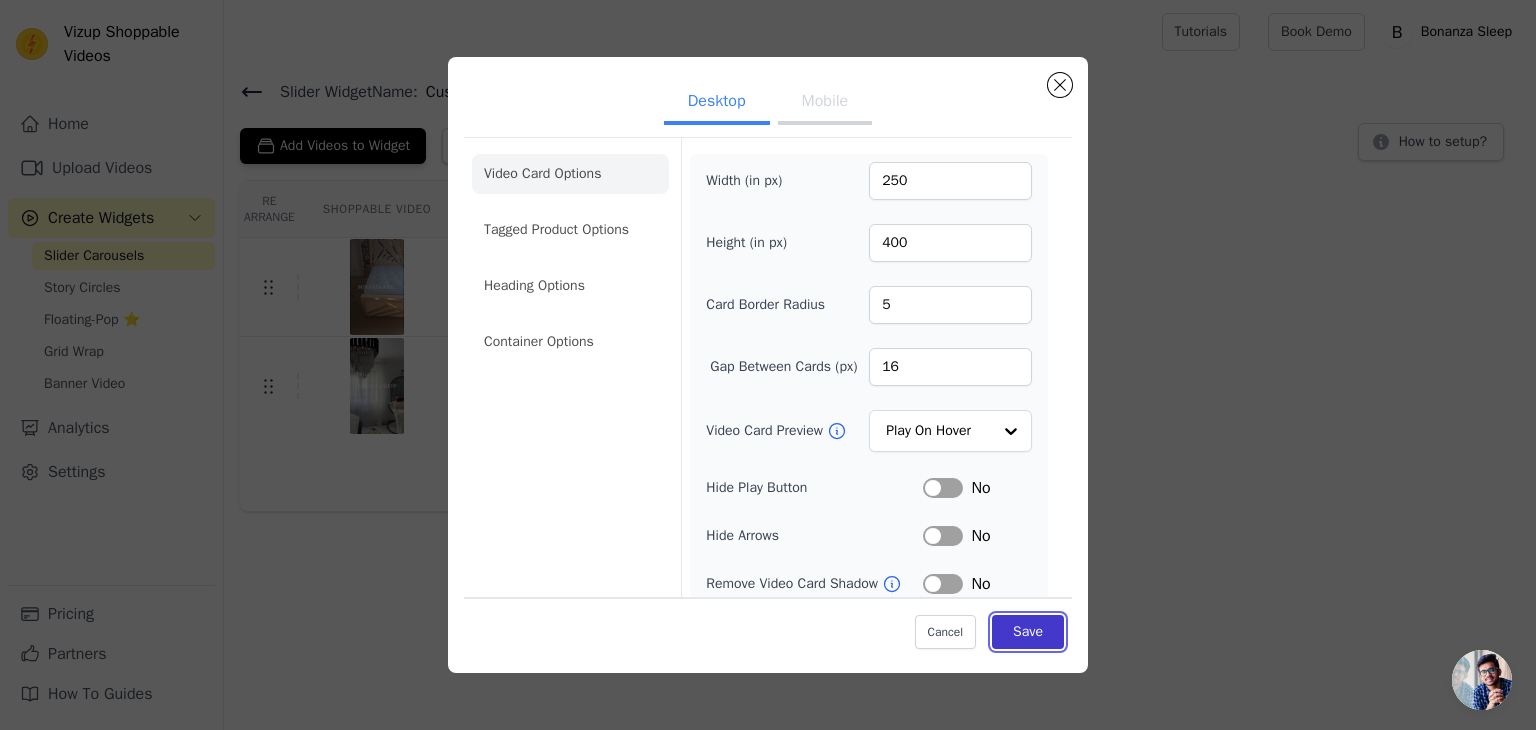 click on "Save" at bounding box center (1028, 632) 